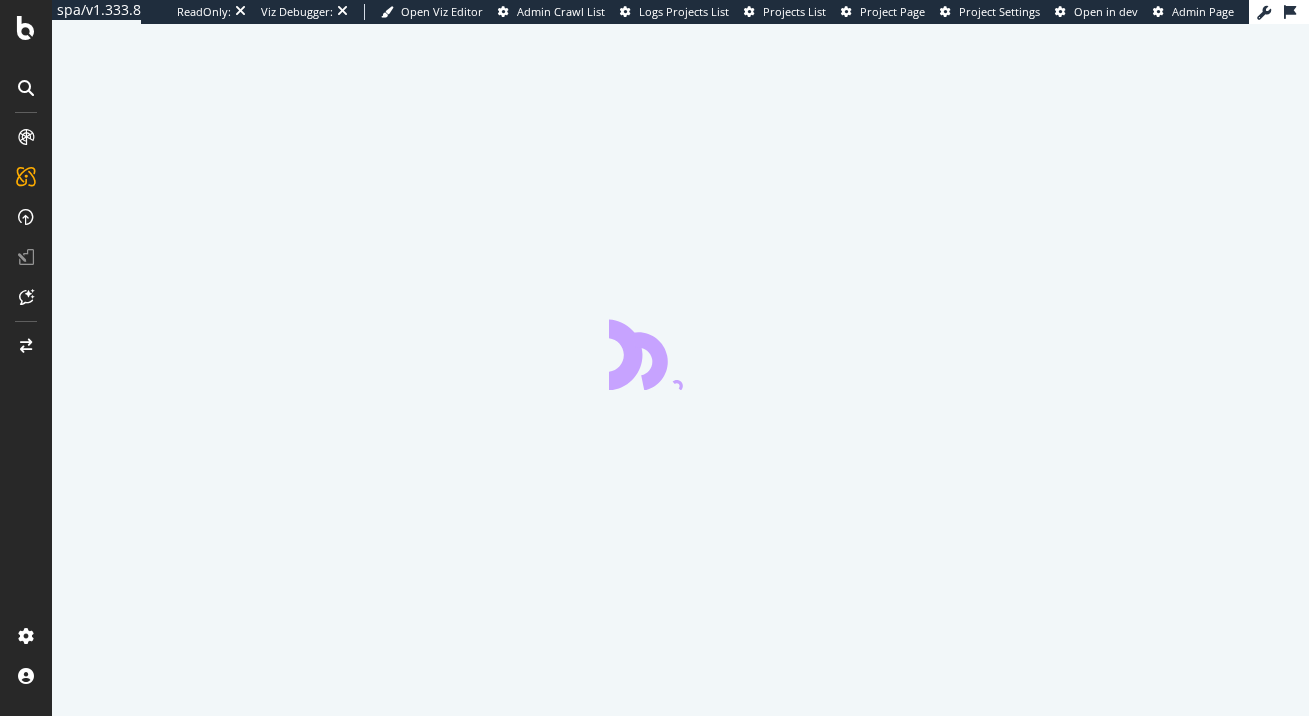 scroll, scrollTop: 0, scrollLeft: 0, axis: both 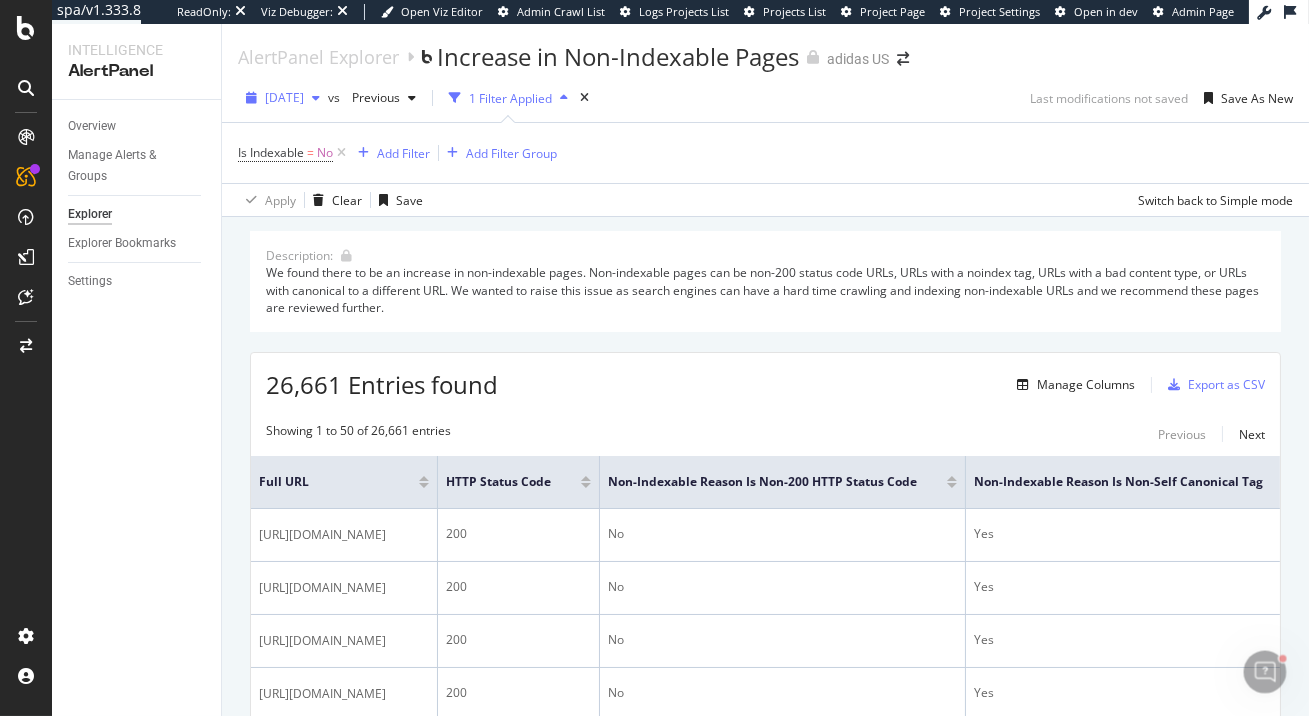 click on "[DATE]" at bounding box center [284, 97] 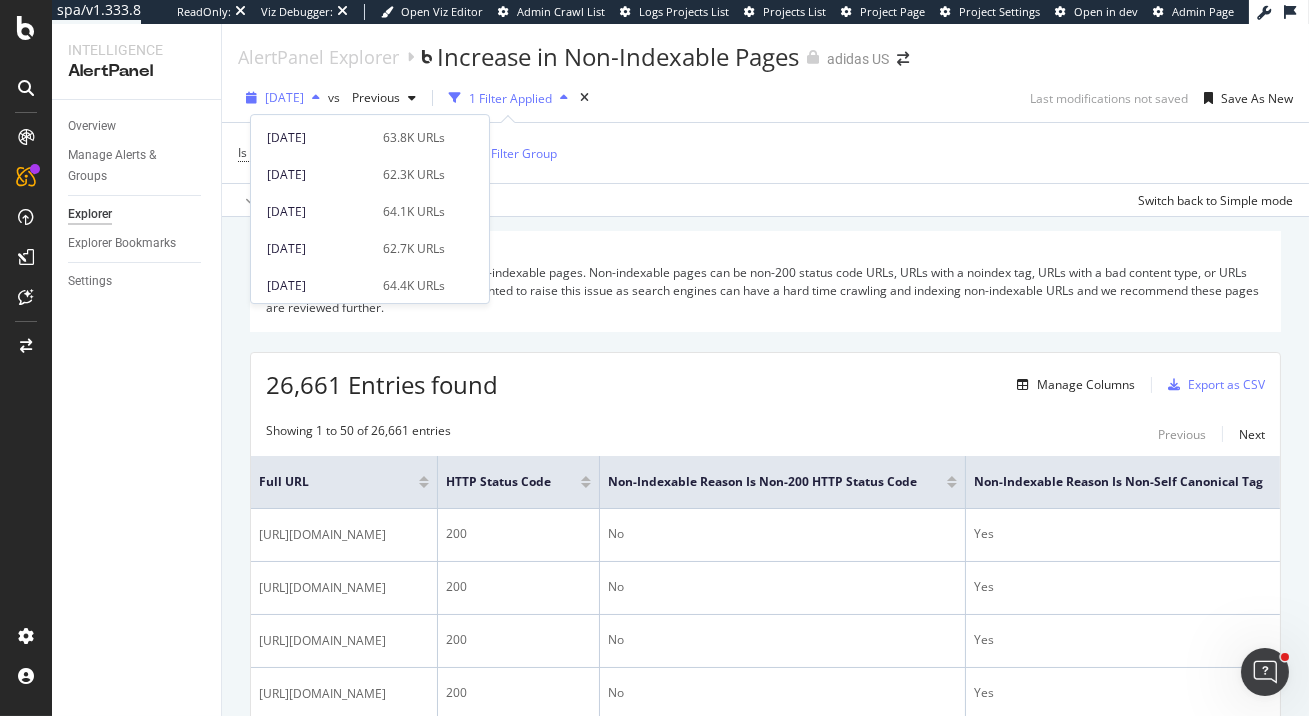 click on "[DATE]" at bounding box center [284, 97] 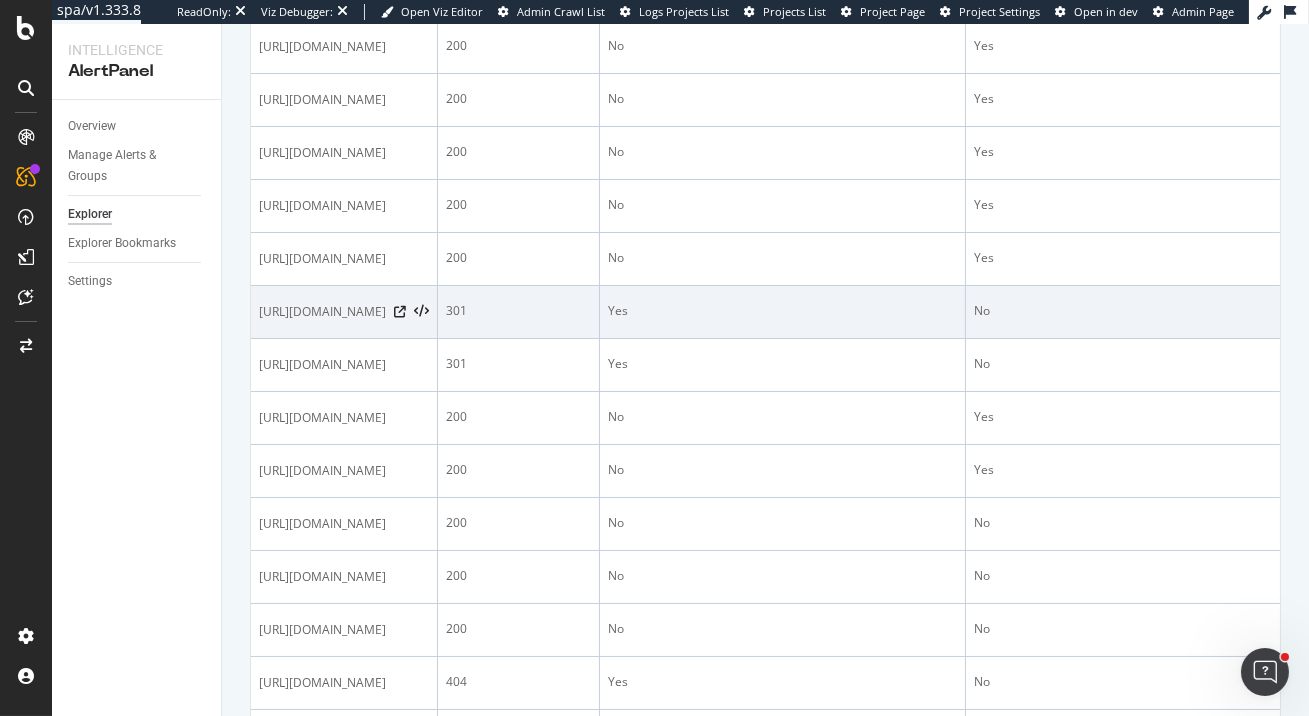 scroll, scrollTop: 0, scrollLeft: 0, axis: both 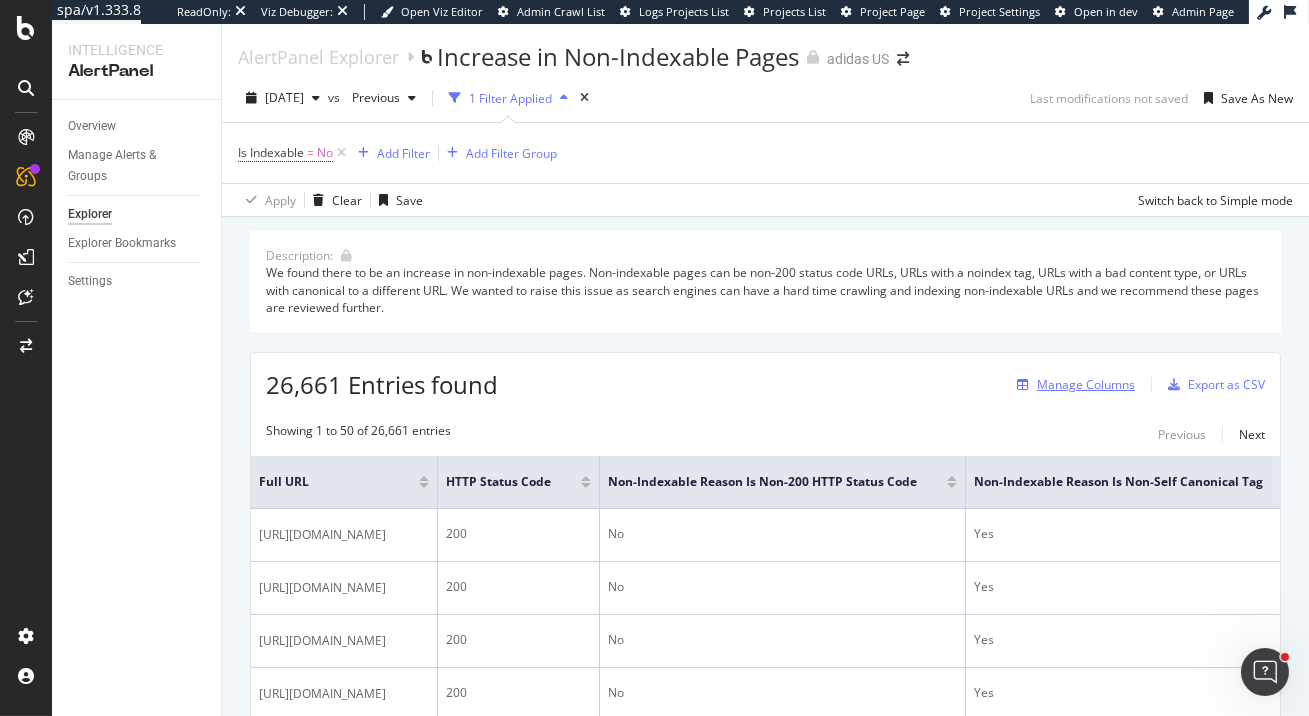 click on "Manage Columns" at bounding box center (1086, 384) 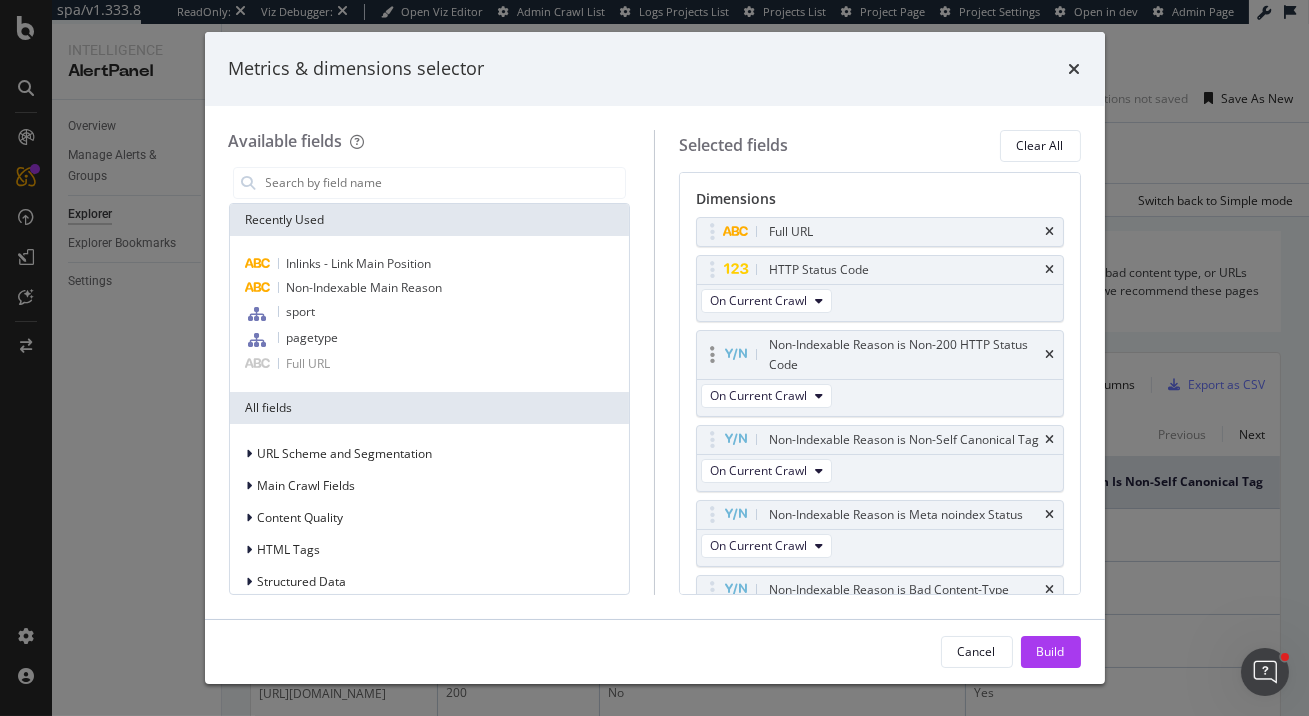 scroll, scrollTop: 215, scrollLeft: 0, axis: vertical 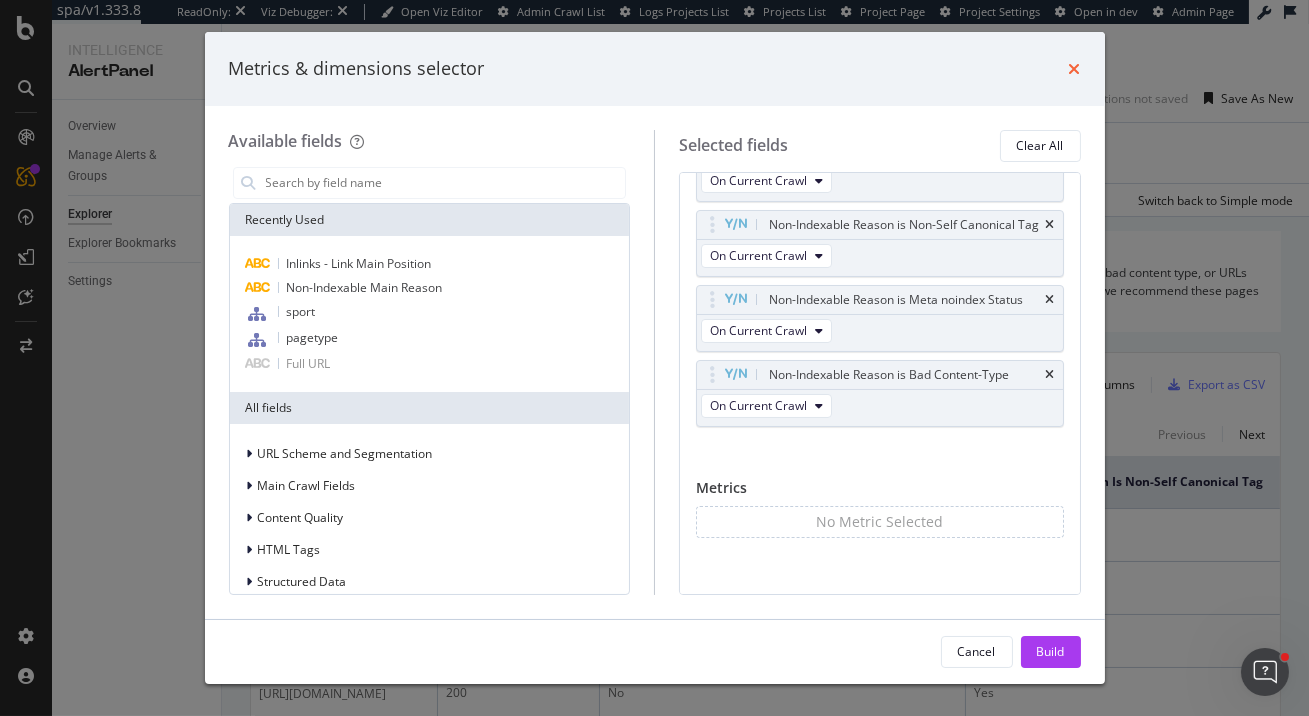 click at bounding box center (1075, 69) 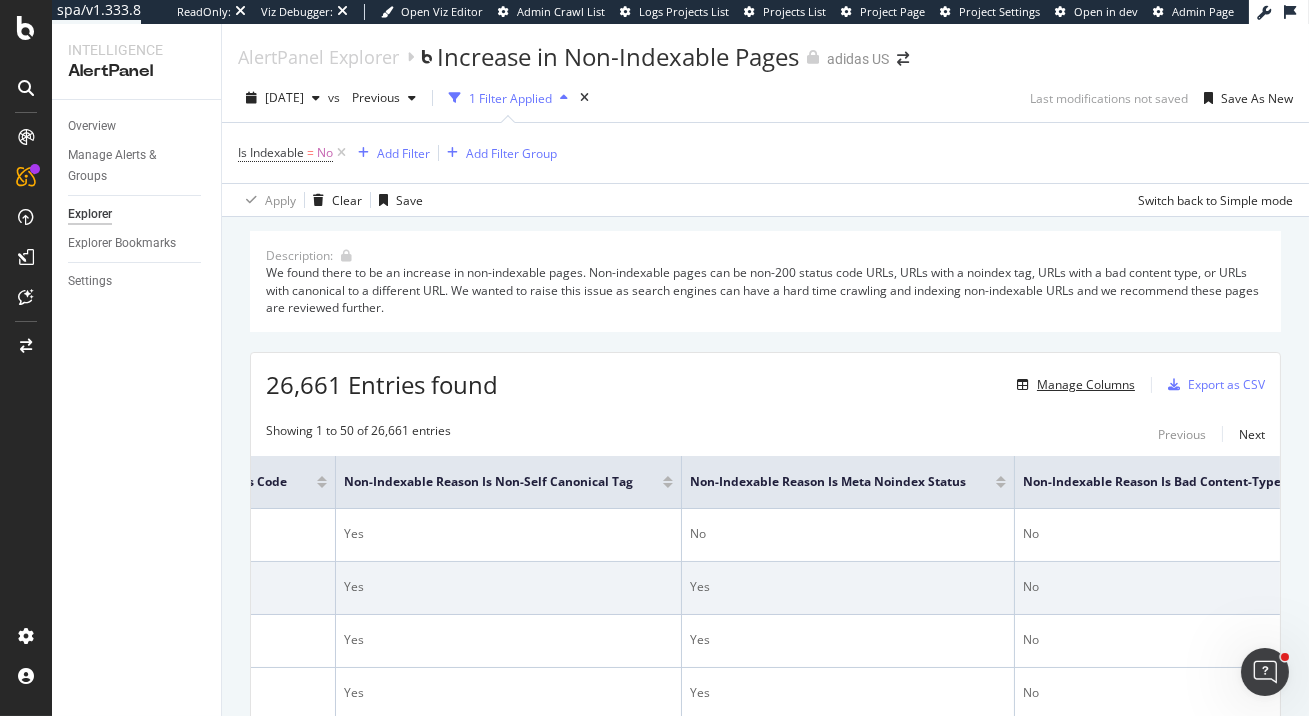scroll, scrollTop: 0, scrollLeft: 865, axis: horizontal 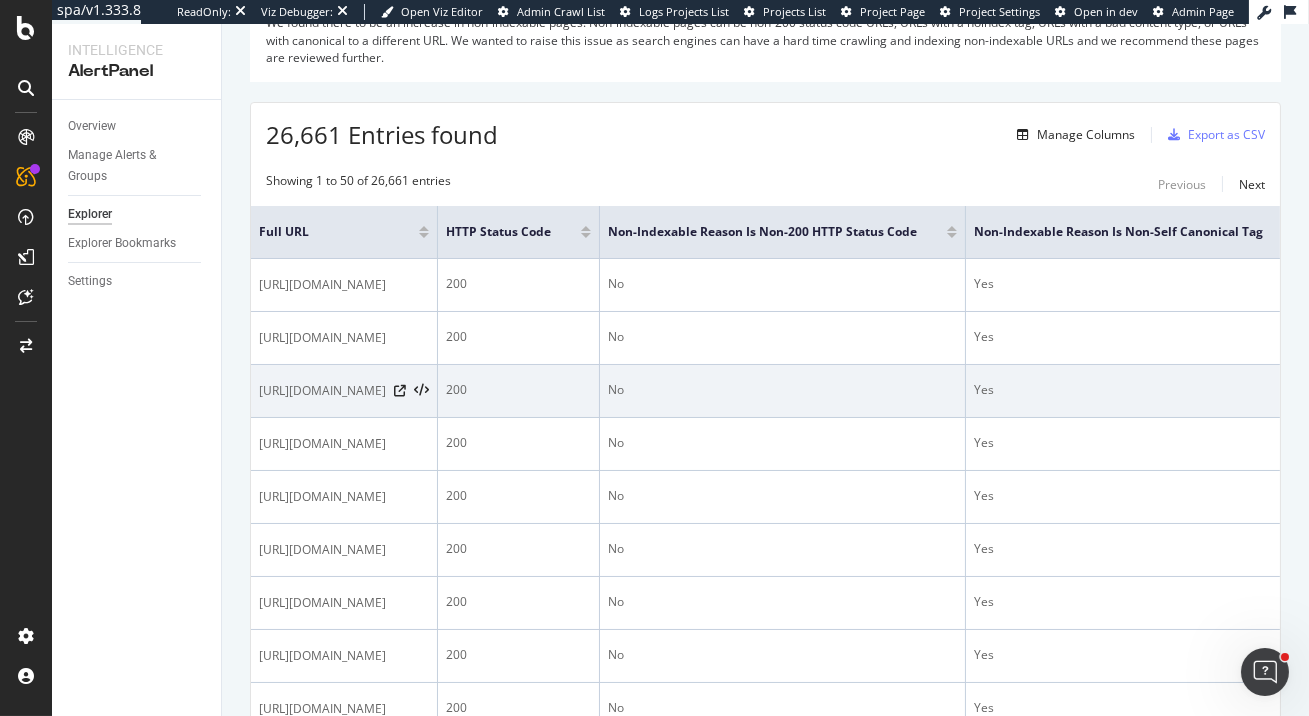 click on "https://www.adidas.com/us/women-athletic" at bounding box center [344, 391] 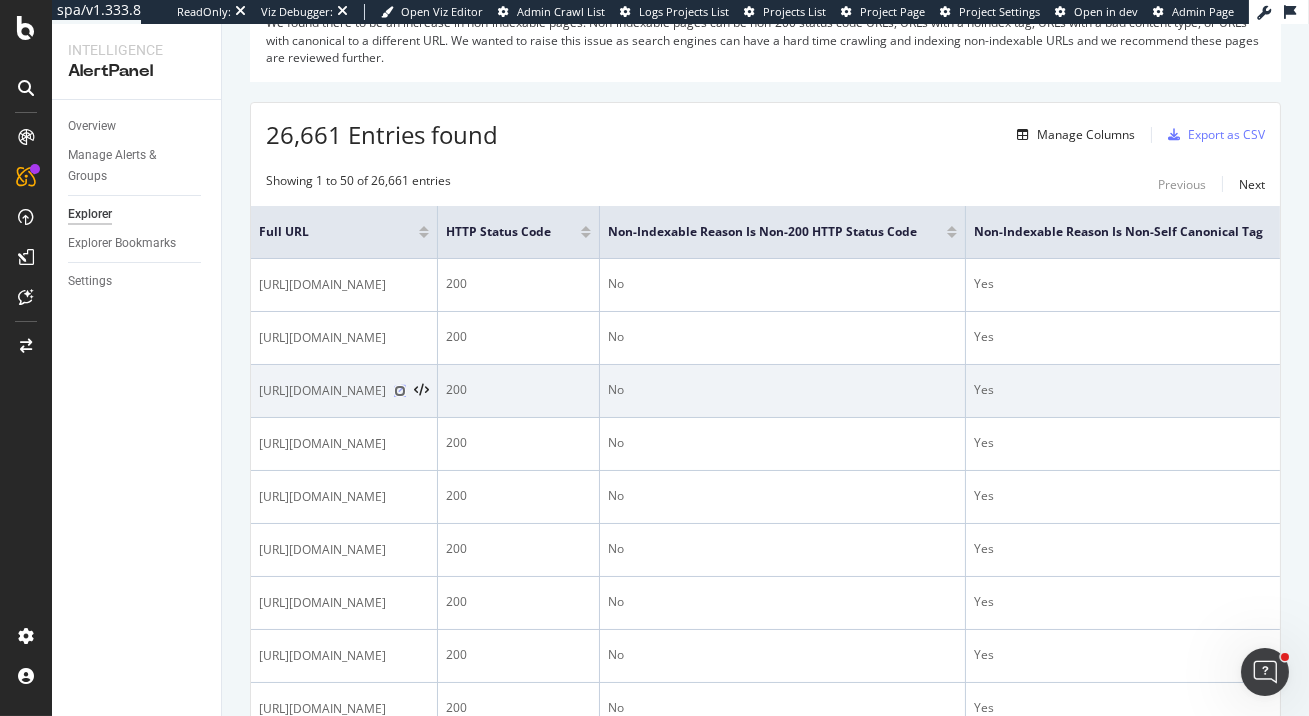 click at bounding box center (400, 391) 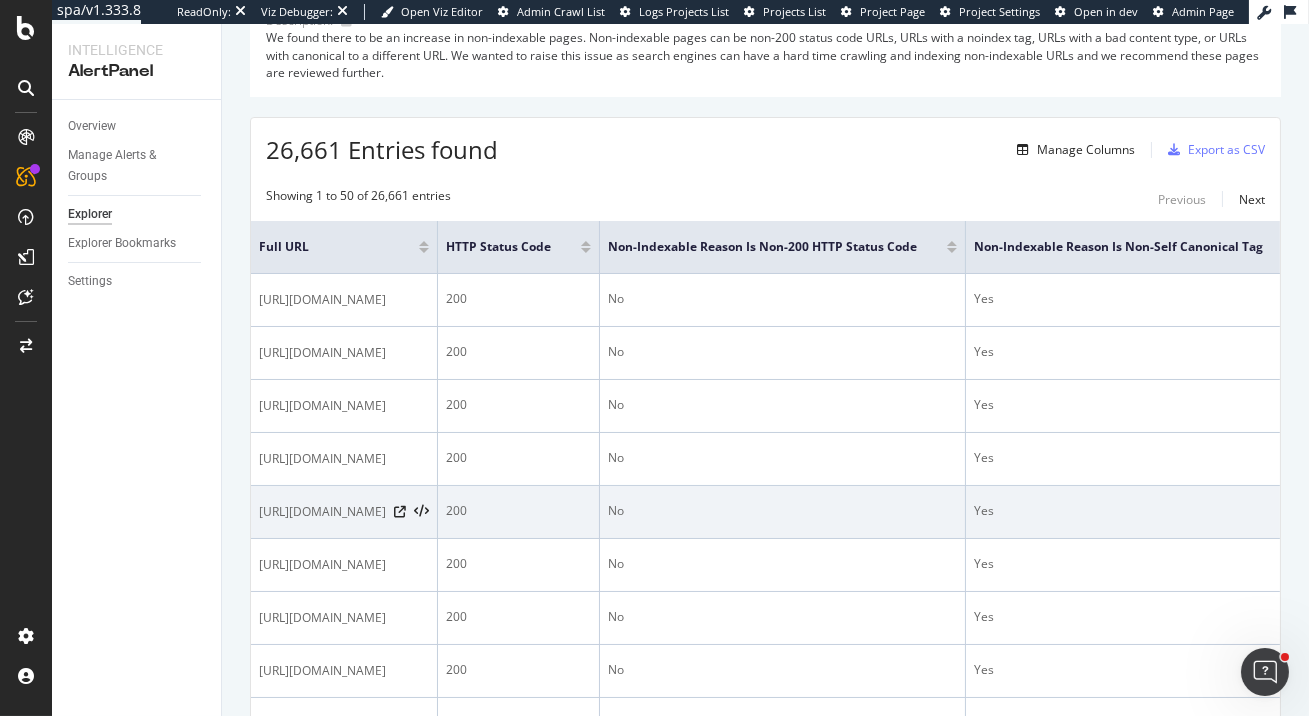 scroll, scrollTop: 0, scrollLeft: 0, axis: both 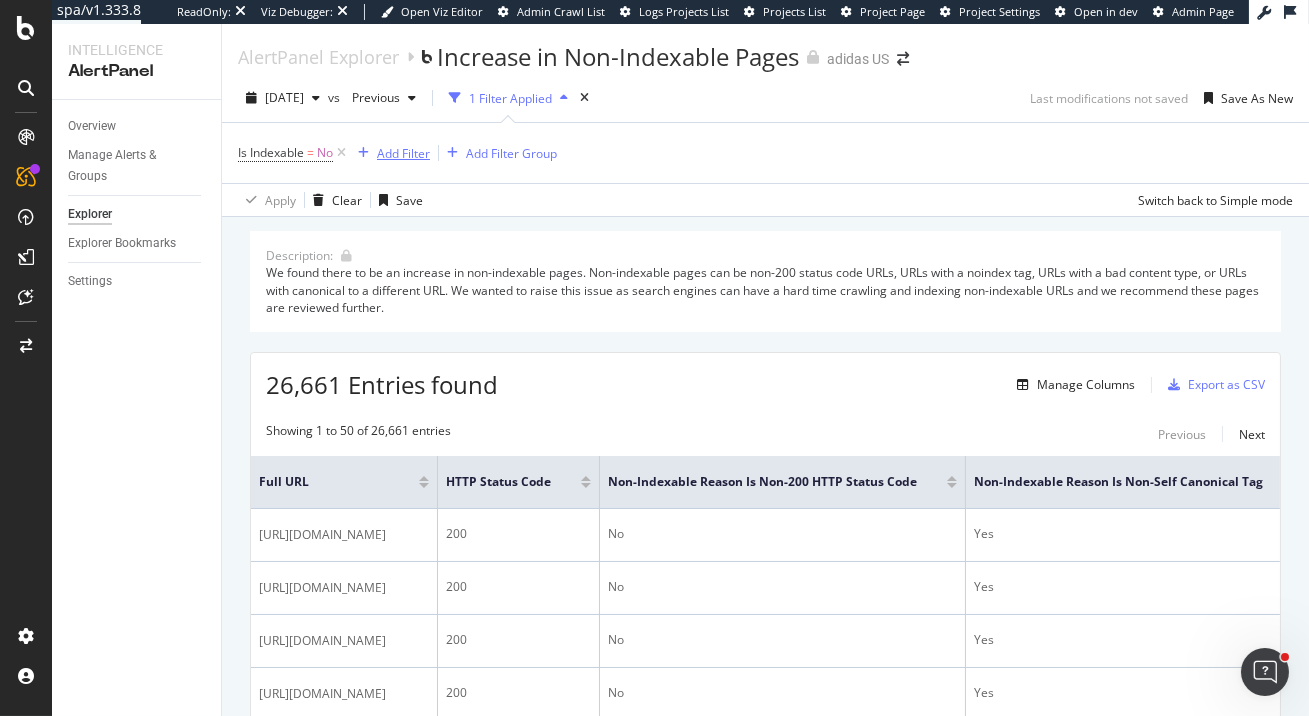 click on "Add Filter" at bounding box center [403, 153] 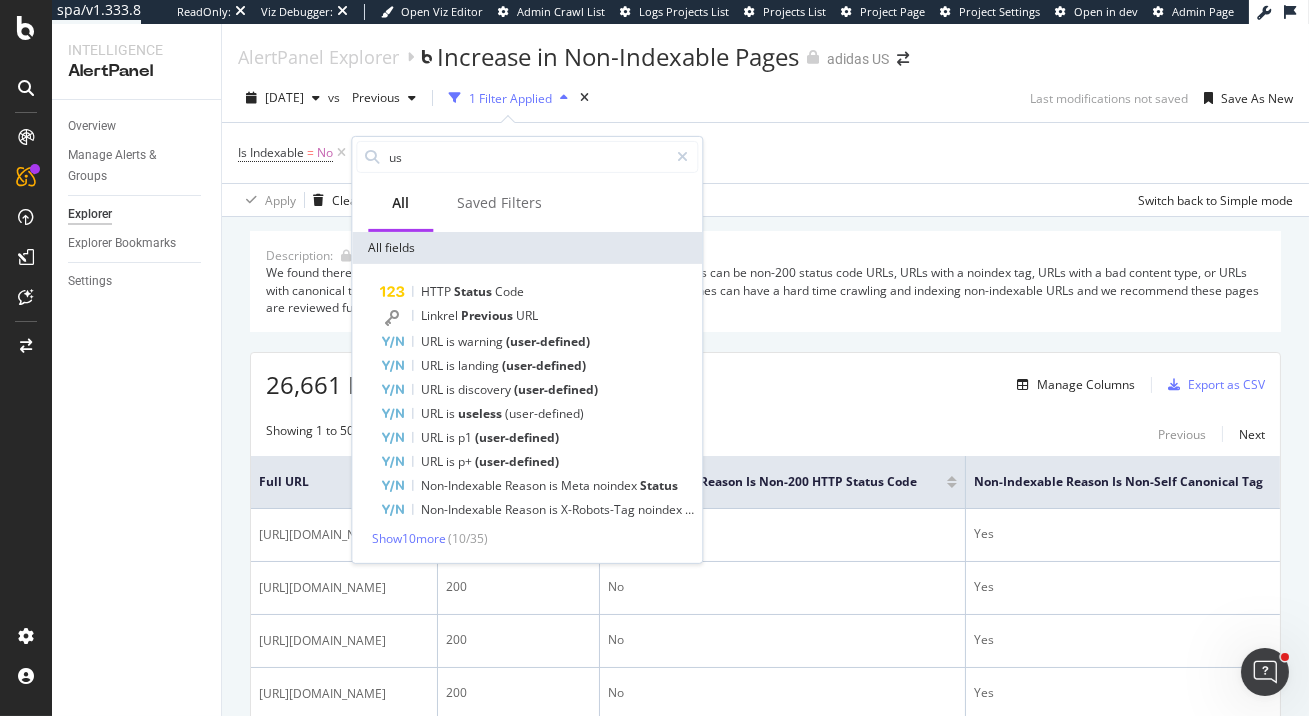 type on "u" 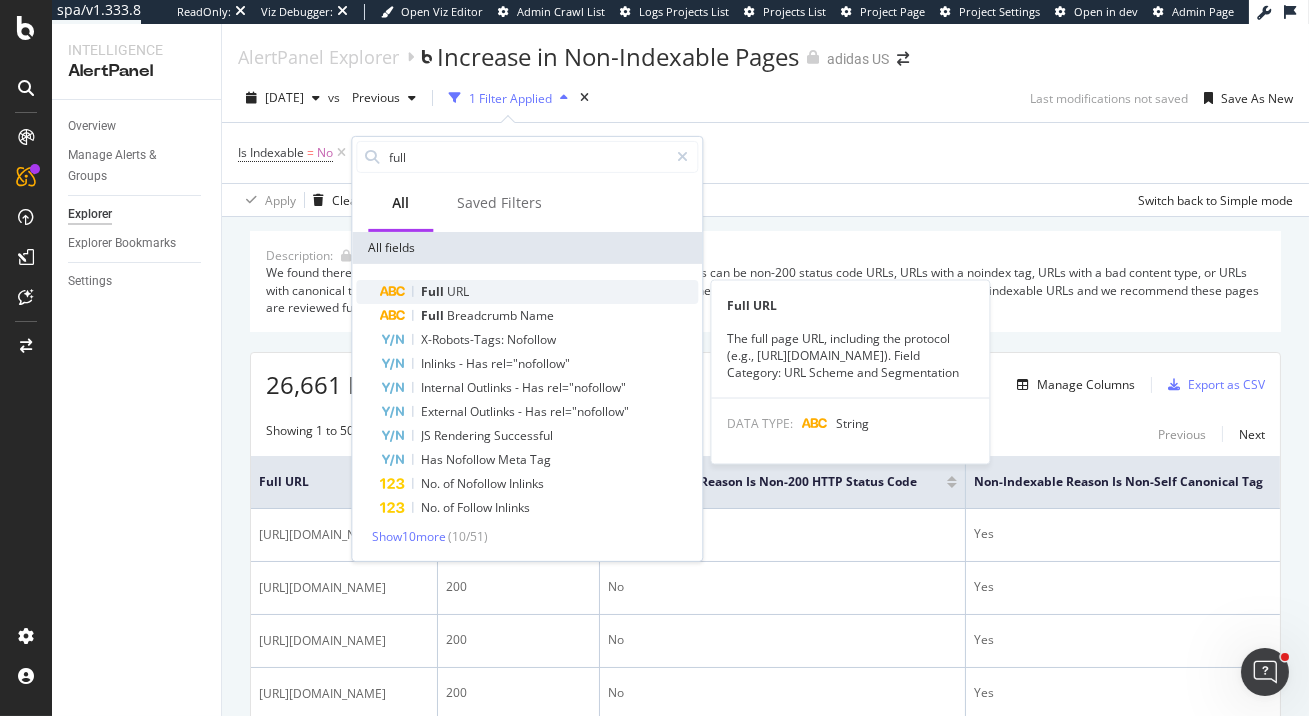 type on "full" 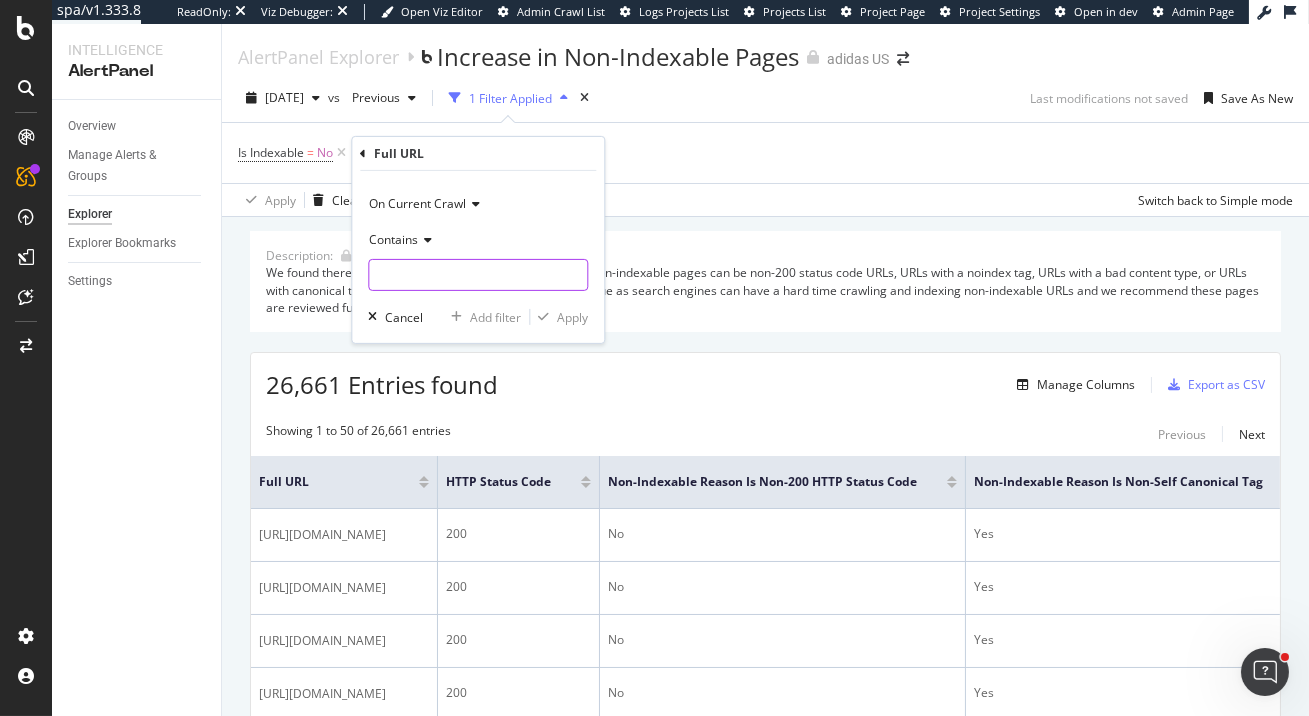 click at bounding box center [478, 275] 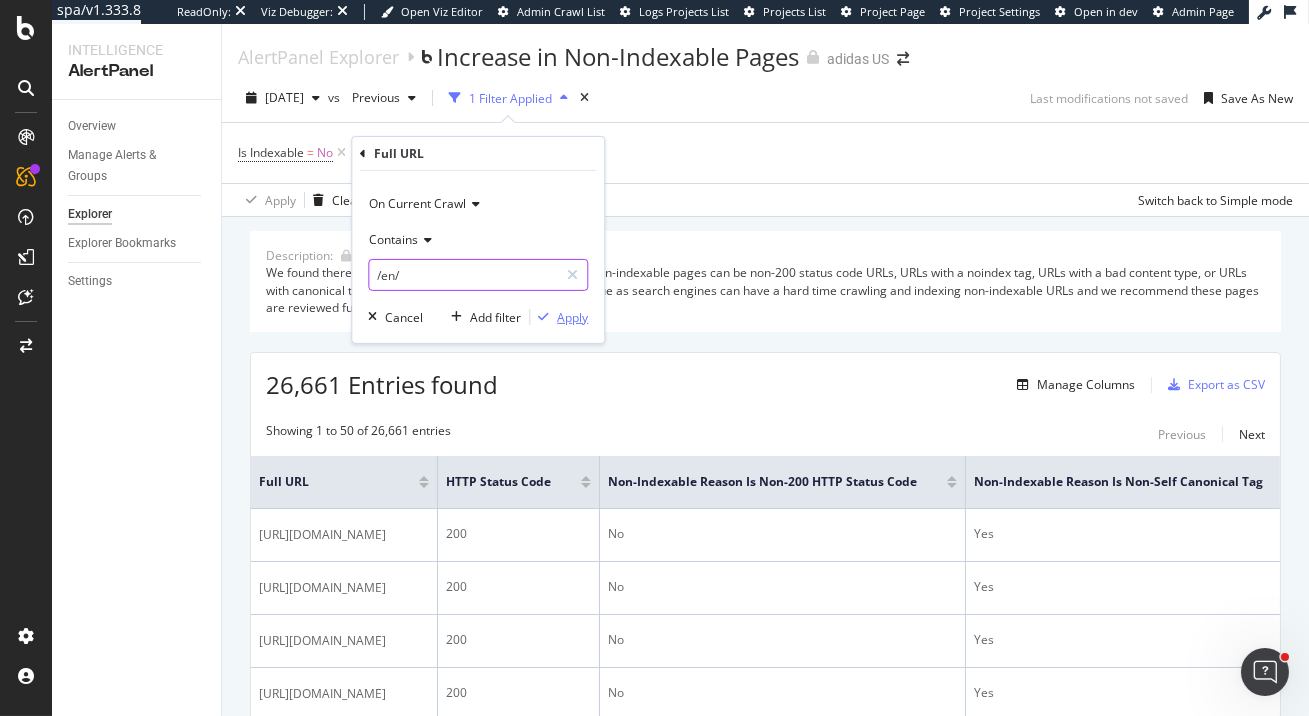 type on "/en/" 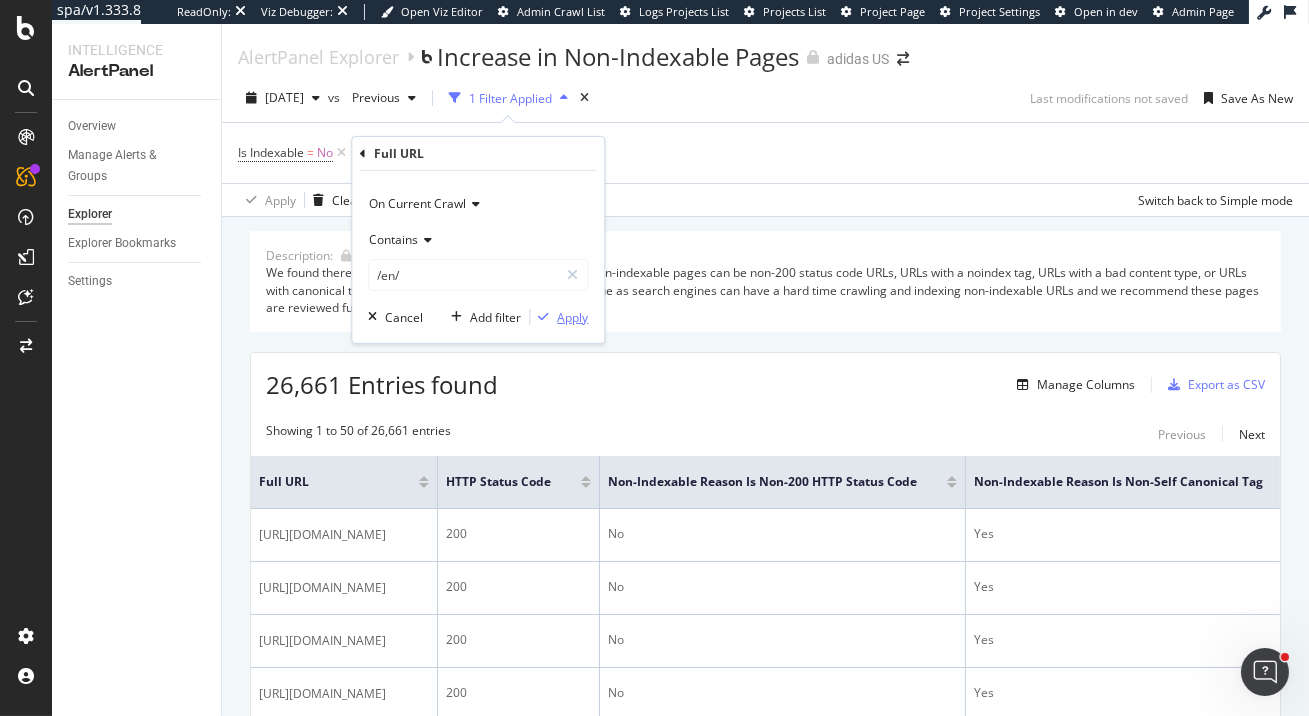 click on "Apply" at bounding box center [572, 316] 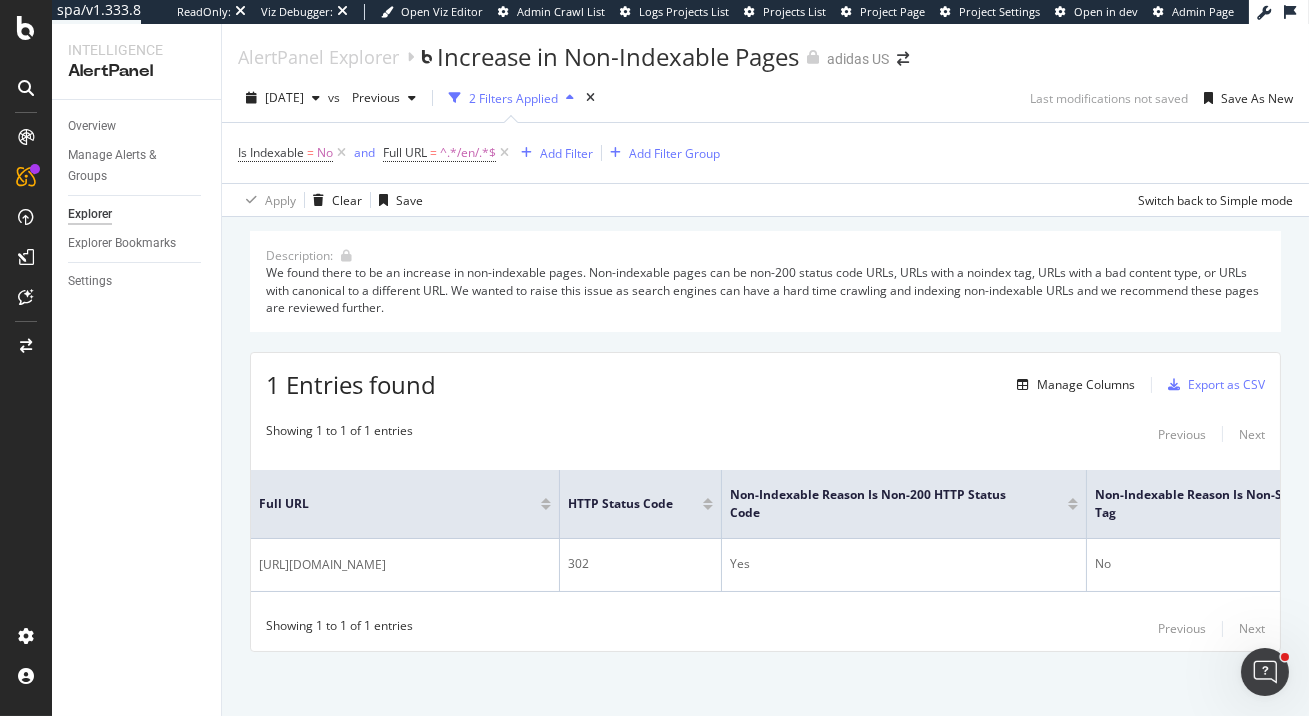 scroll, scrollTop: 5, scrollLeft: 0, axis: vertical 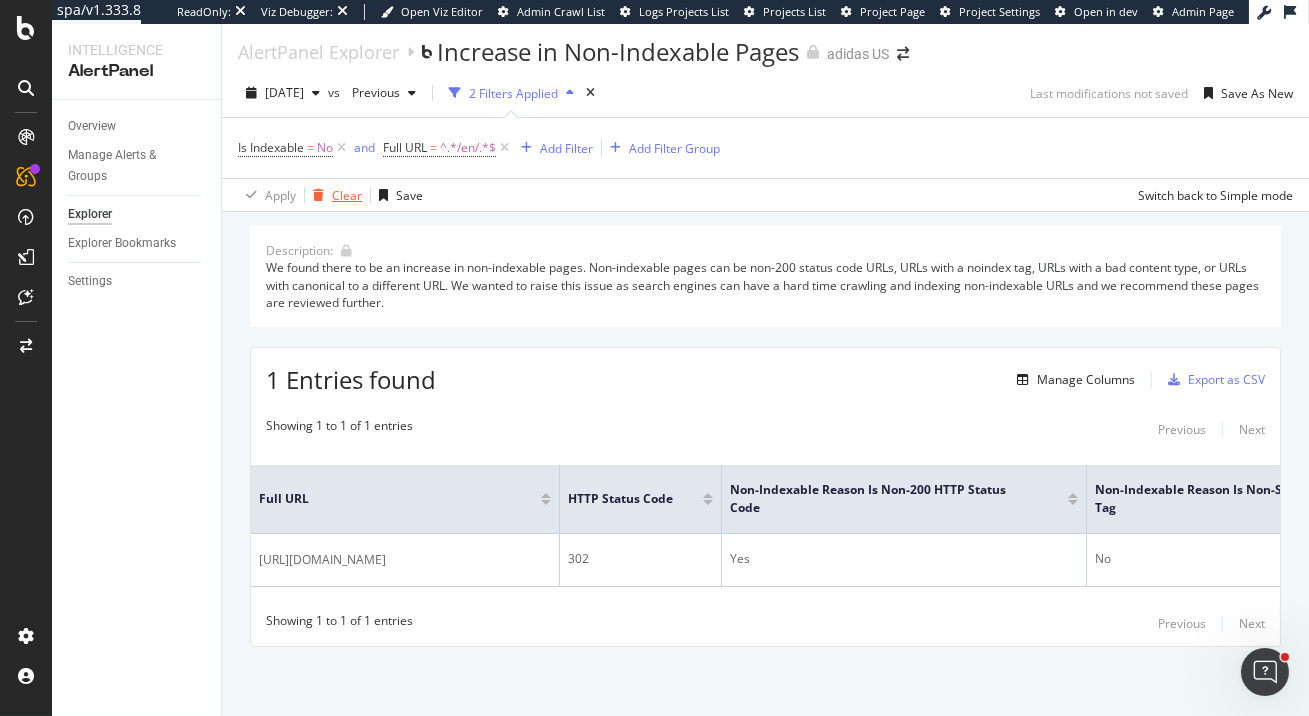 click at bounding box center [318, 195] 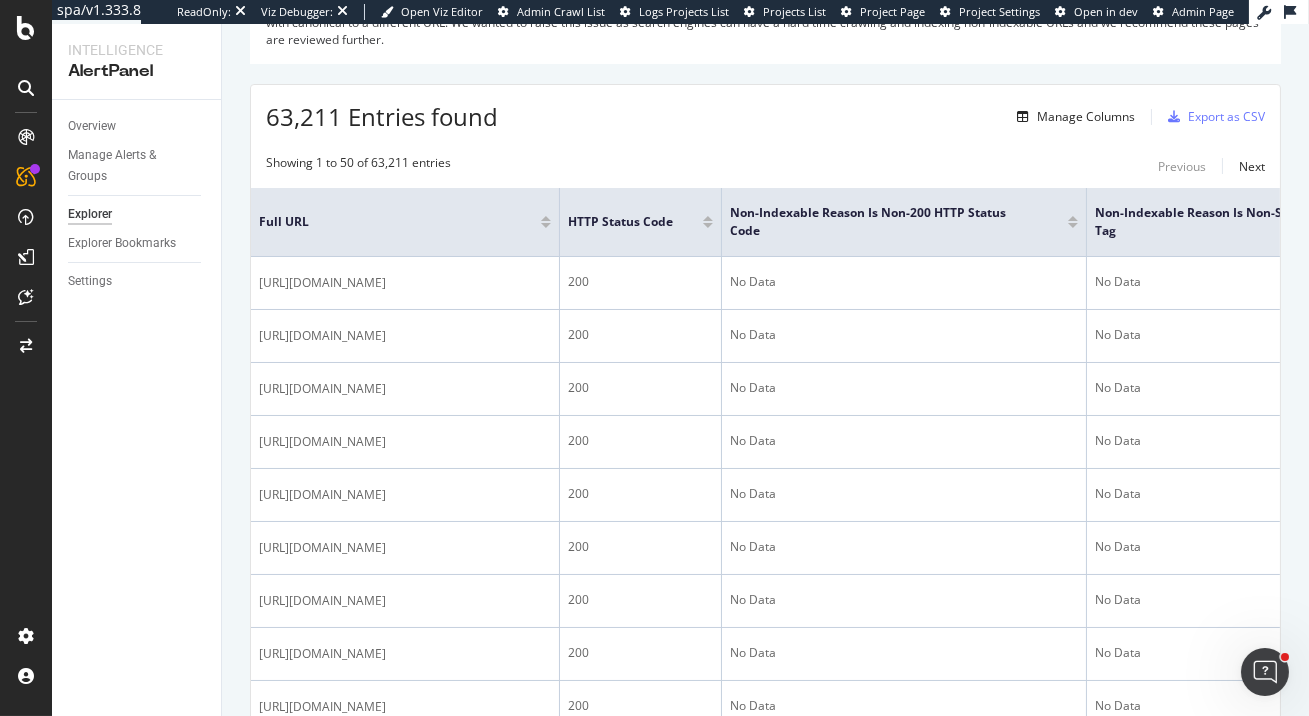 scroll, scrollTop: 0, scrollLeft: 0, axis: both 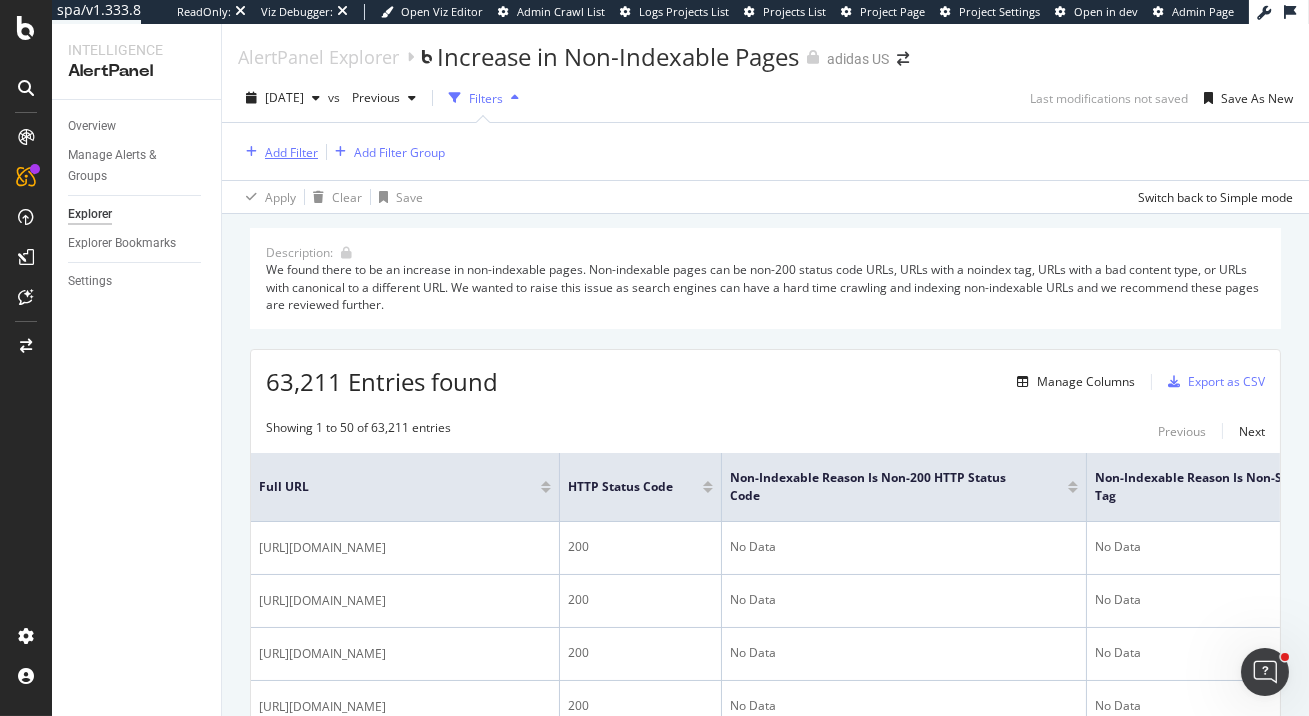 click on "Add Filter" at bounding box center (278, 152) 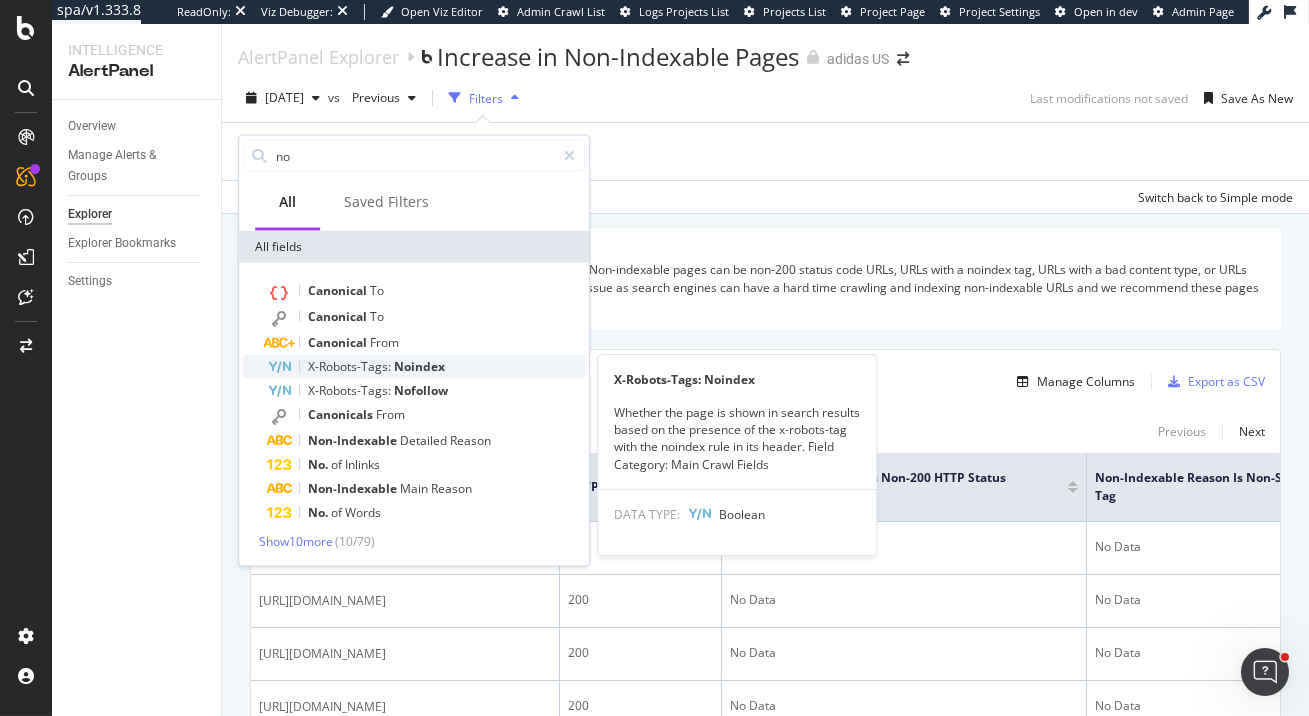 type on "n" 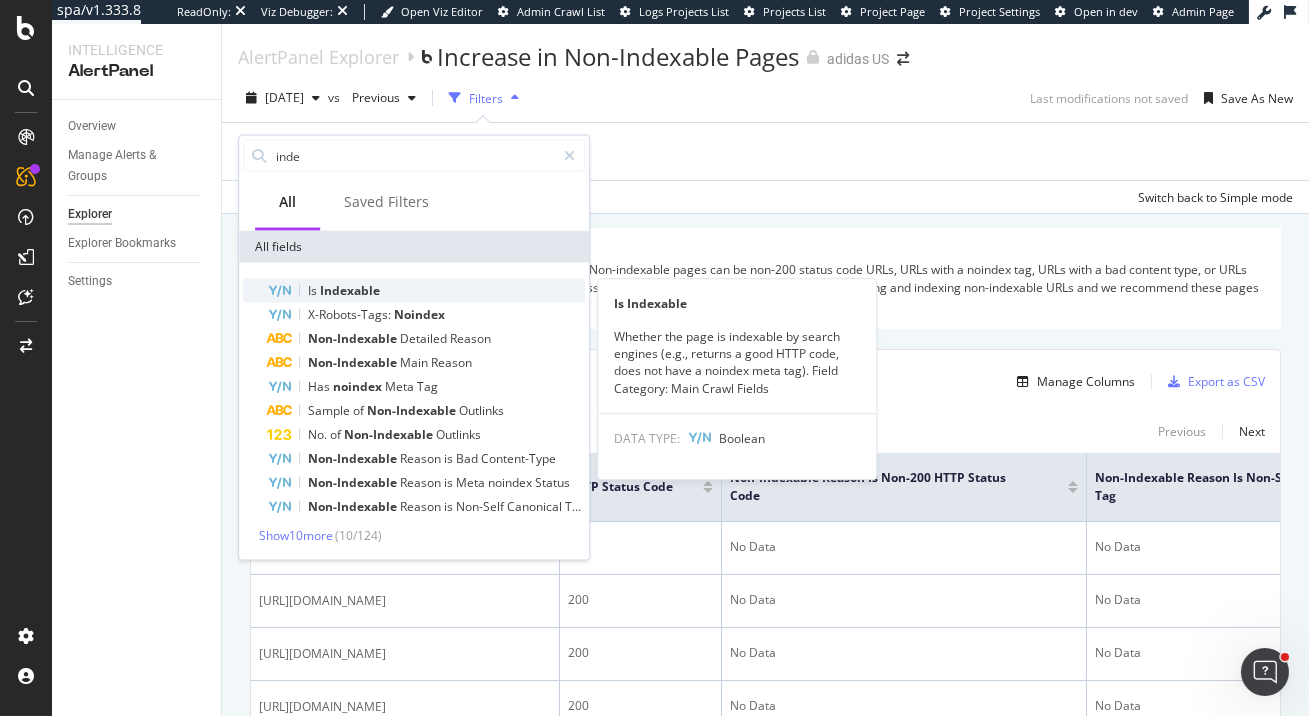 type on "inde" 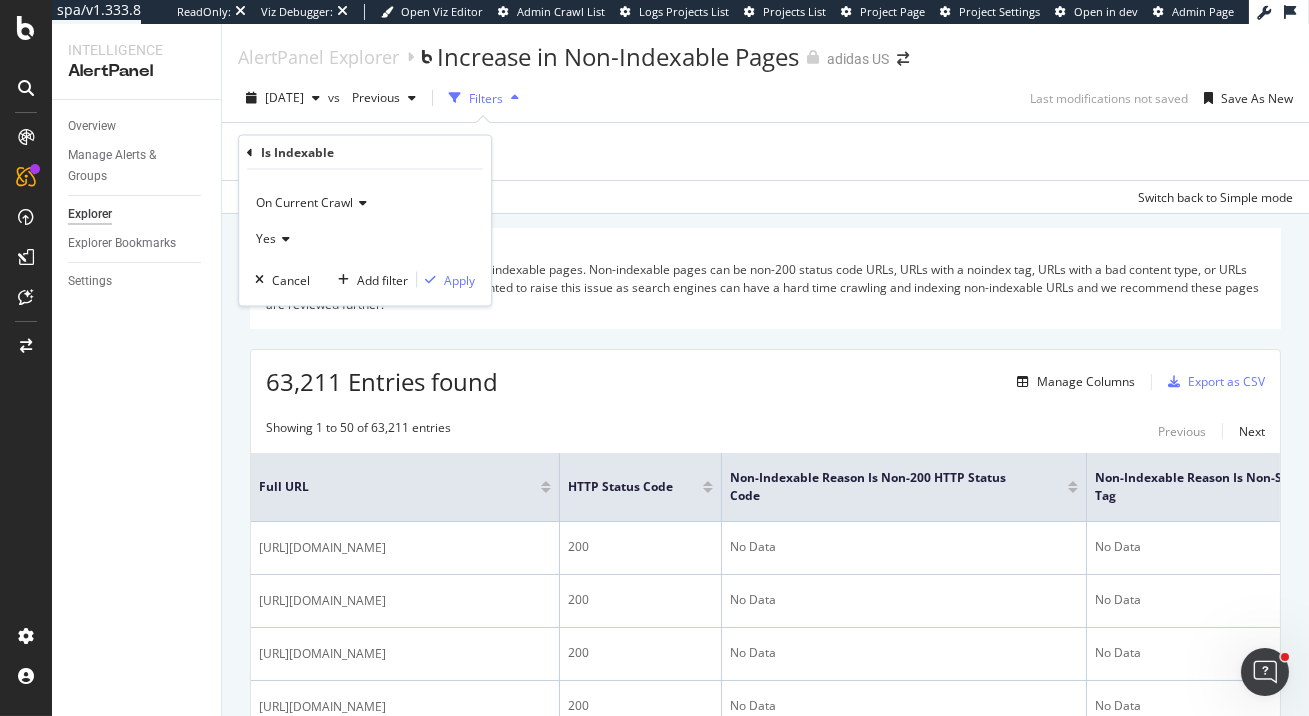 click at bounding box center [283, 238] 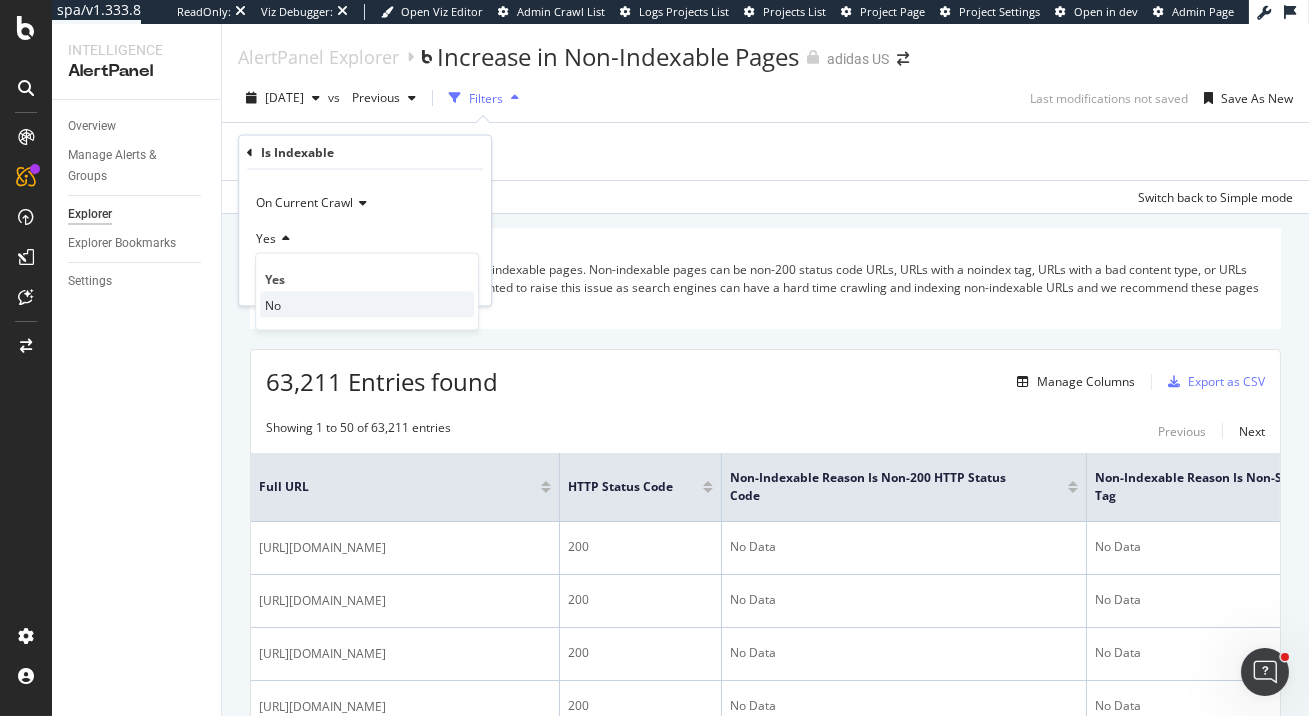 click on "No" at bounding box center (367, 305) 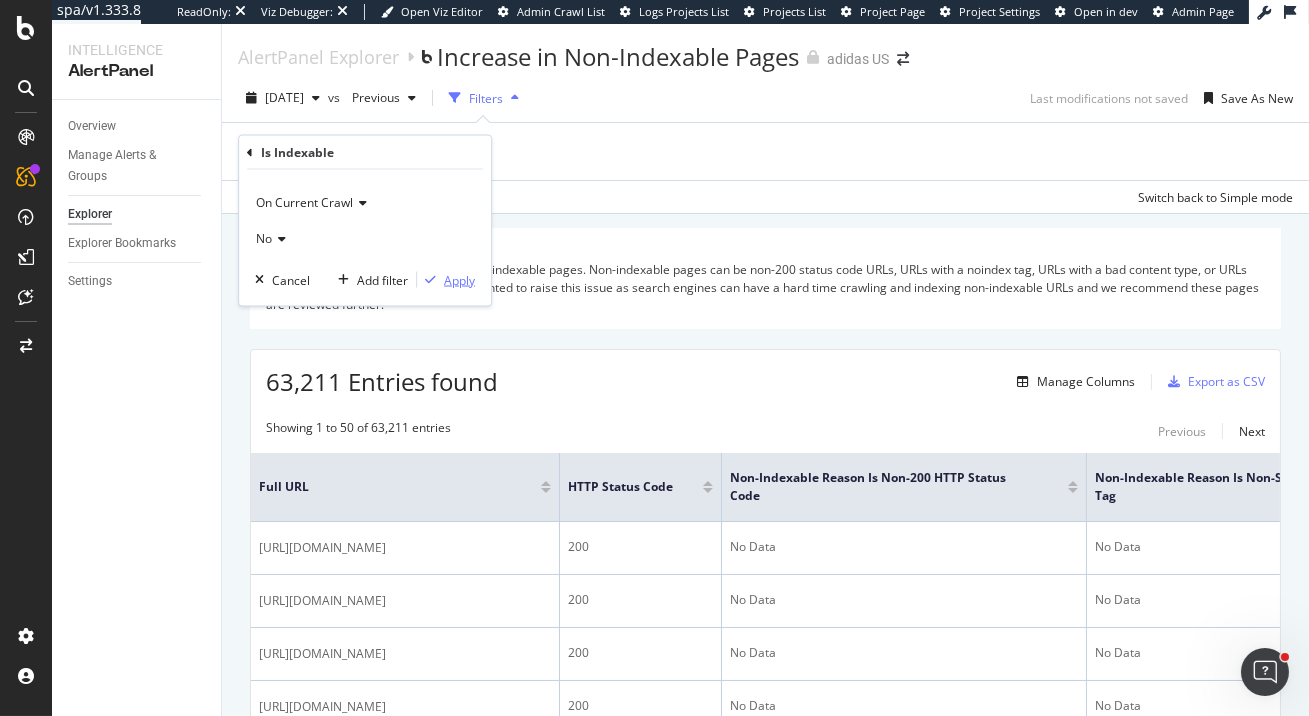 click on "Apply" at bounding box center [459, 279] 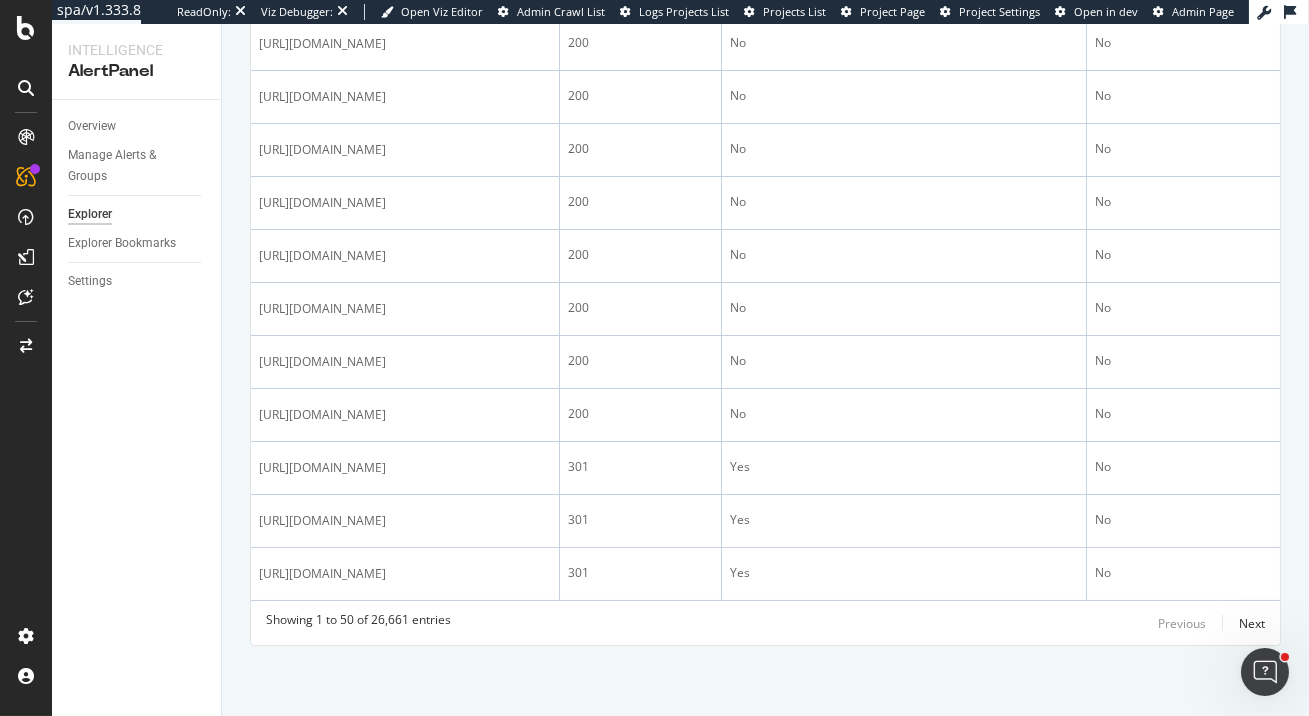 scroll, scrollTop: 3171, scrollLeft: 0, axis: vertical 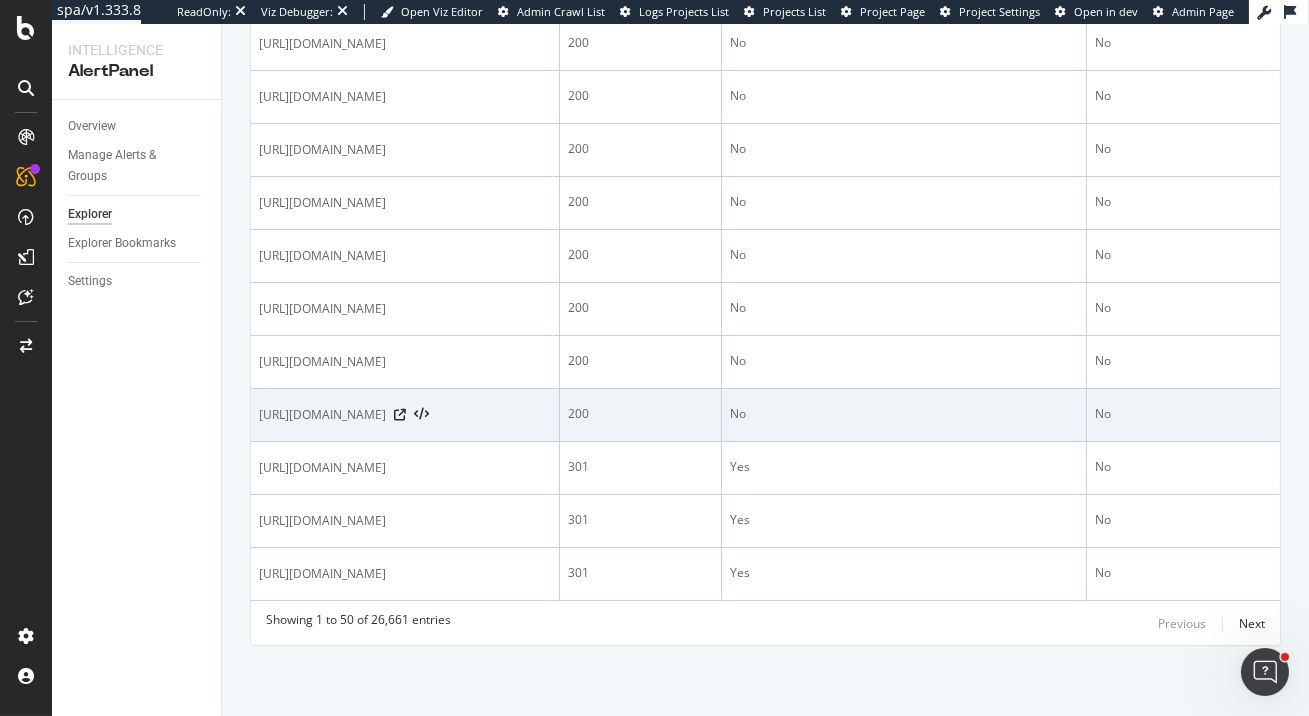 drag, startPoint x: 391, startPoint y: 392, endPoint x: 456, endPoint y: 415, distance: 68.94926 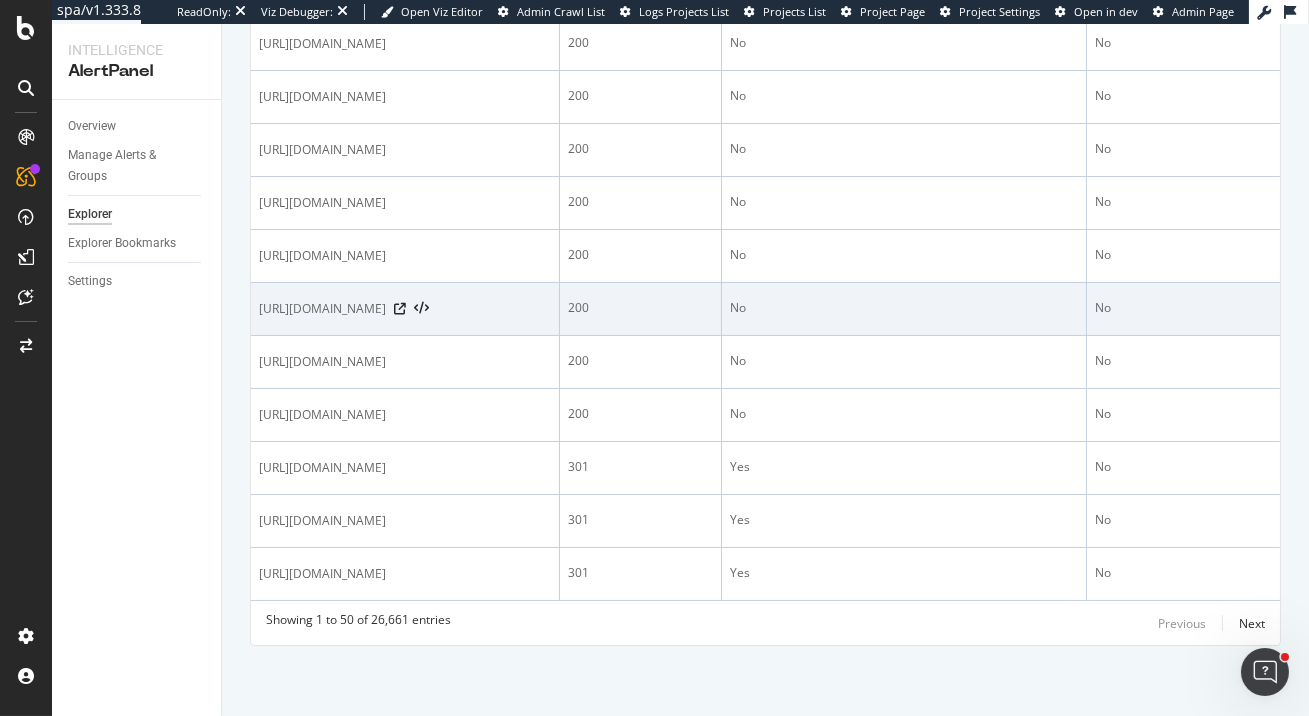 scroll, scrollTop: 2783, scrollLeft: 0, axis: vertical 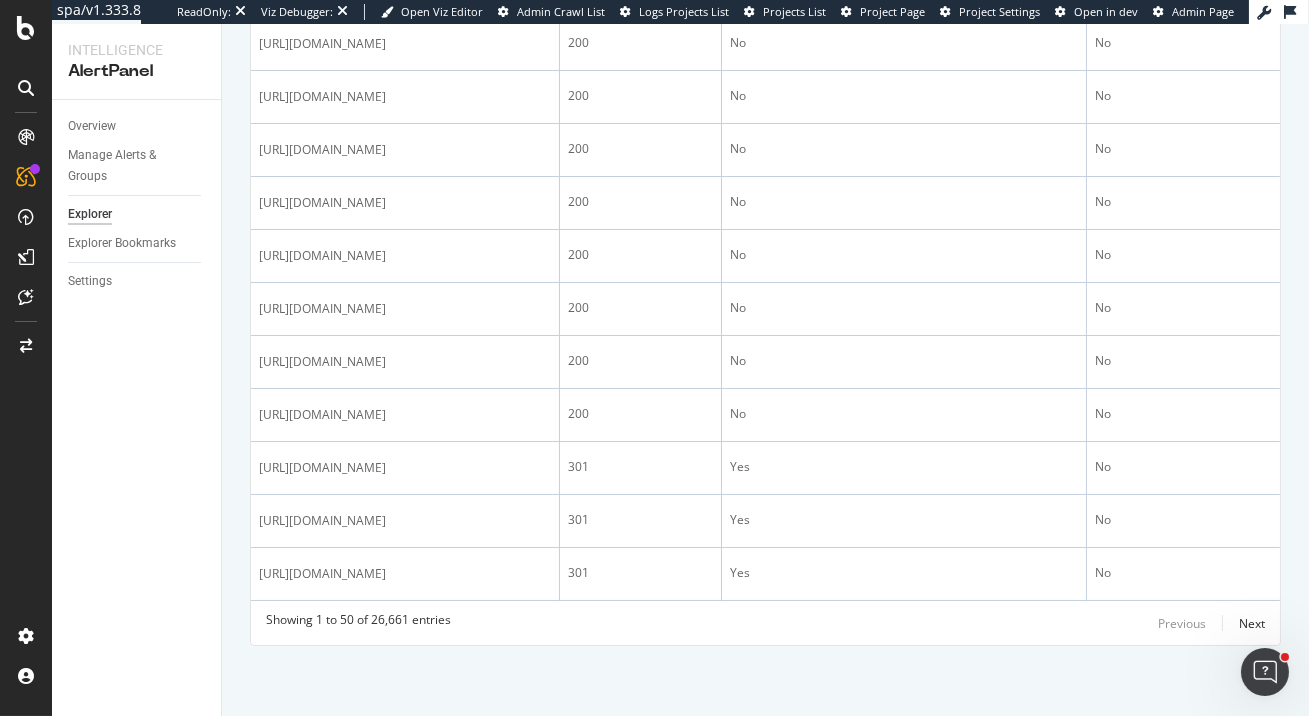 drag, startPoint x: 386, startPoint y: 276, endPoint x: 444, endPoint y: 300, distance: 62.76942 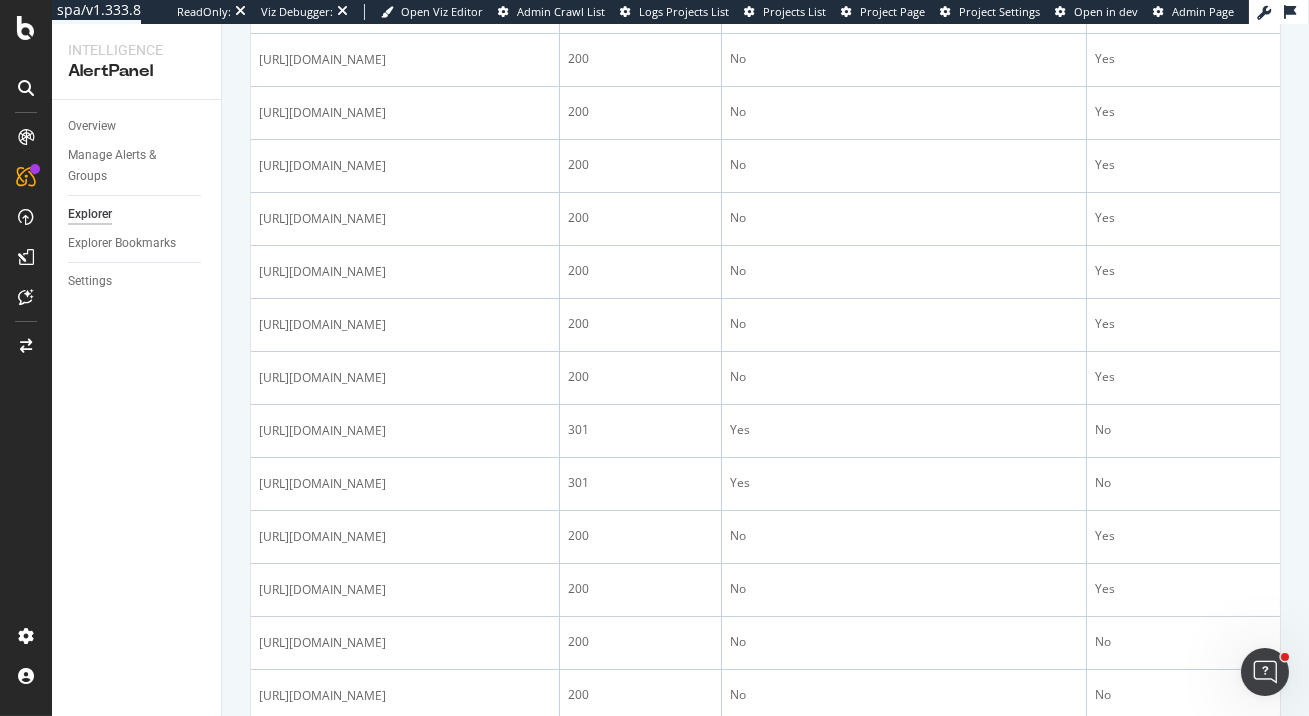 scroll, scrollTop: 0, scrollLeft: 0, axis: both 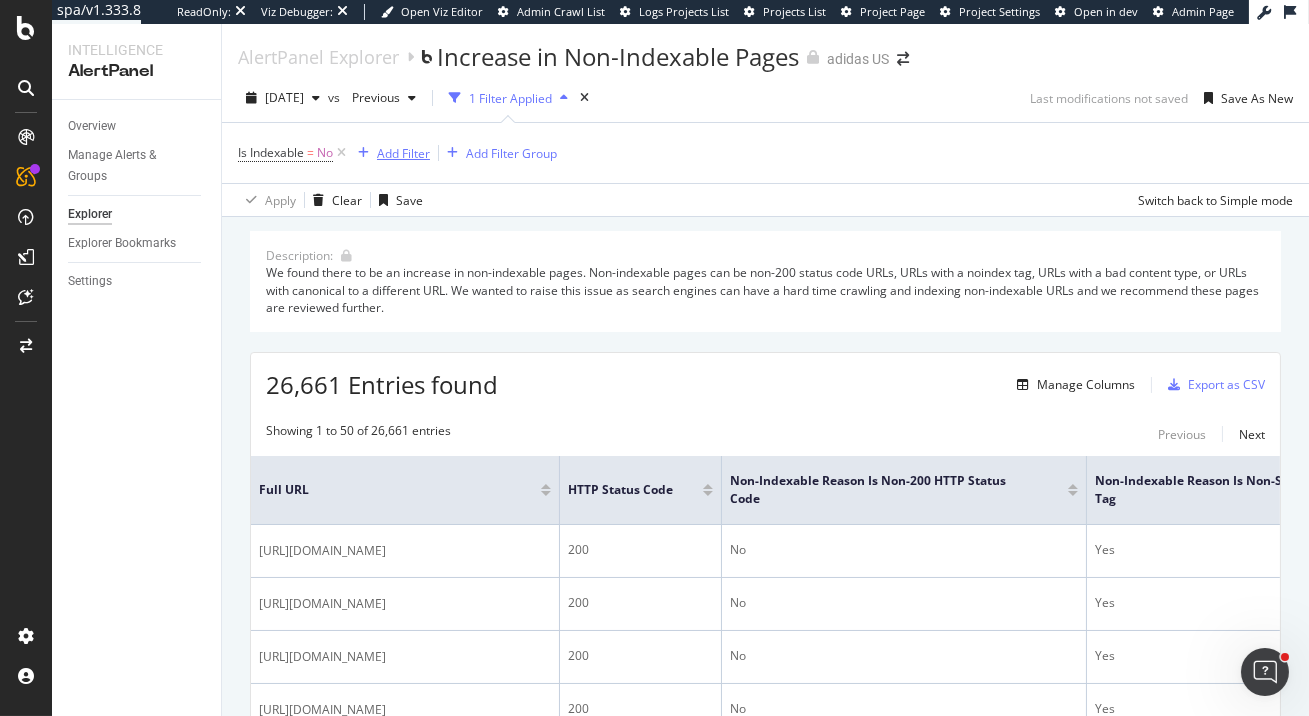 click on "Add Filter" at bounding box center (403, 153) 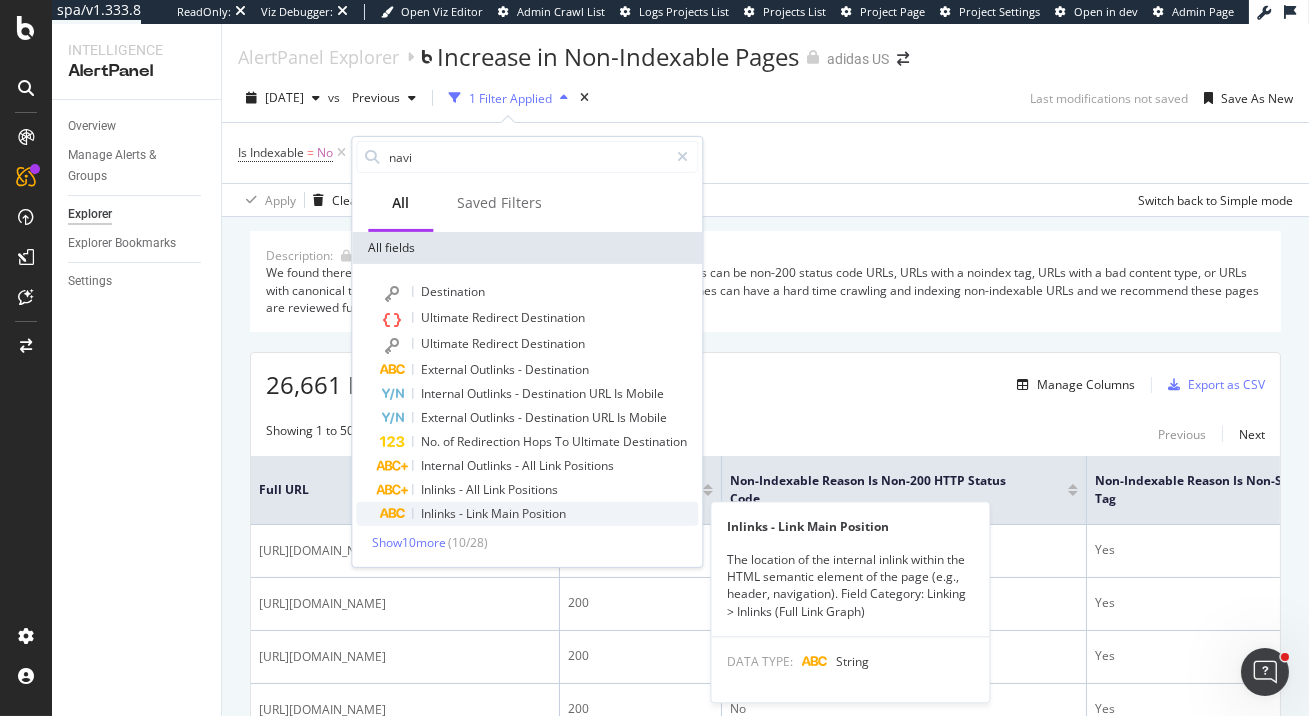 type on "navi" 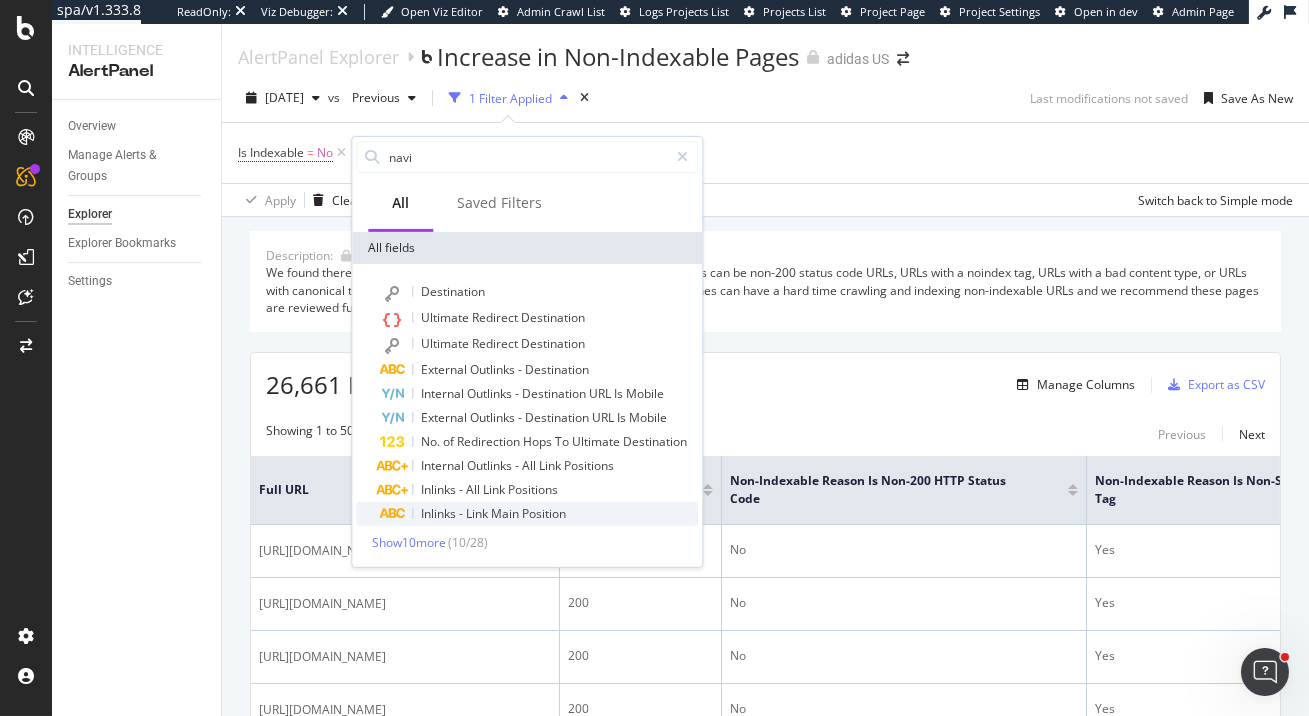 click on "Position" at bounding box center [544, 513] 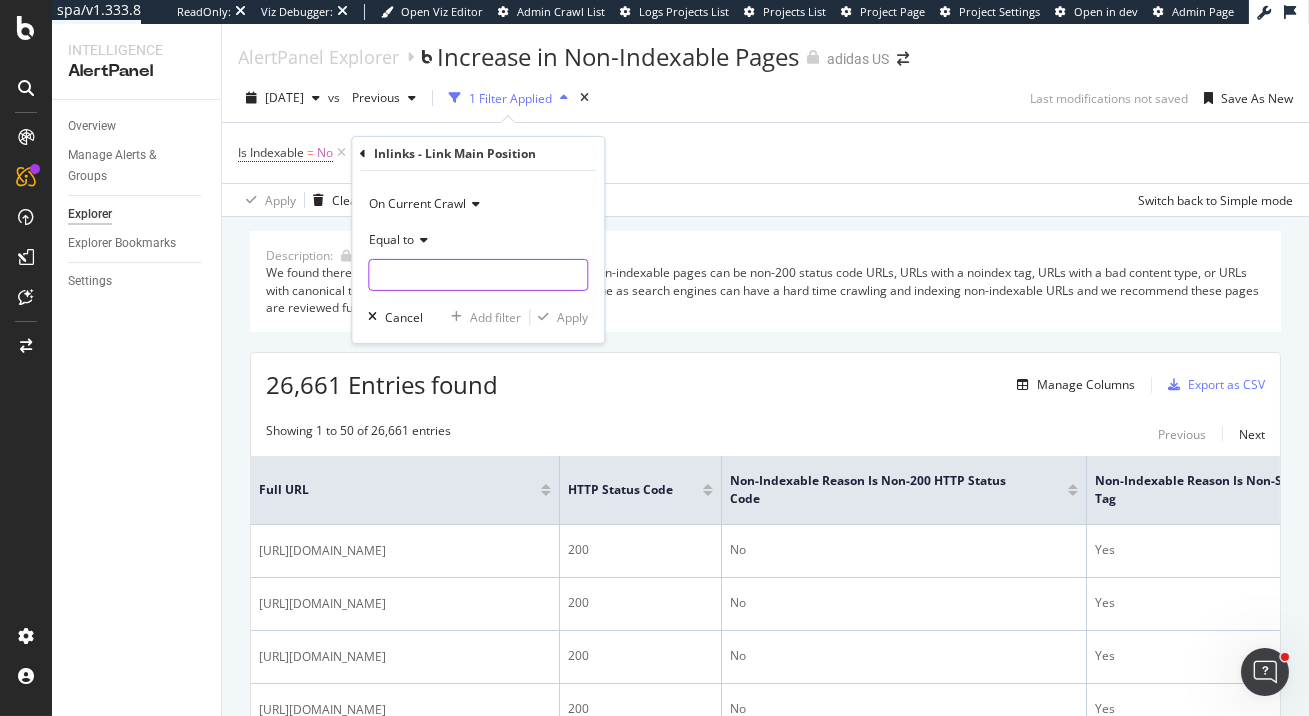 click at bounding box center (478, 275) 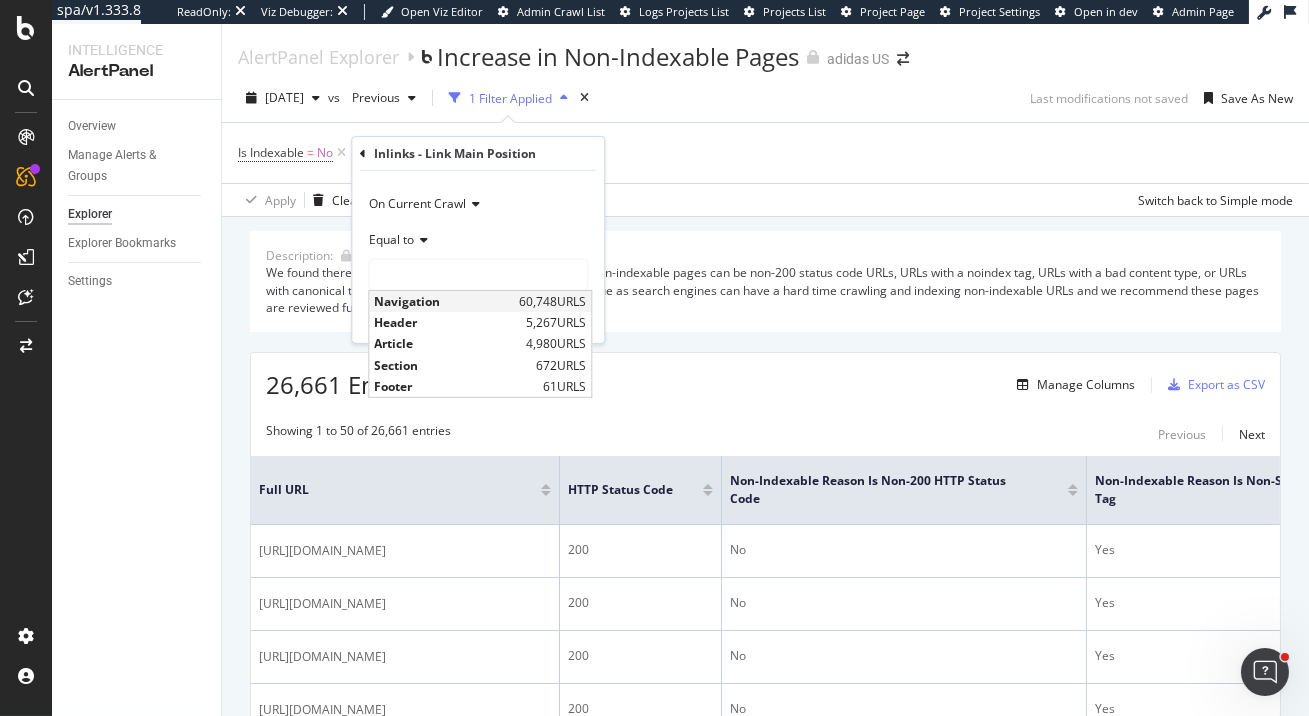 click on "Navigation" at bounding box center (444, 301) 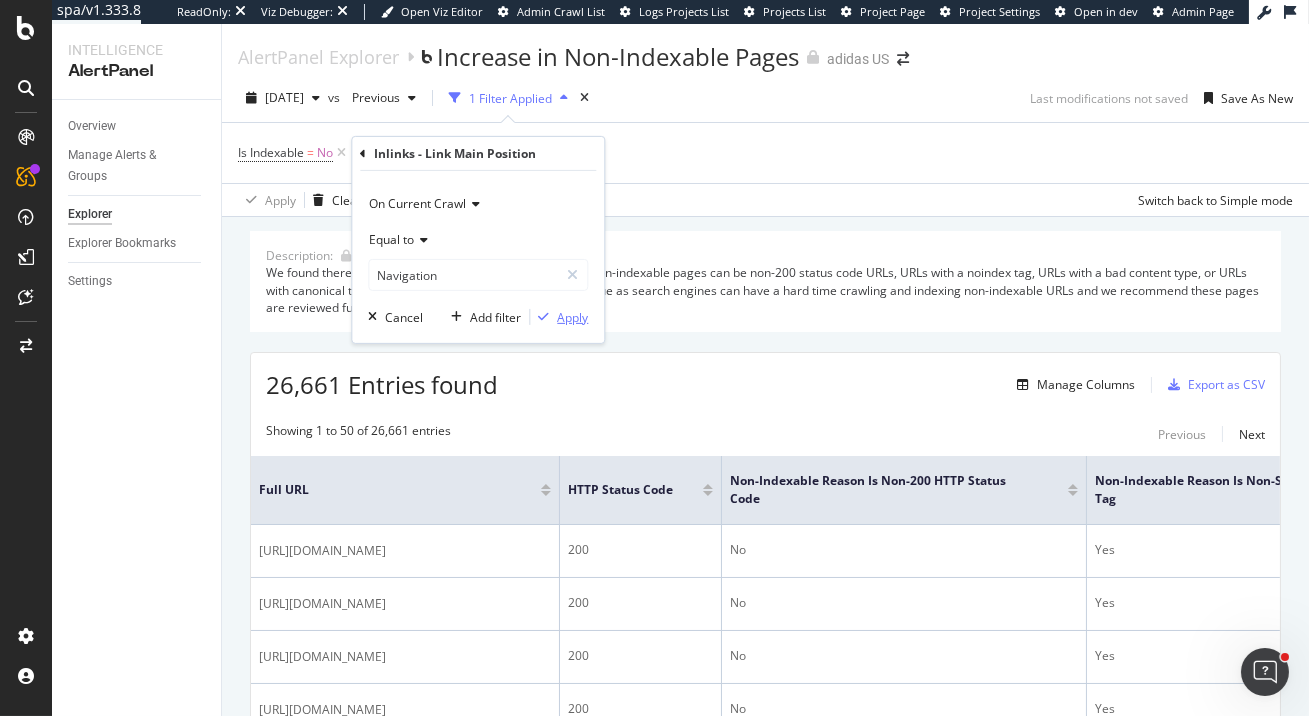 click on "Apply" at bounding box center (572, 316) 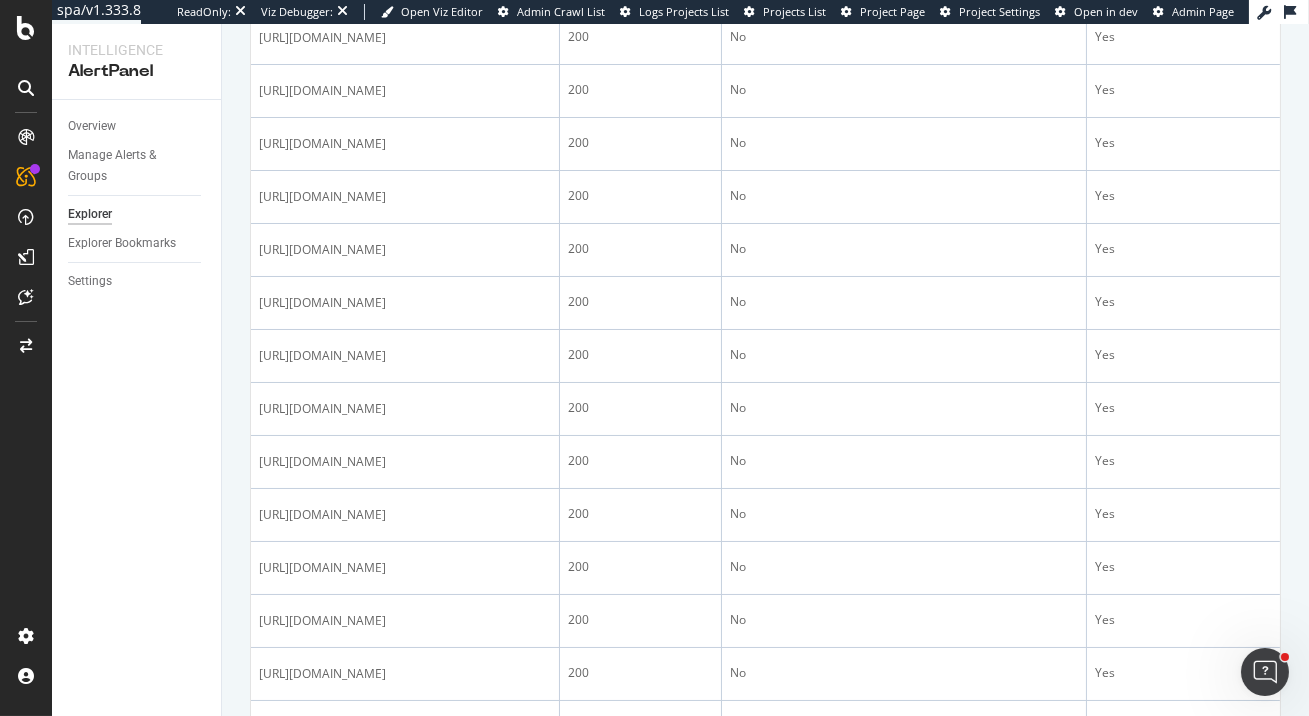 scroll, scrollTop: 1203, scrollLeft: 0, axis: vertical 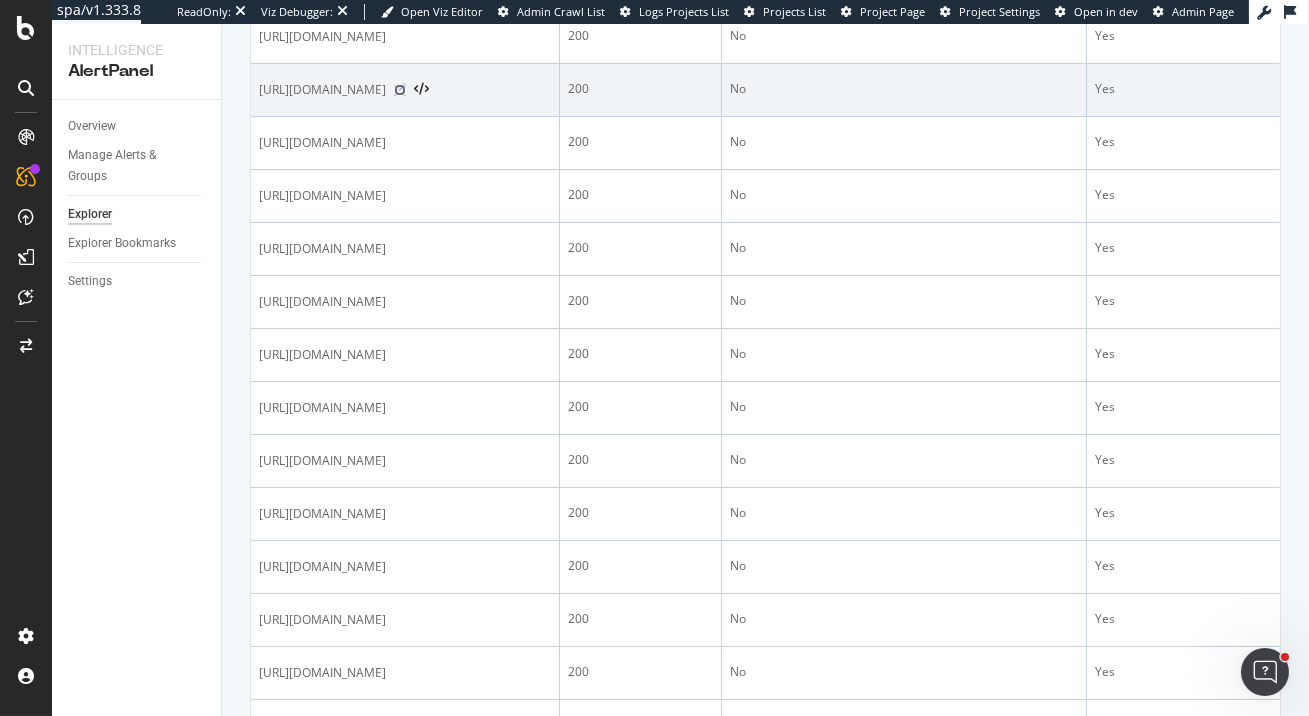 click at bounding box center [400, 90] 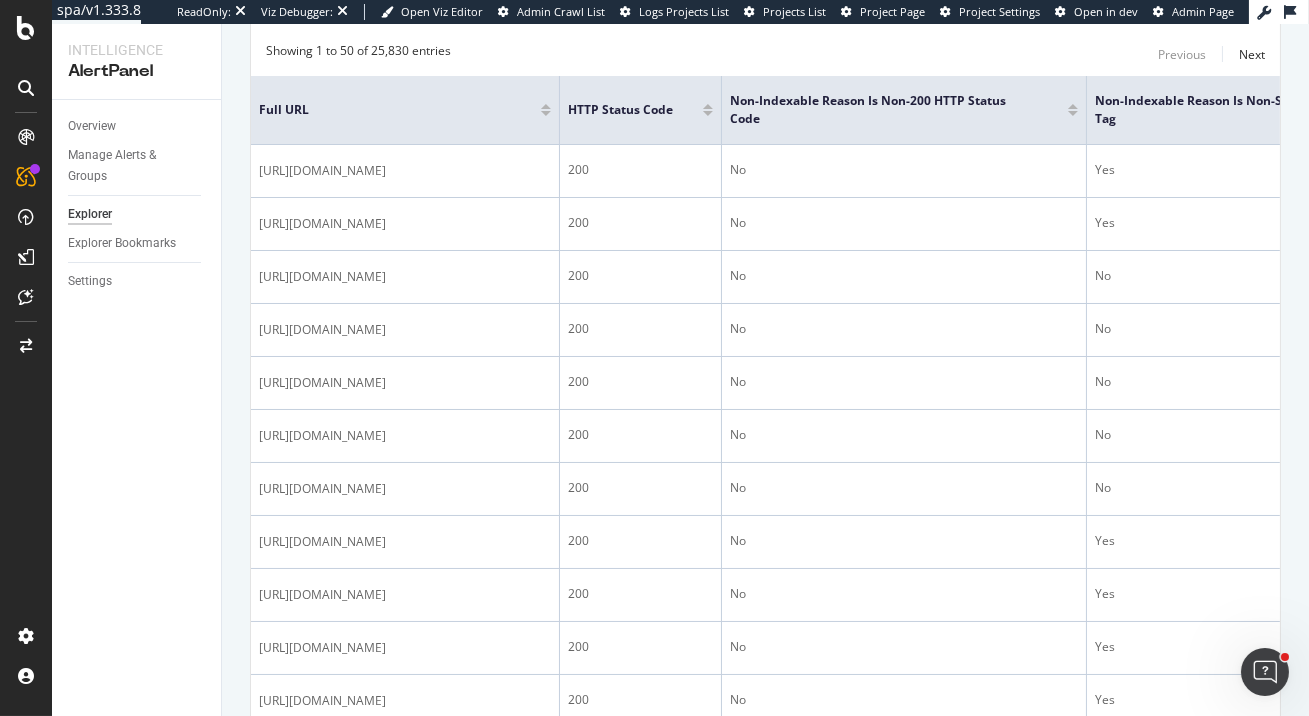 scroll, scrollTop: 0, scrollLeft: 0, axis: both 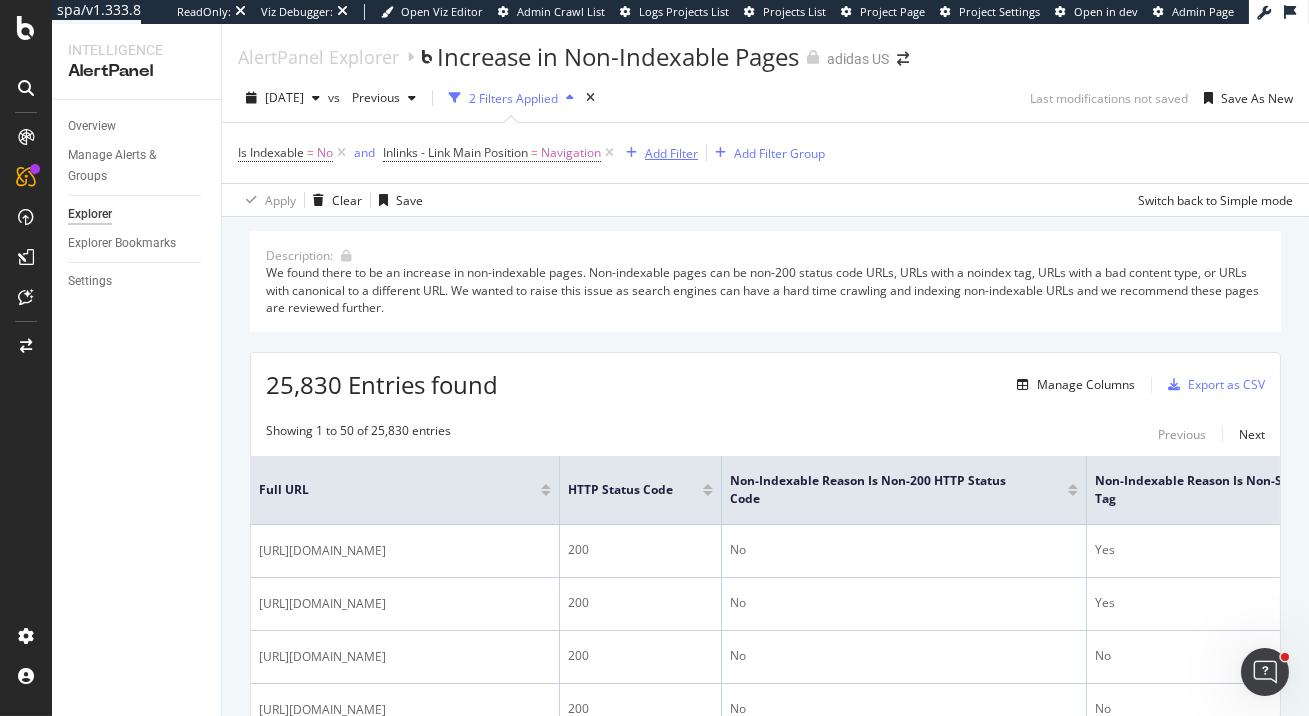 click on "Add Filter" at bounding box center (671, 153) 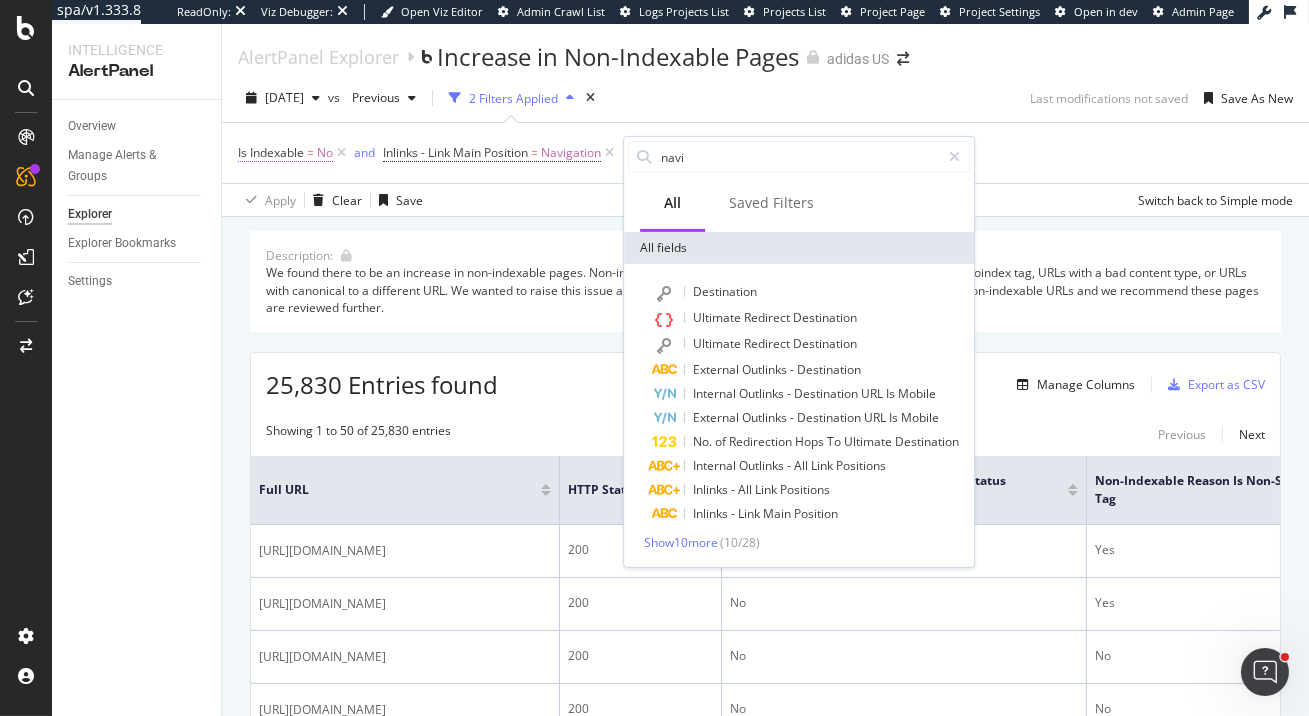 click on "Is Indexable" at bounding box center [271, 152] 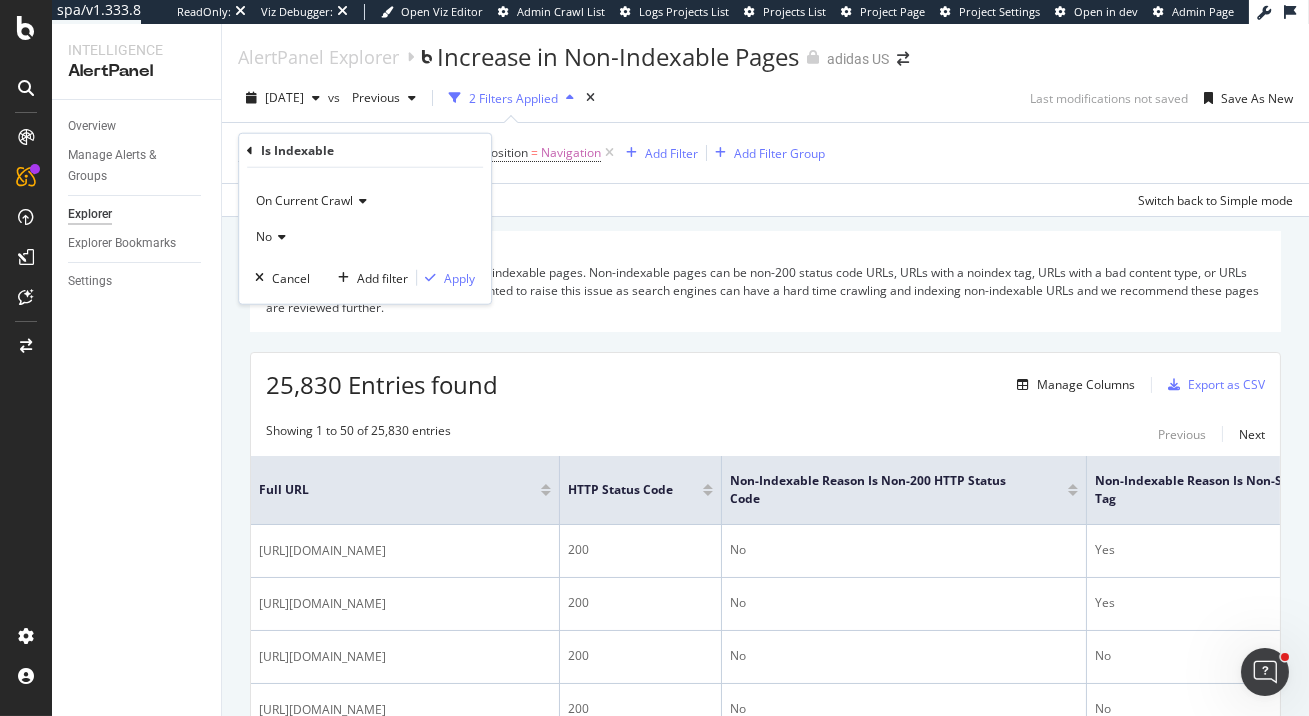 click on "On Current Crawl" at bounding box center (304, 199) 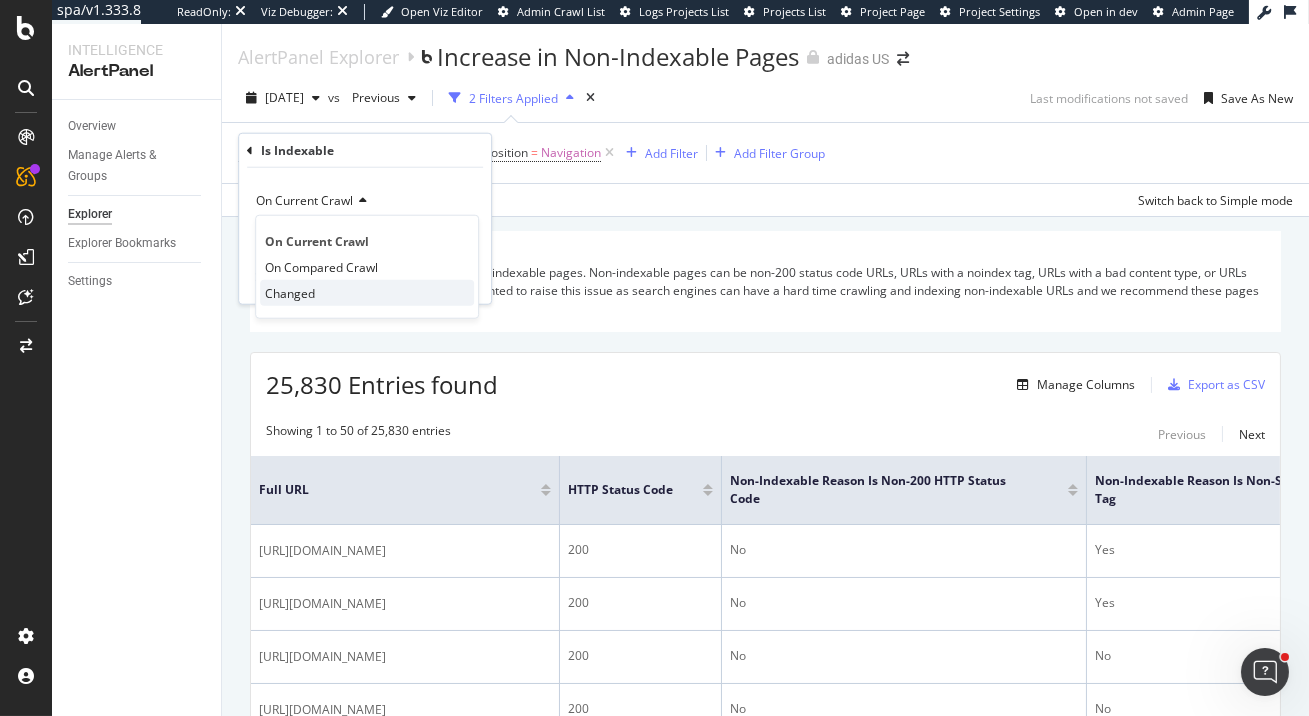 click on "Changed" at bounding box center [367, 293] 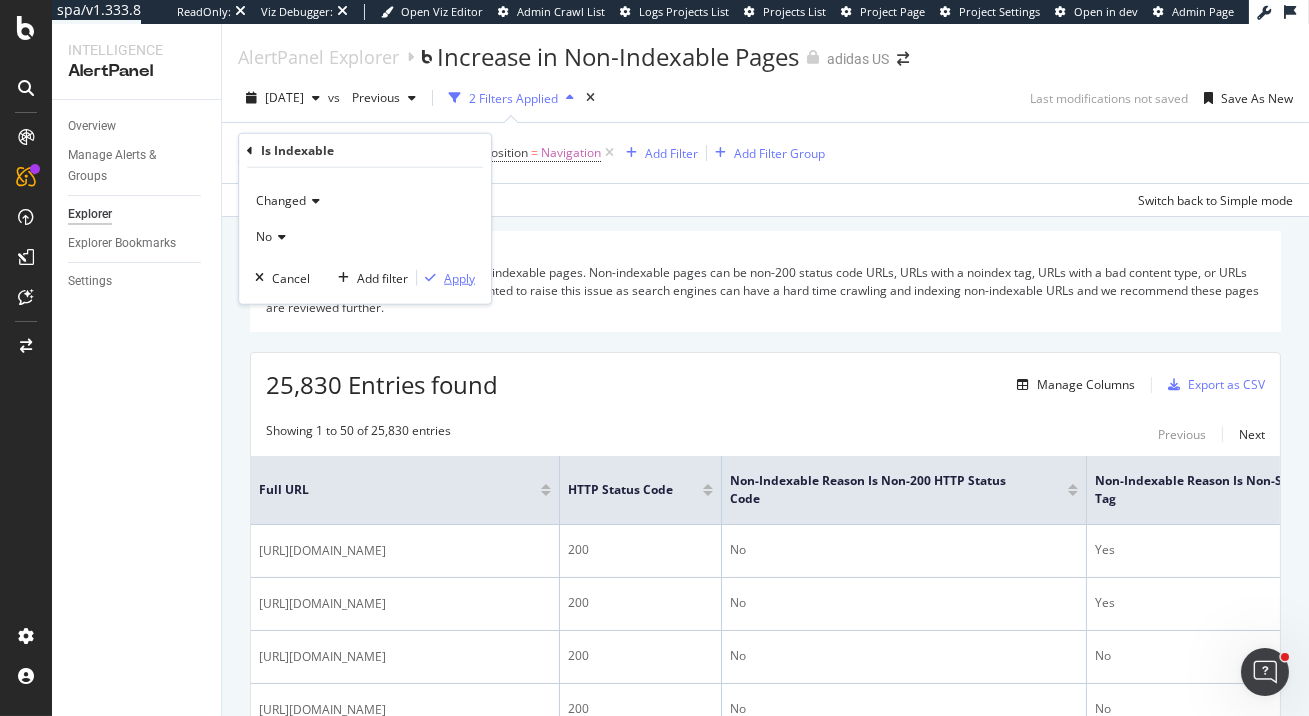 click on "Apply" at bounding box center (459, 277) 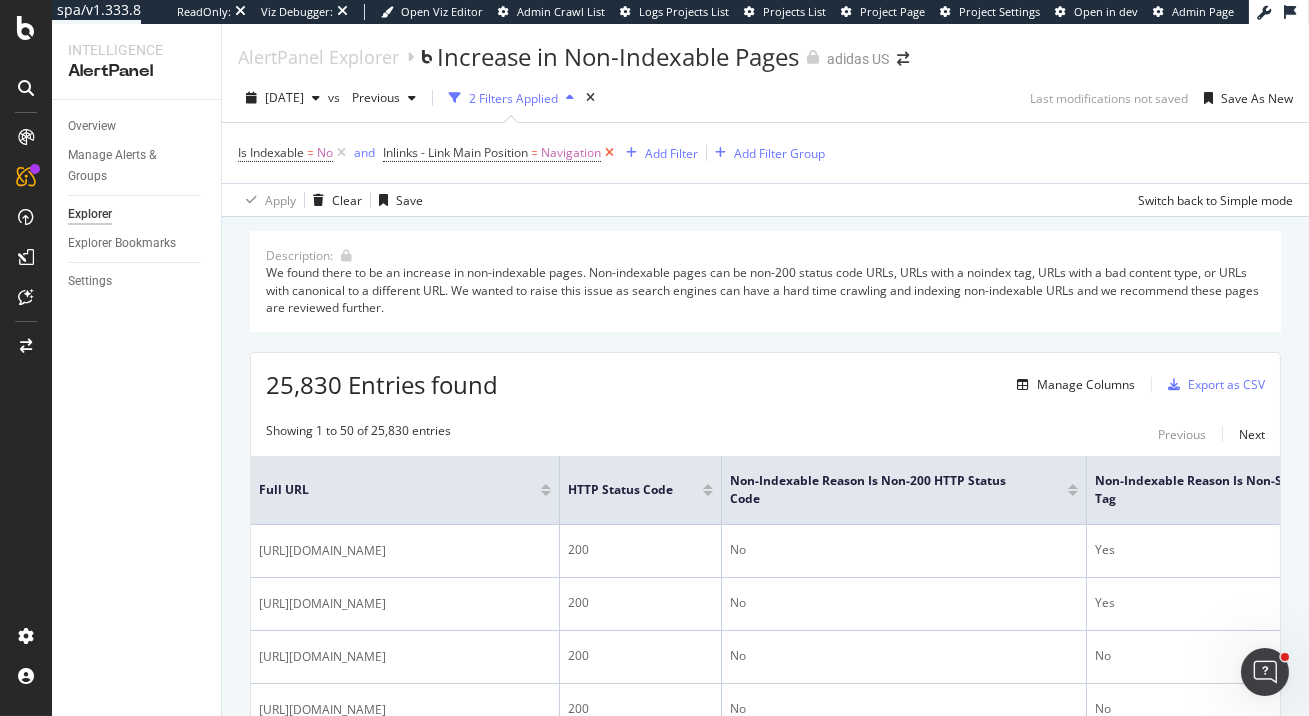 click at bounding box center [609, 153] 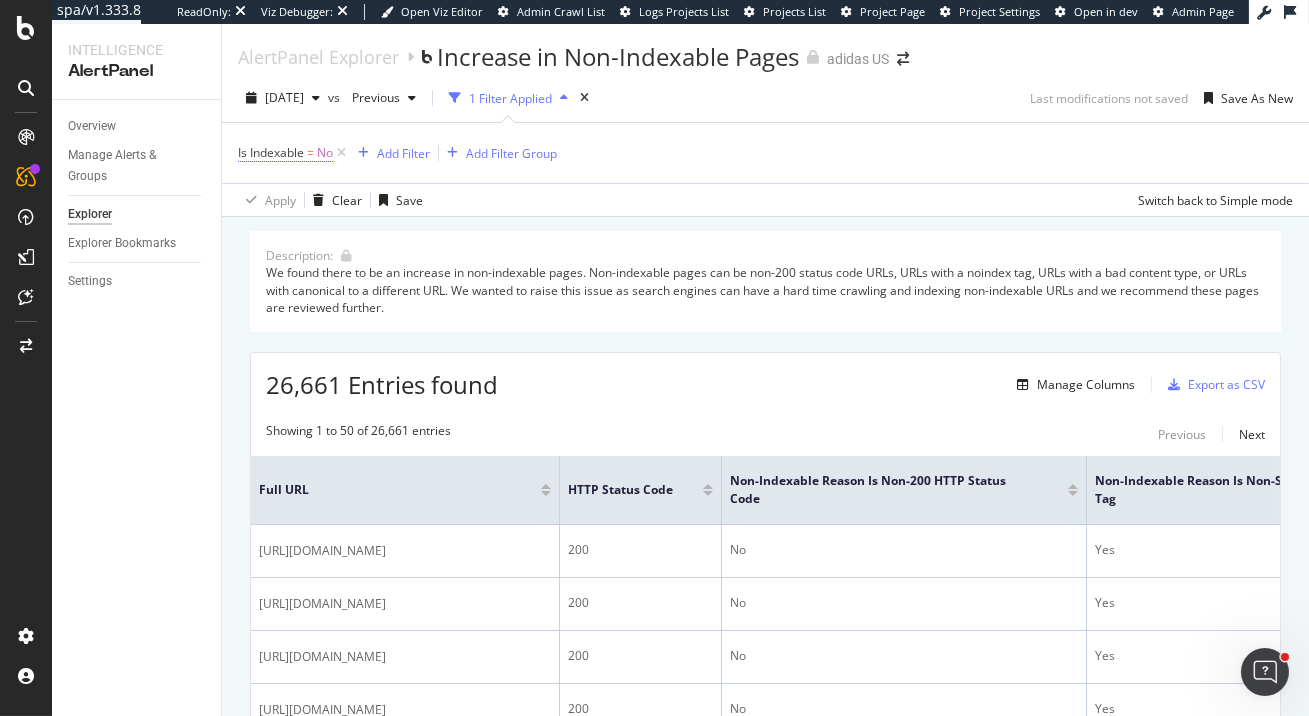 click on "Is Indexable" at bounding box center [271, 152] 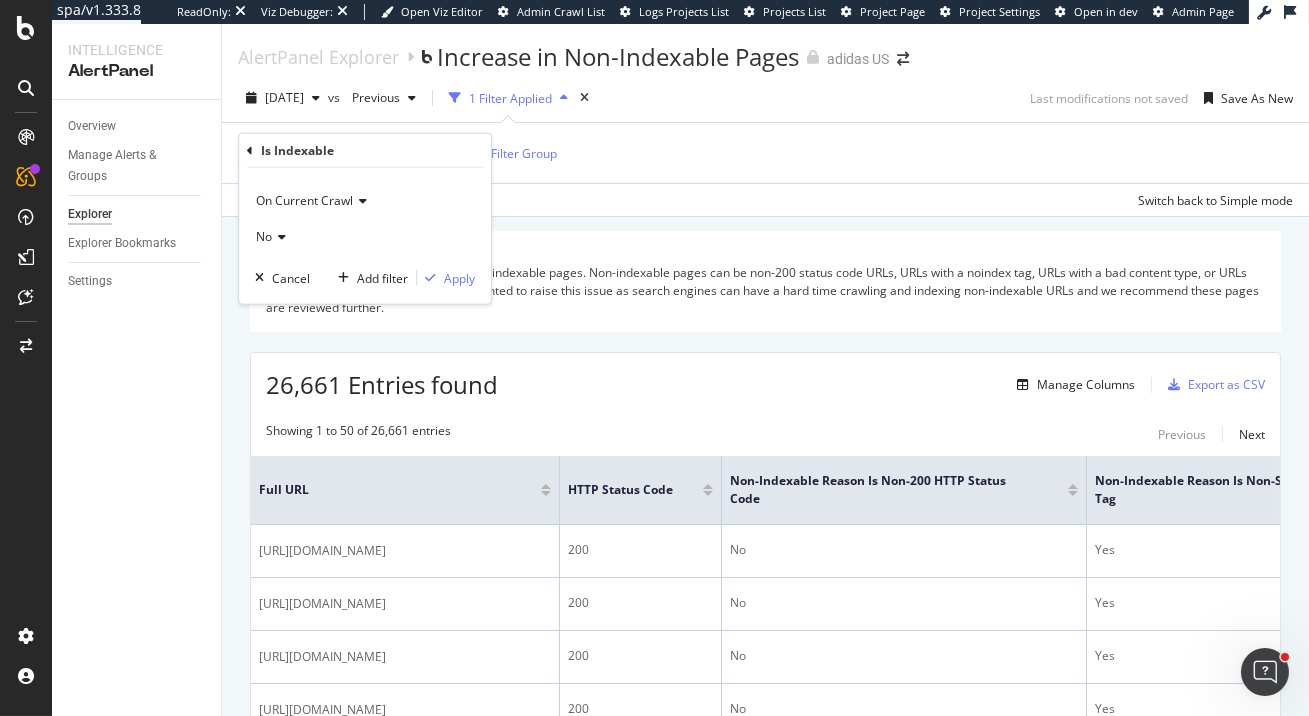 click at bounding box center (279, 236) 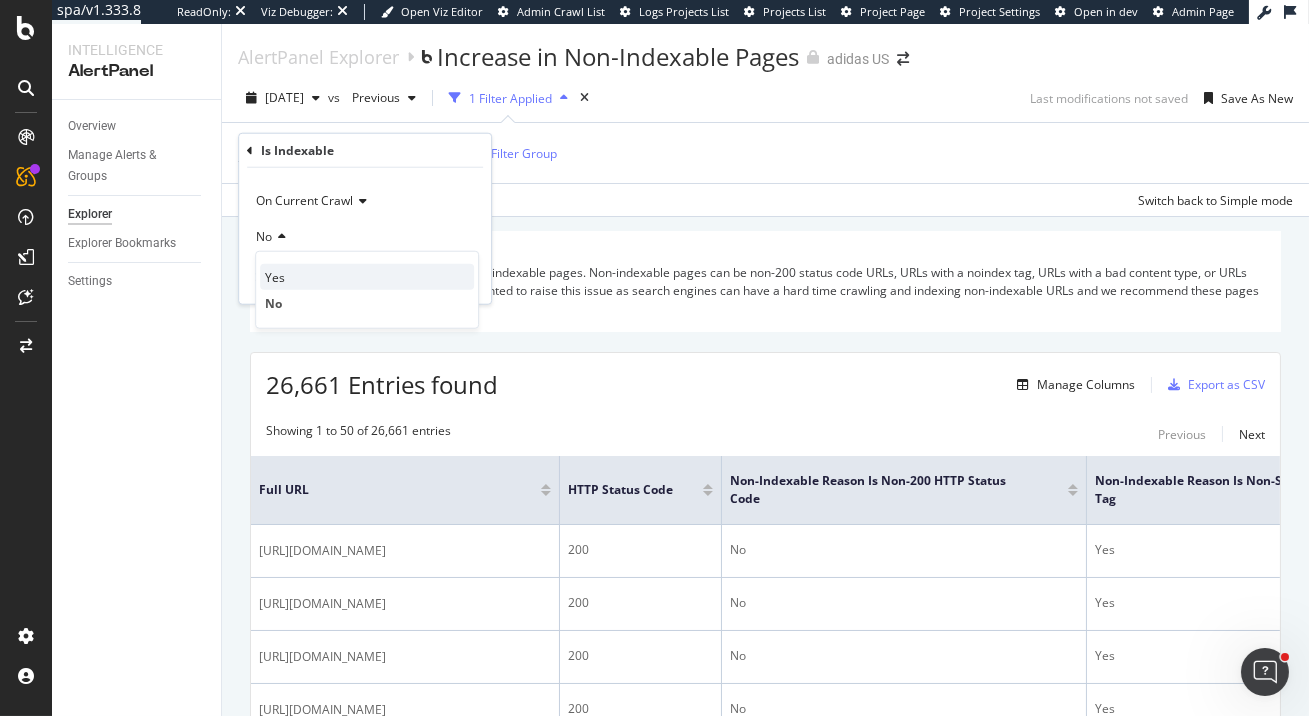 click on "Yes" at bounding box center [367, 277] 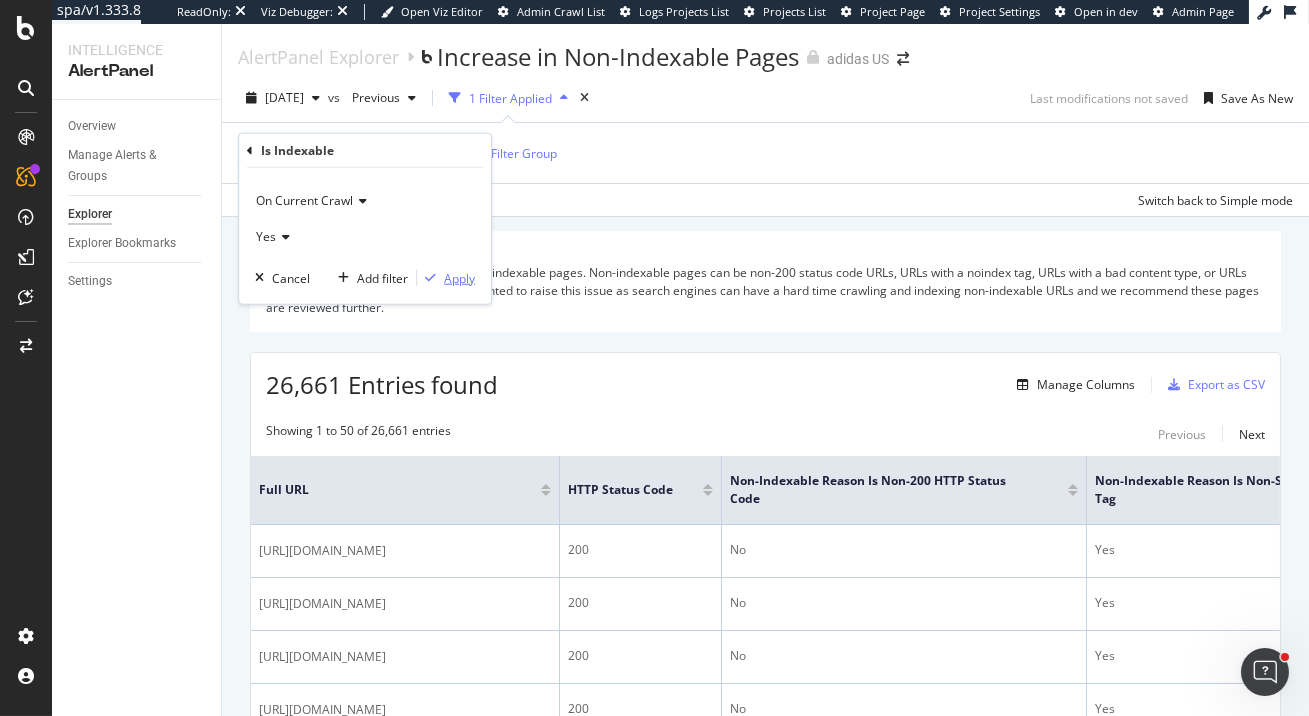 click on "Apply" at bounding box center [459, 277] 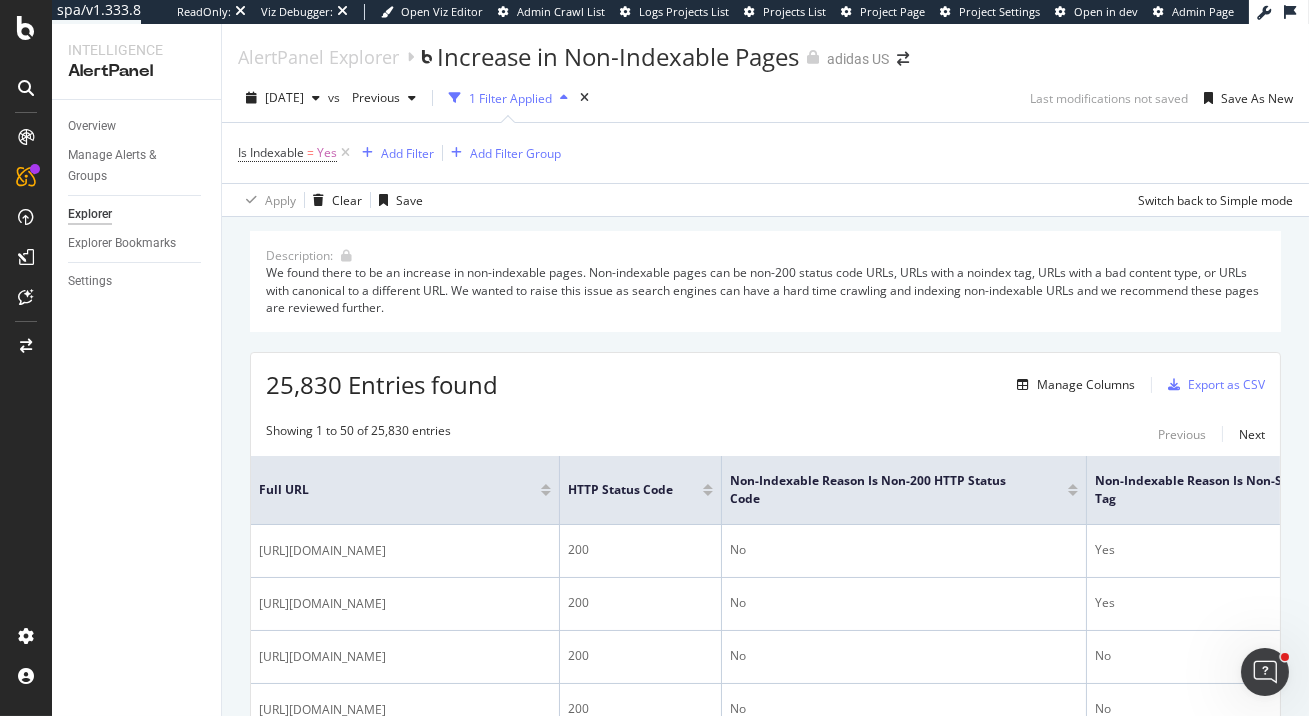 scroll, scrollTop: 7, scrollLeft: 0, axis: vertical 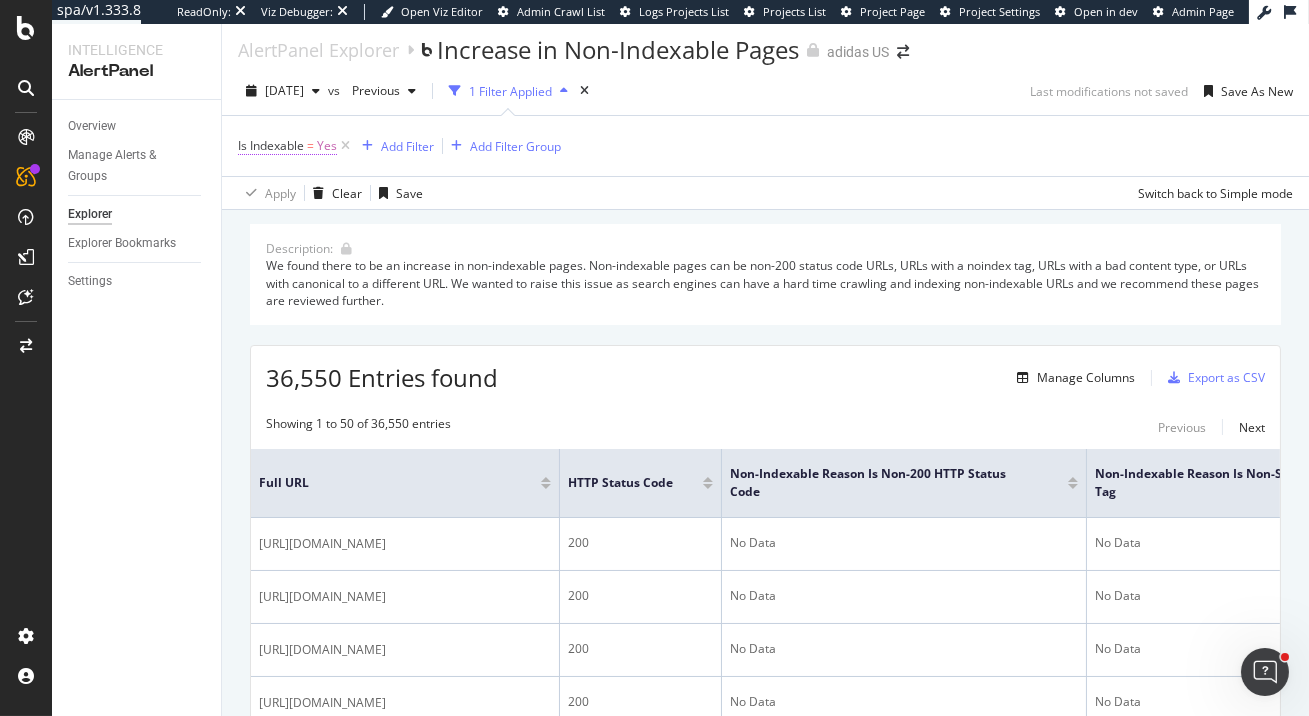 click on "Is Indexable" at bounding box center [271, 145] 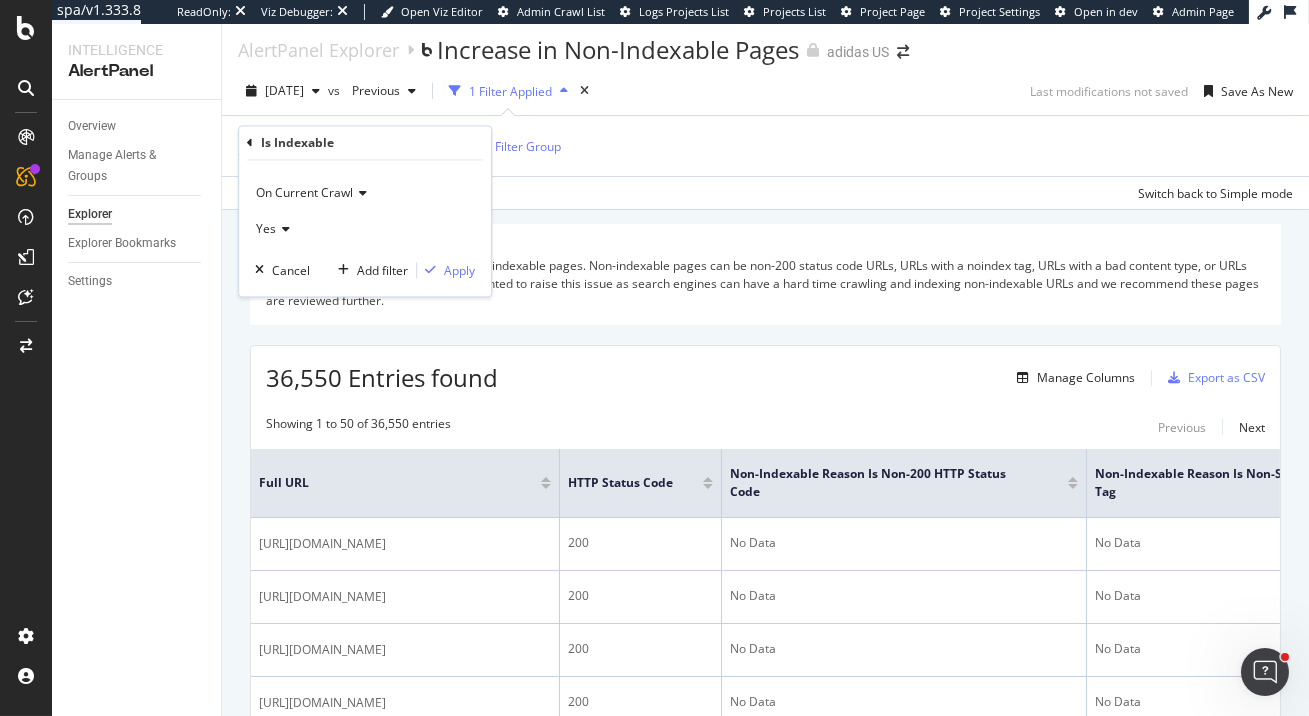 click on "On Current Crawl" at bounding box center [365, 193] 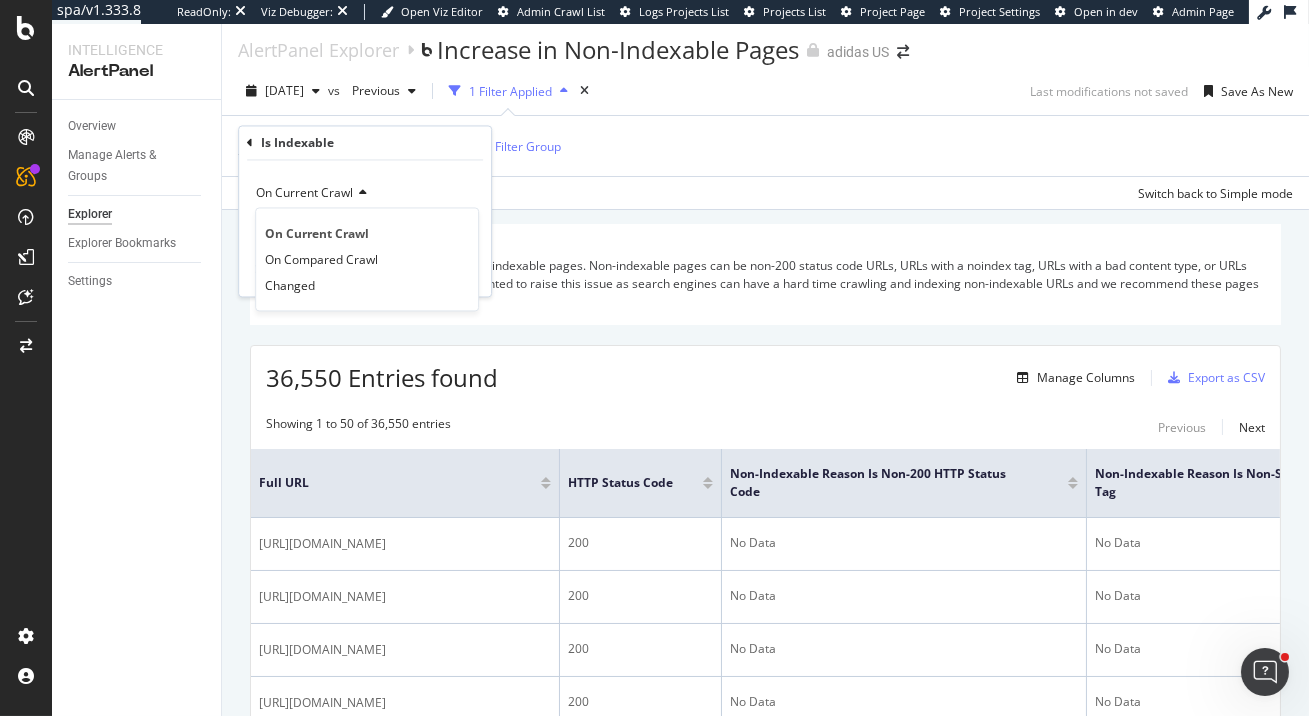 click on "Description: We found there to be an increase in non-indexable pages. Non-indexable pages can be non-200 status code URLs, URLs with a noindex tag, URLs with a bad content type, or URLs with canonical to a different URL. We wanted to raise this issue as search engines can have a hard time crawling and indexing non-indexable URLs and we recommend these pages are reviewed further." at bounding box center [765, 274] 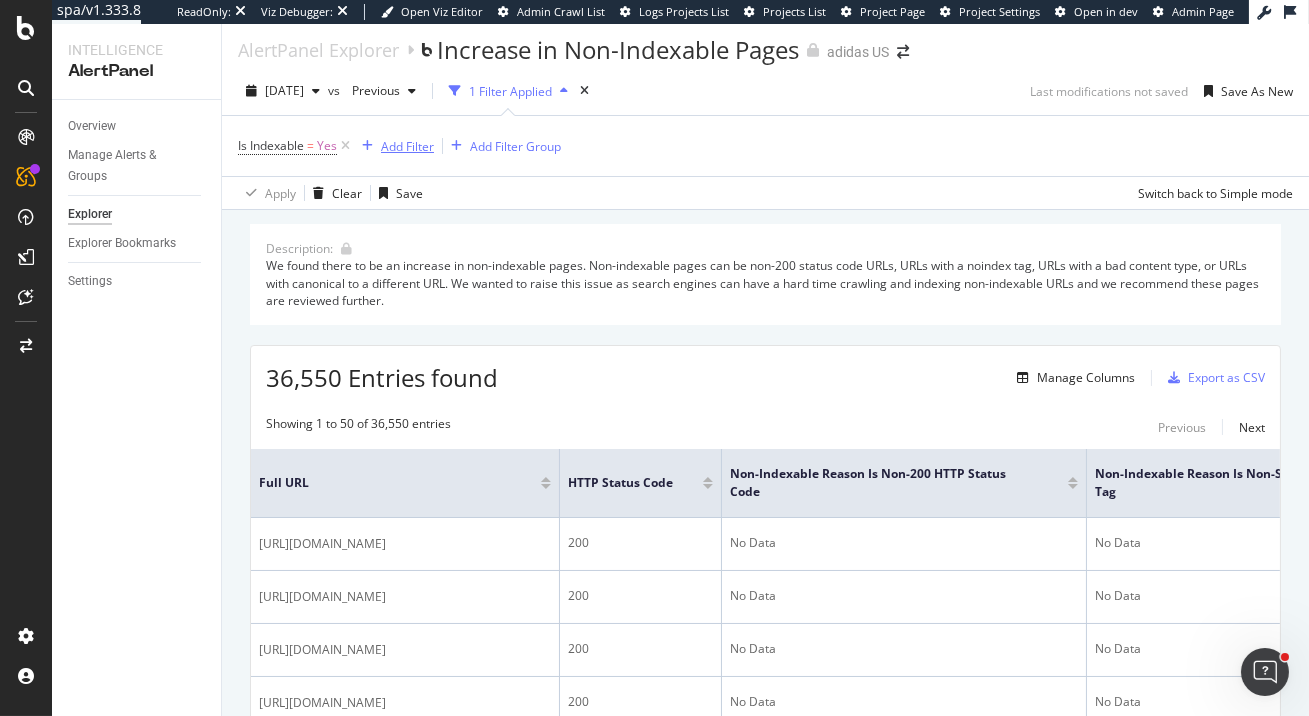 click on "Add Filter" at bounding box center (407, 146) 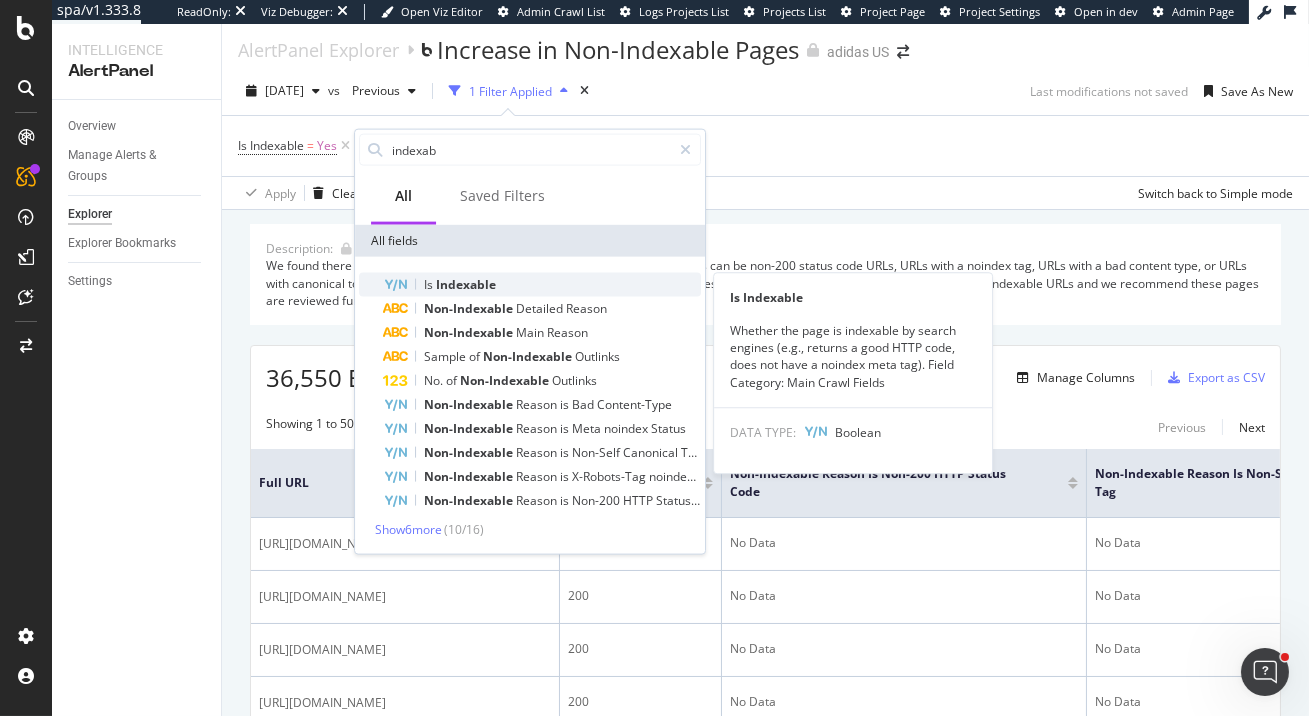 type on "indexab" 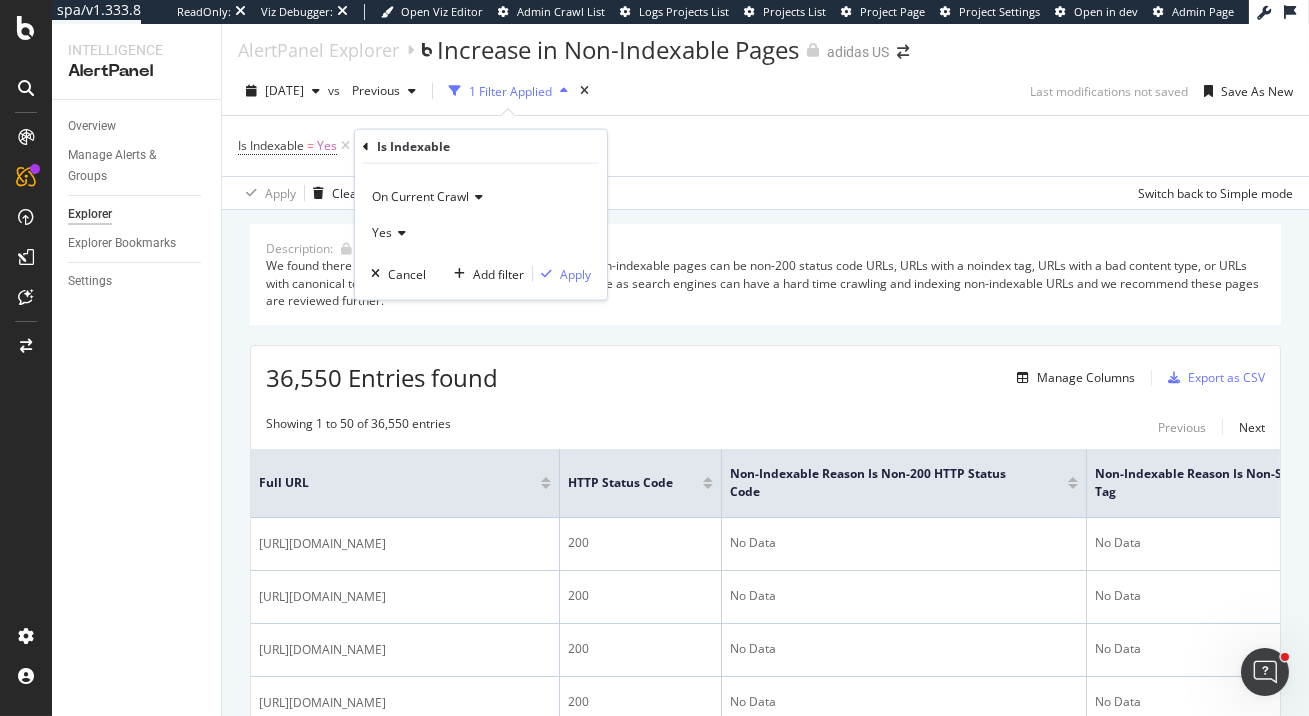 click on "On Current Crawl" at bounding box center [481, 196] 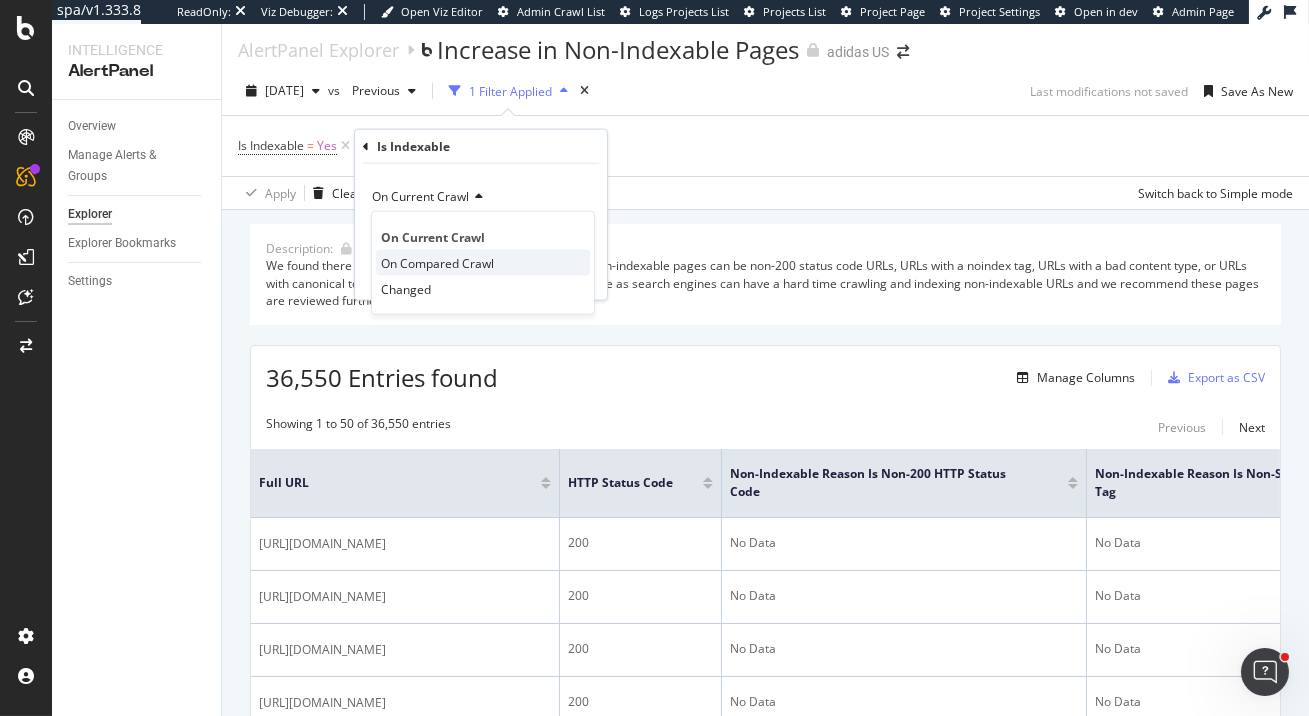 click on "On Compared Crawl" at bounding box center (437, 262) 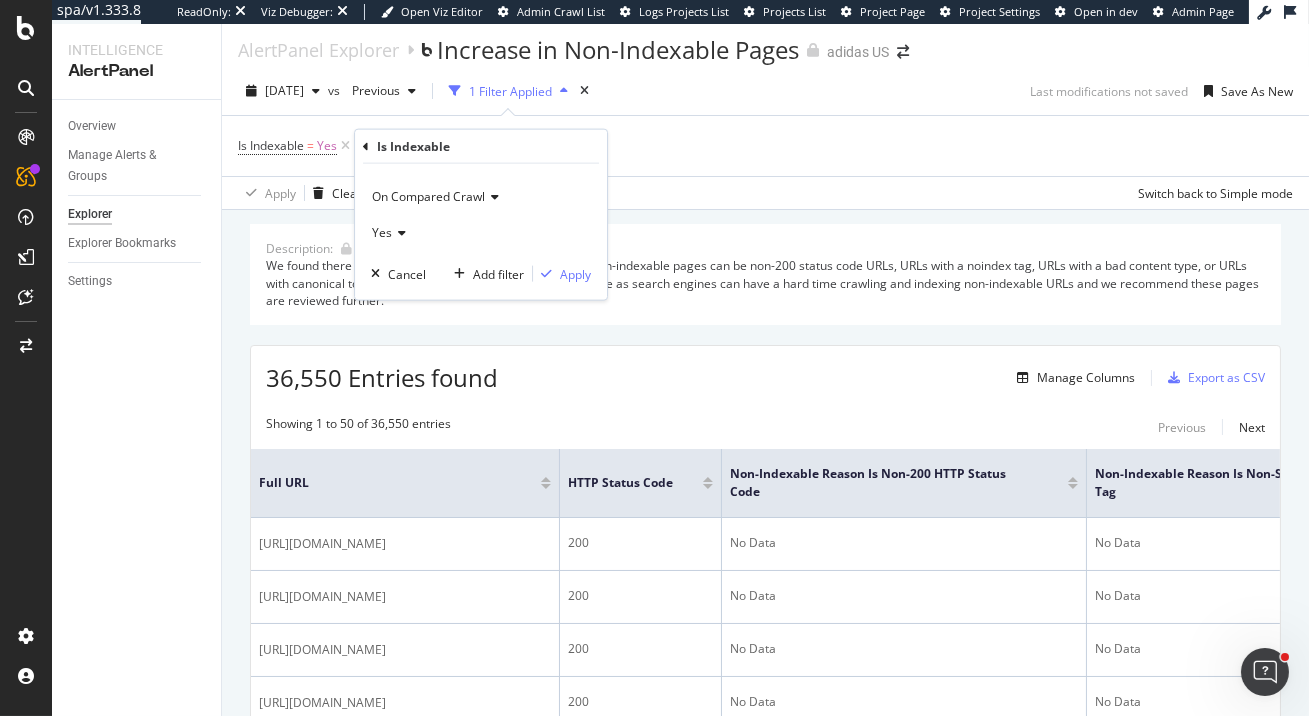 click at bounding box center (399, 232) 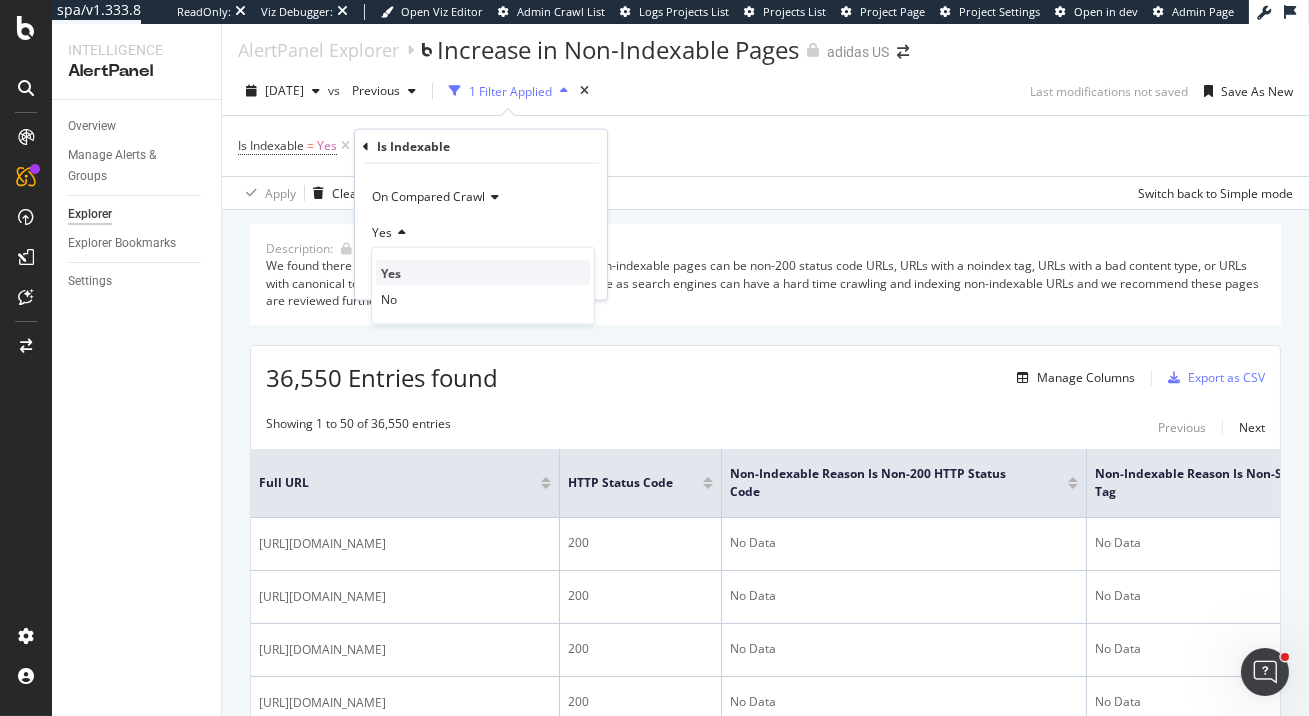 click on "Yes" at bounding box center (391, 272) 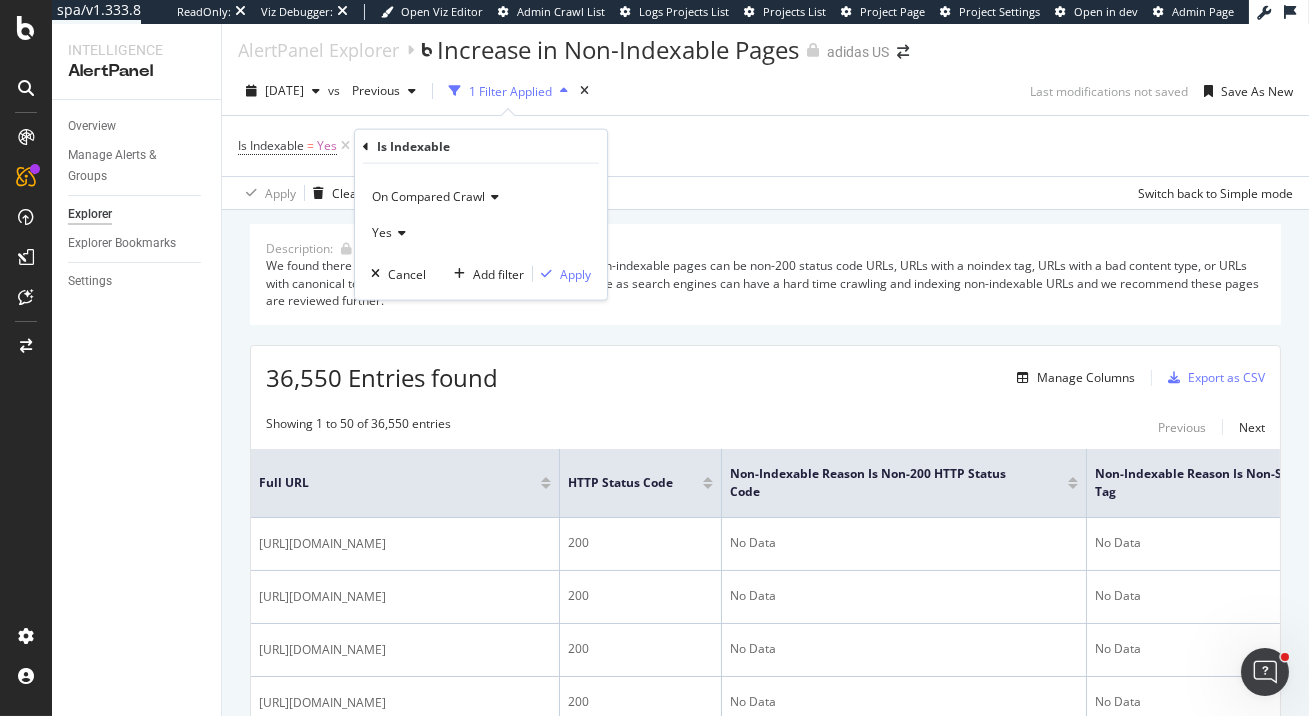 click on "On Compared Crawl Yes Cancel Add filter Apply" at bounding box center [481, 232] 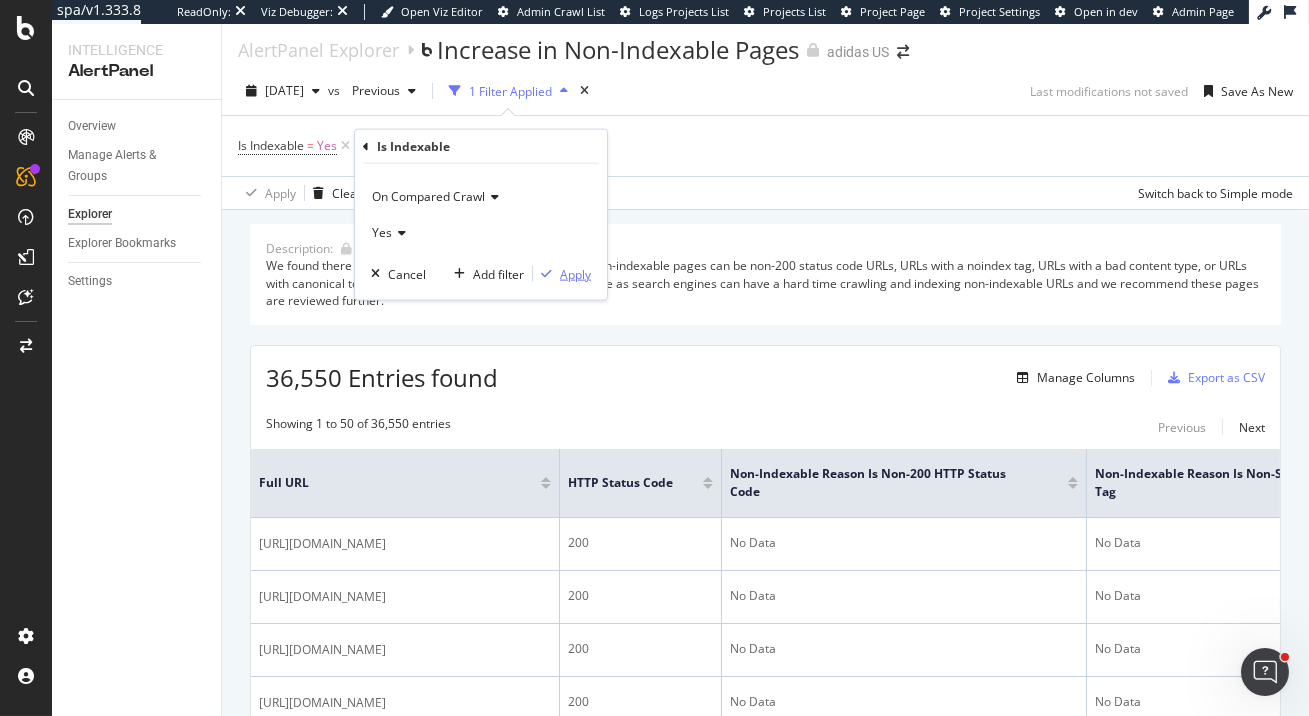click on "Apply" at bounding box center [575, 273] 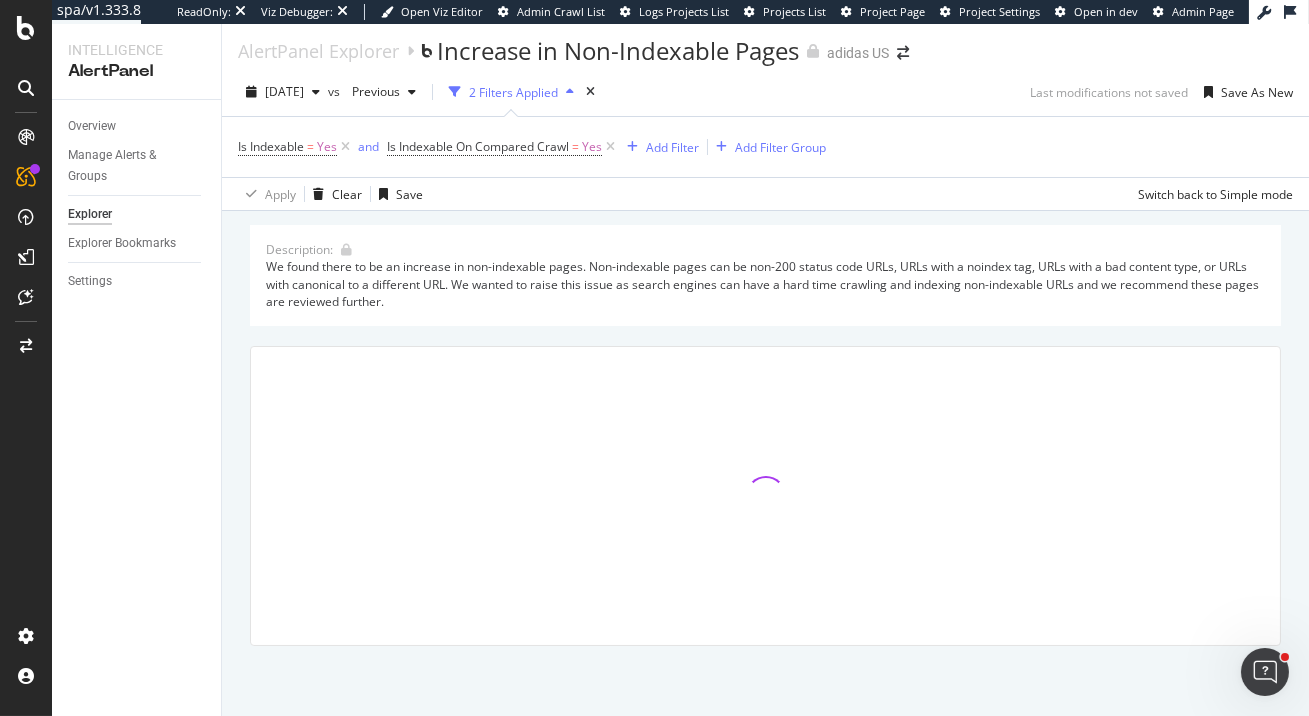 scroll, scrollTop: 5, scrollLeft: 0, axis: vertical 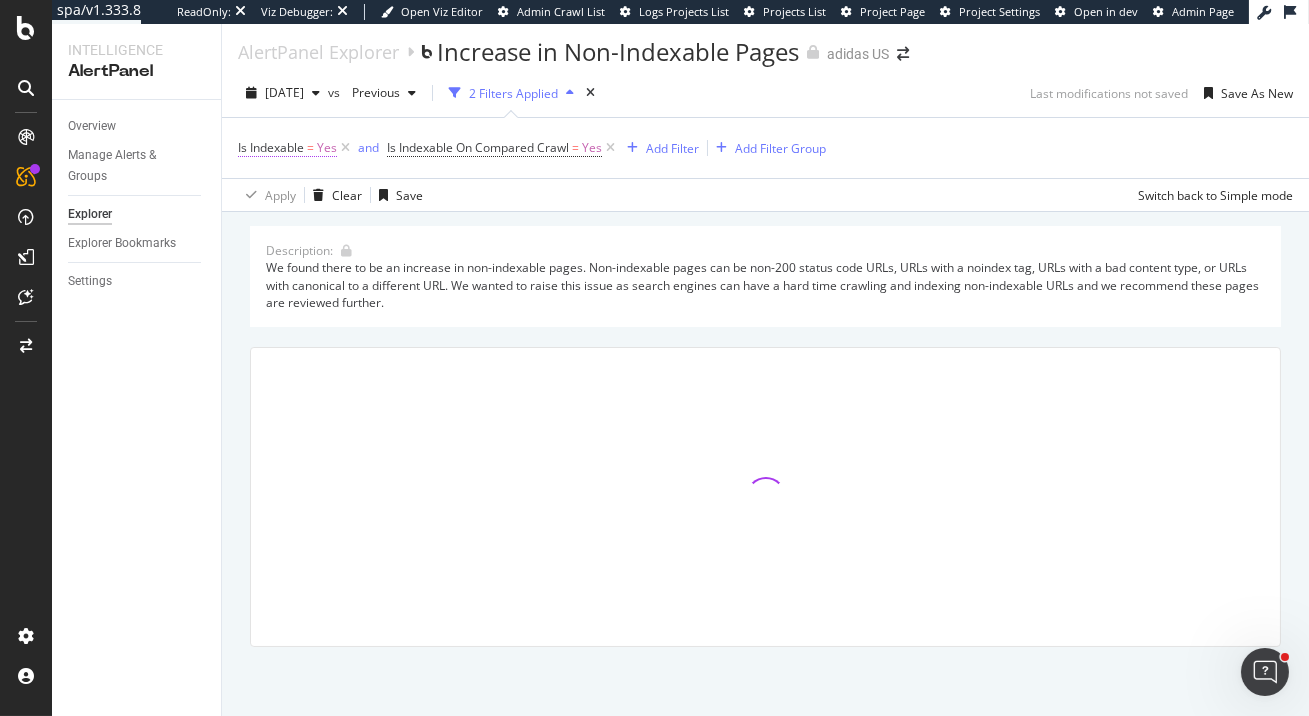 click on "Is Indexable" at bounding box center (271, 147) 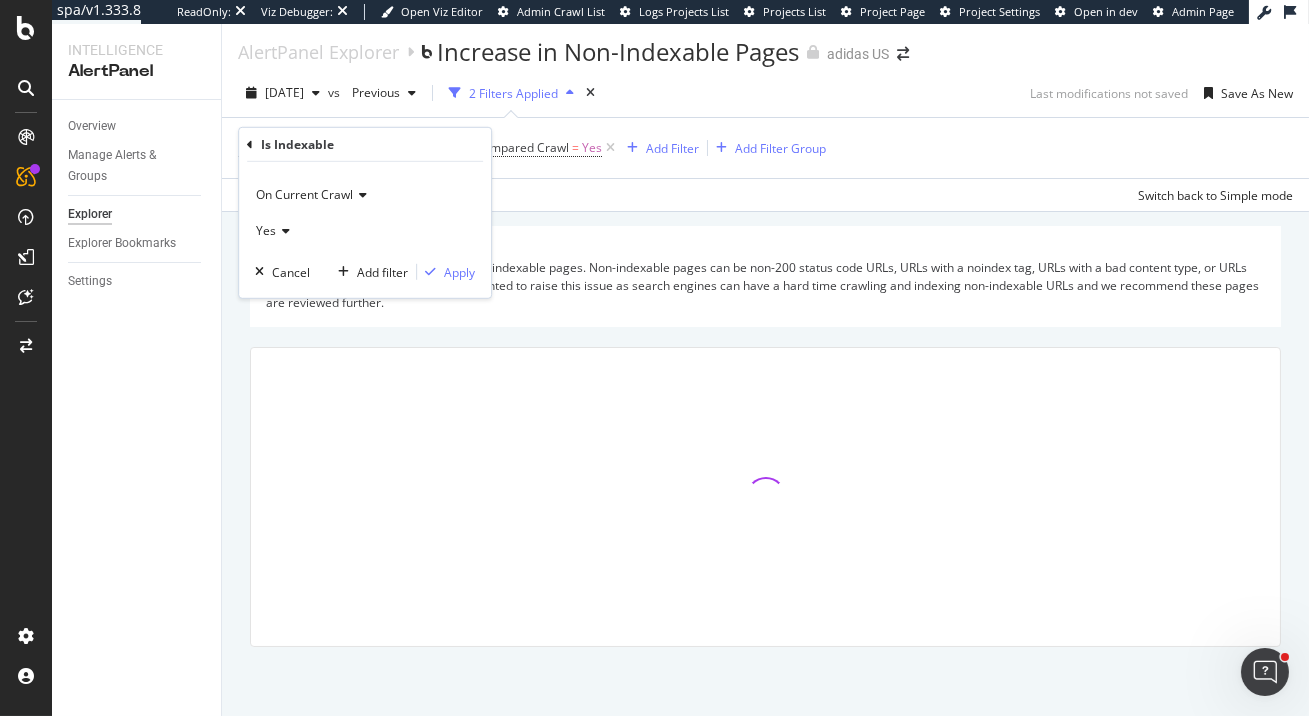 click on "Yes" at bounding box center [365, 230] 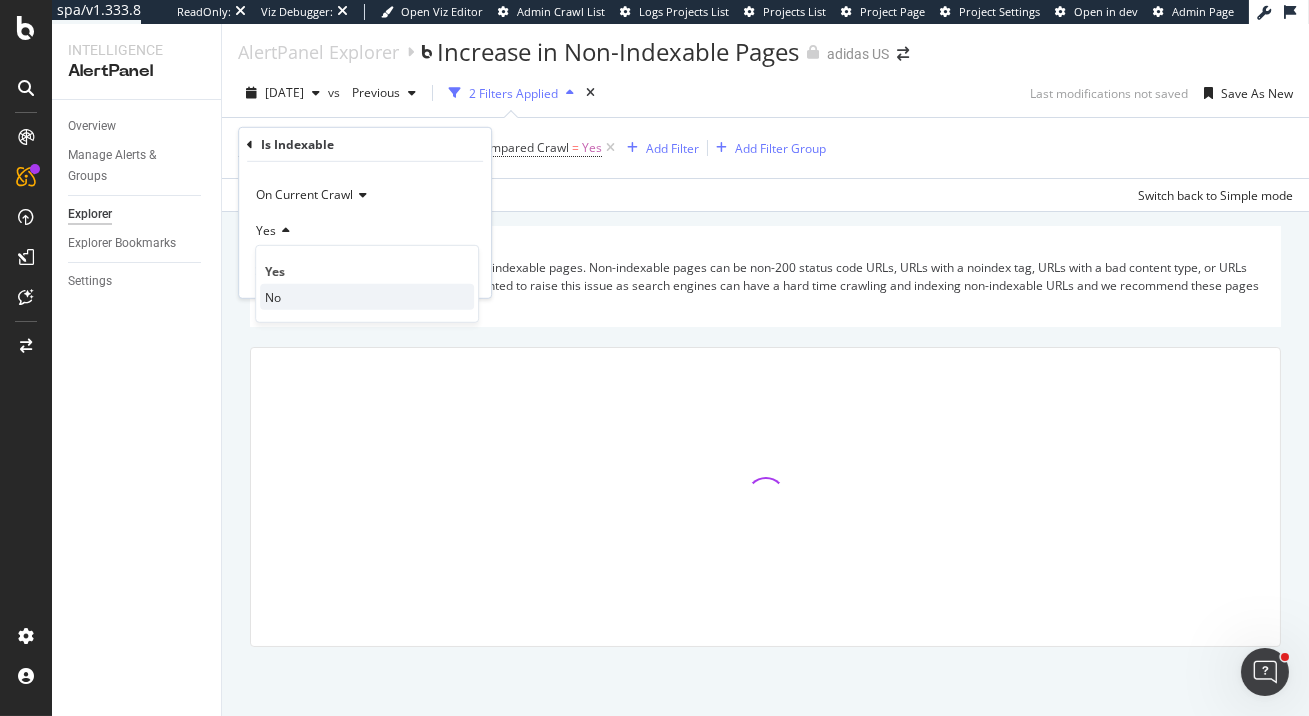 click on "No" at bounding box center (367, 297) 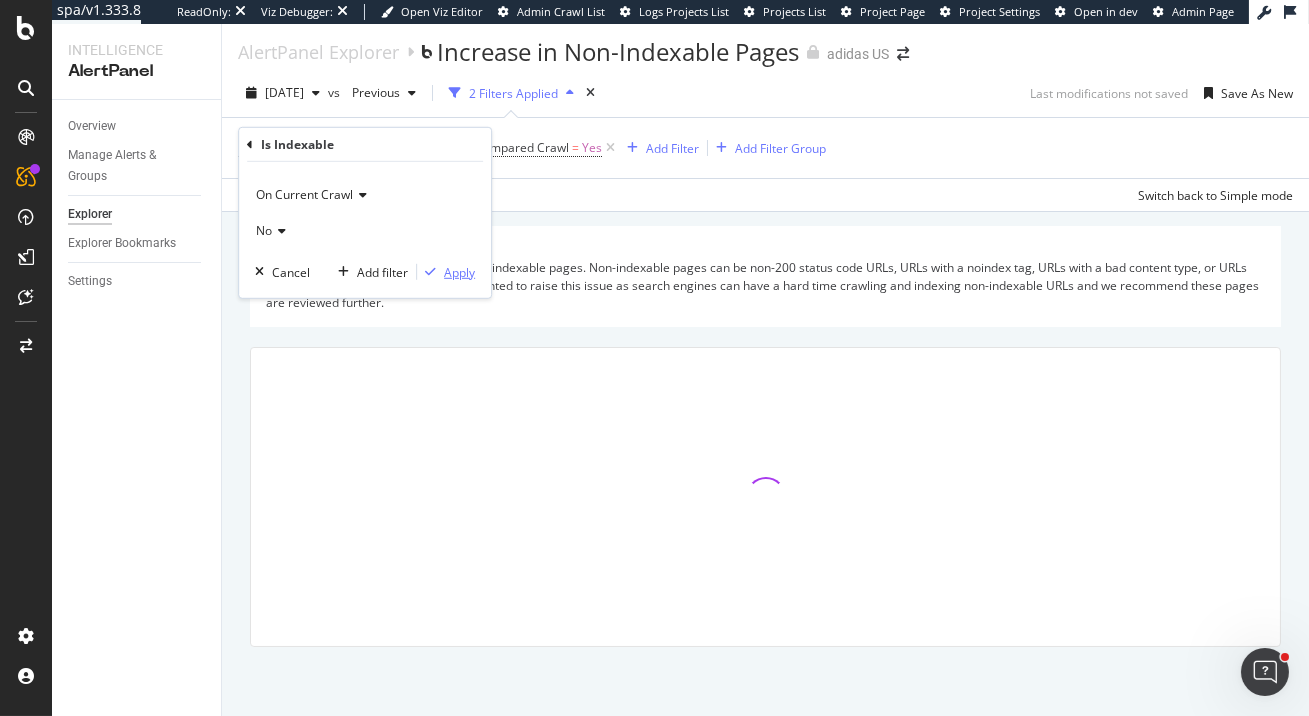 click on "Apply" at bounding box center [459, 271] 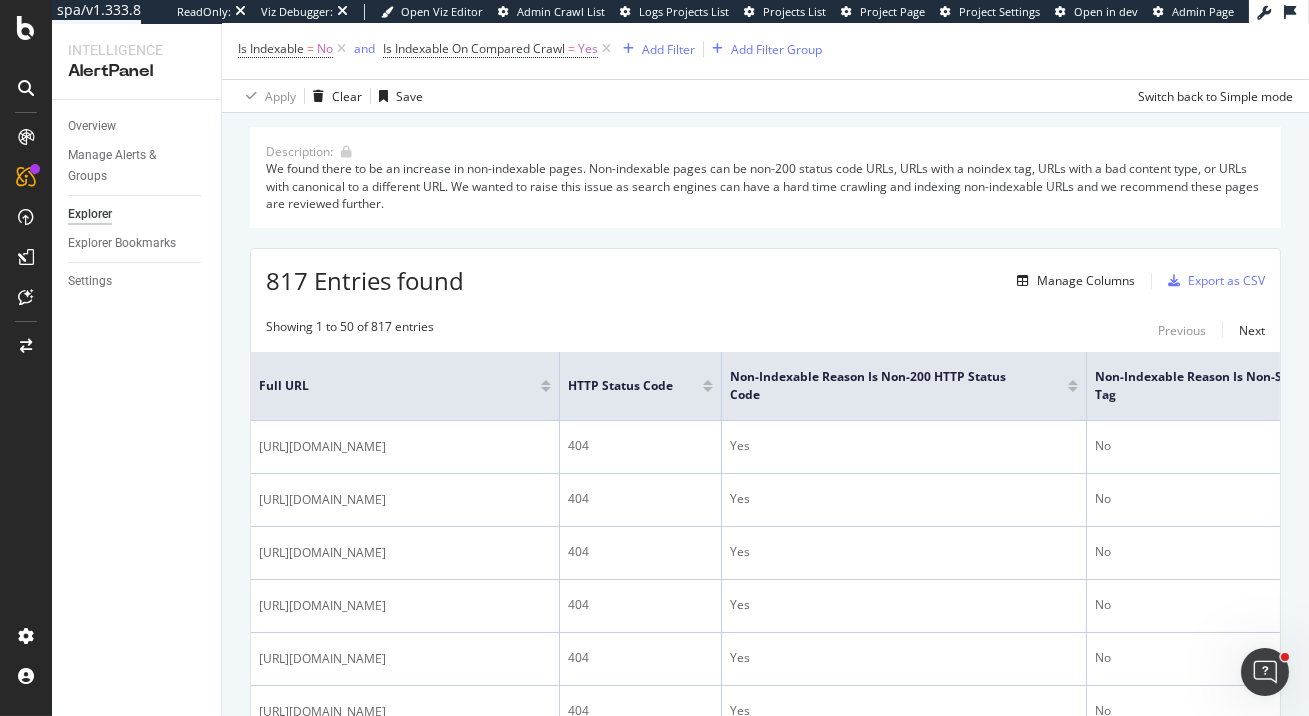 scroll, scrollTop: 0, scrollLeft: 0, axis: both 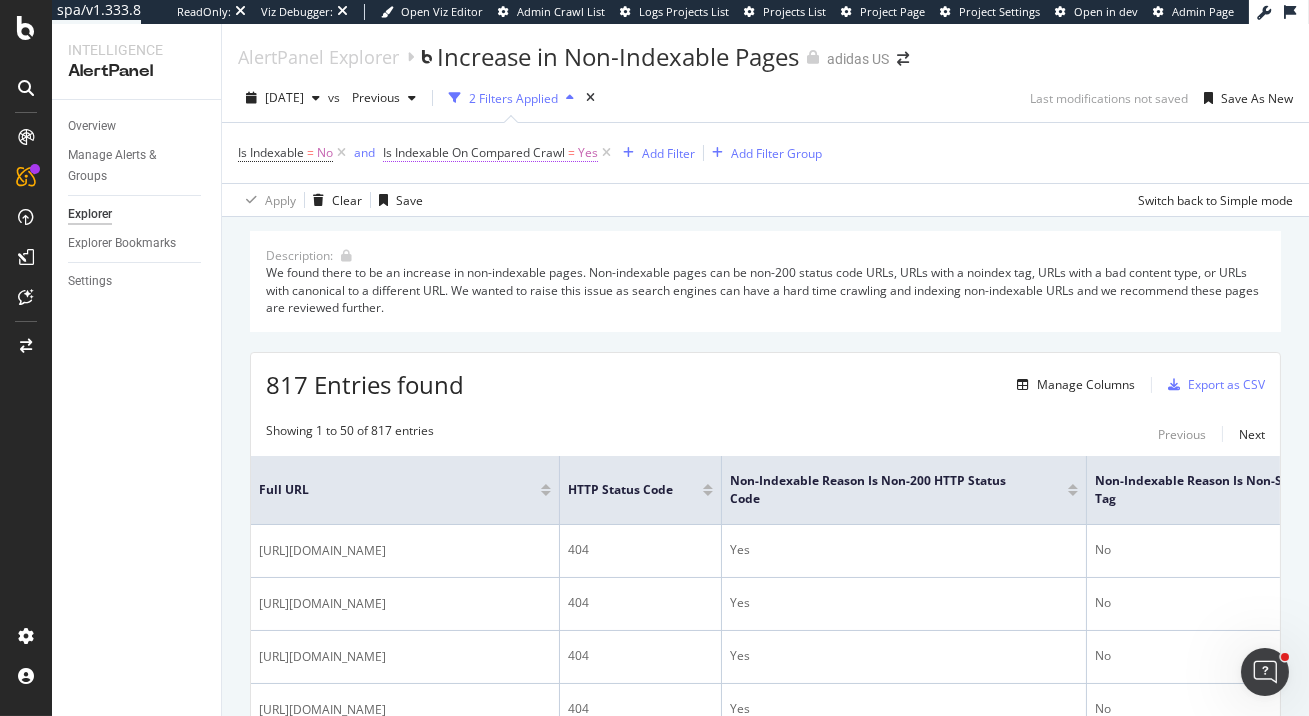 click on "Is Indexable On Compared Crawl" at bounding box center (474, 152) 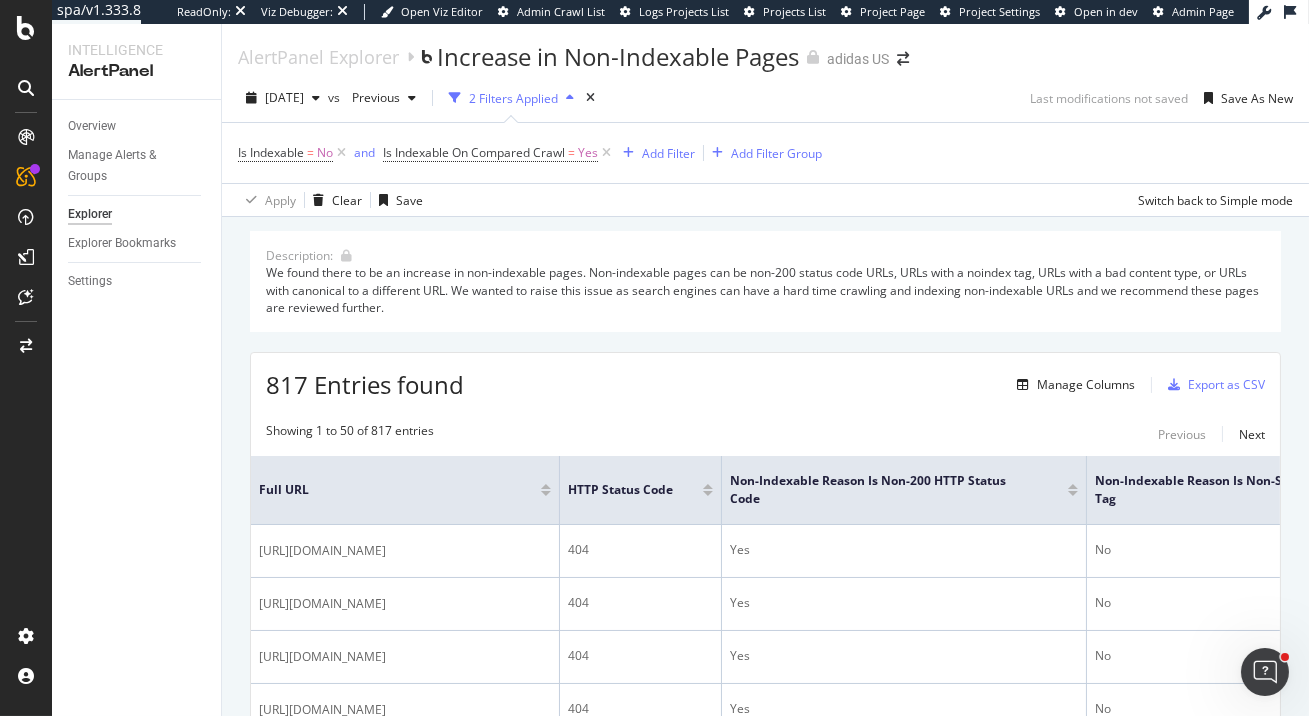 click on "817 Entries found Manage Columns Export as CSV" at bounding box center (765, 377) 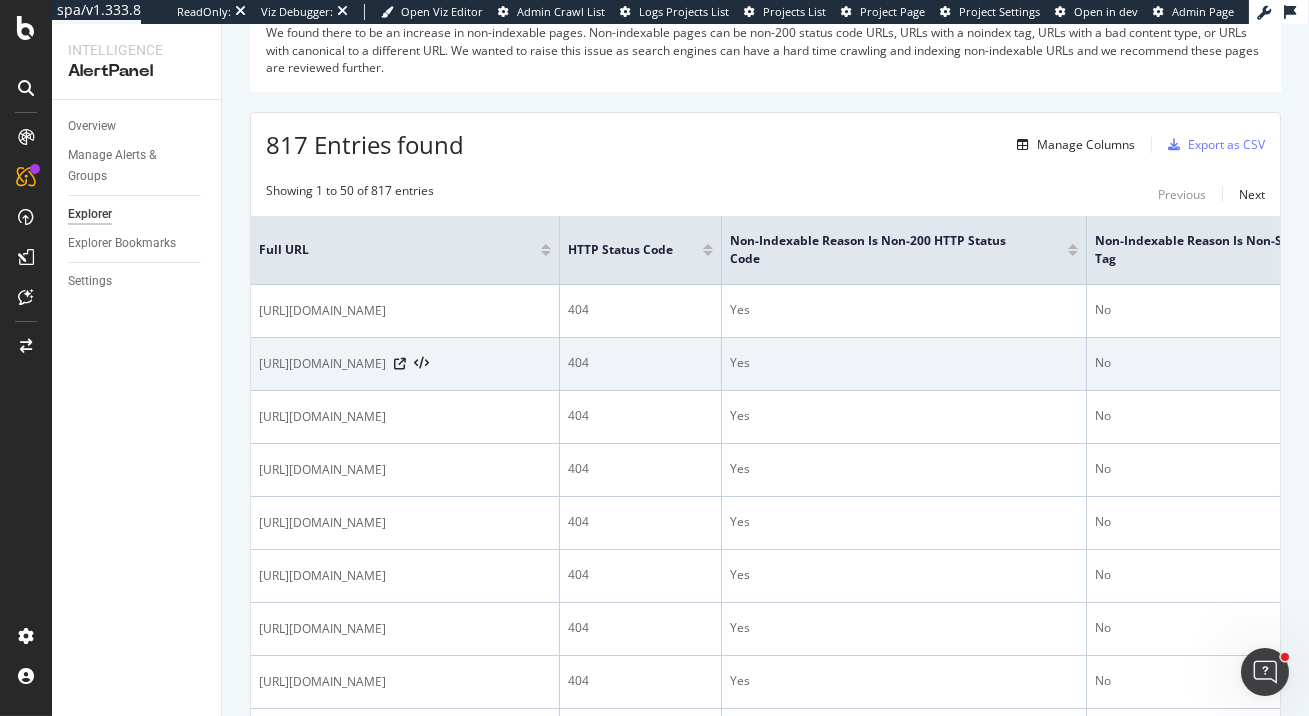 scroll, scrollTop: 0, scrollLeft: 0, axis: both 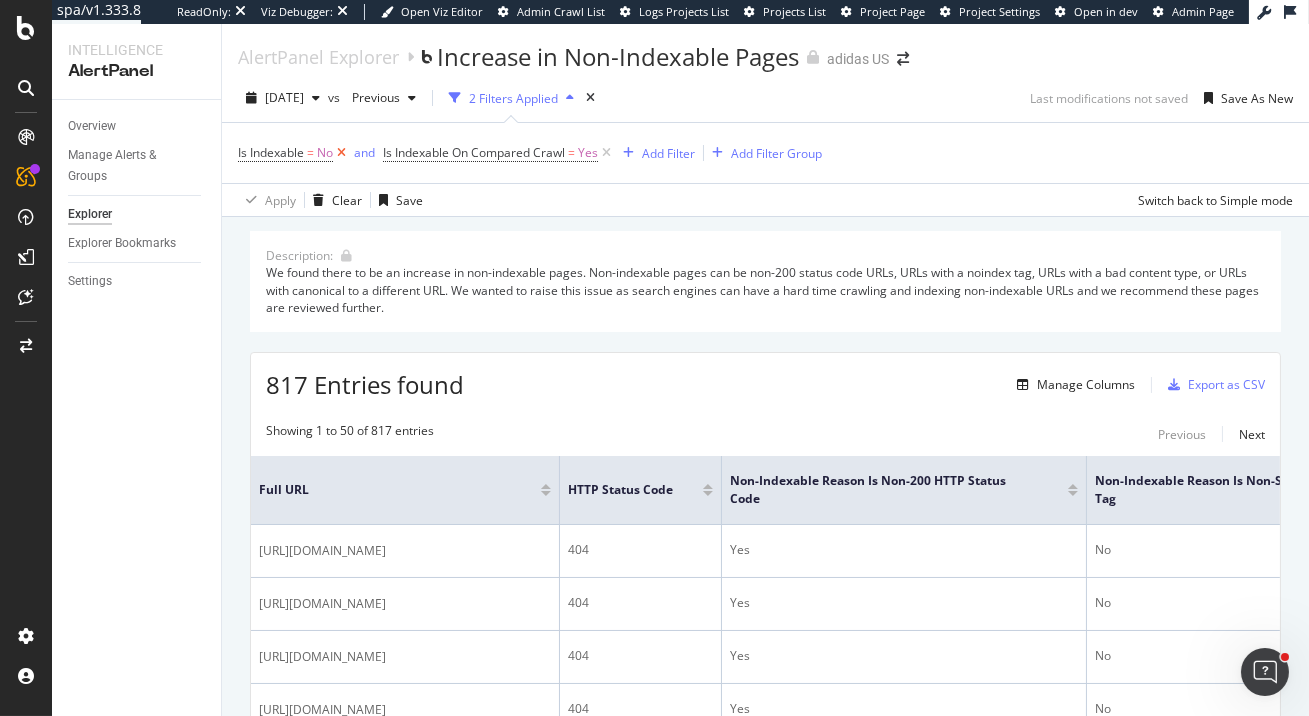 click at bounding box center (341, 153) 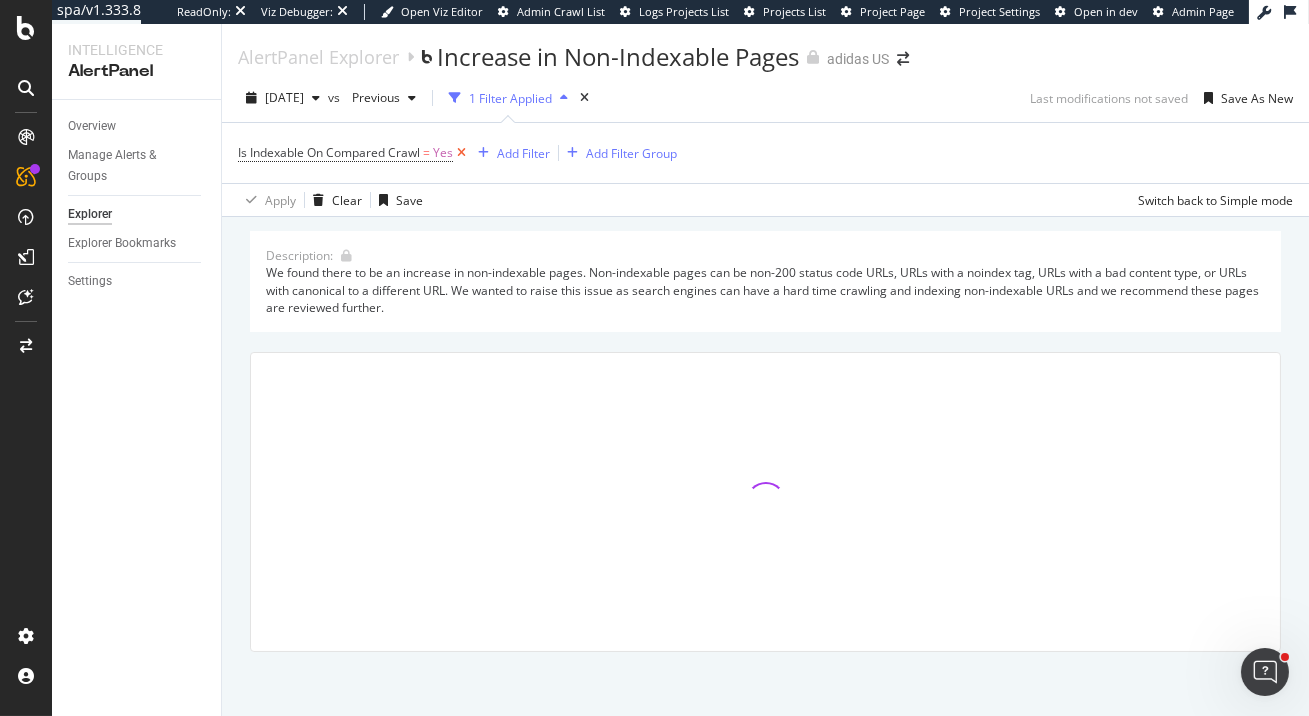click at bounding box center [461, 153] 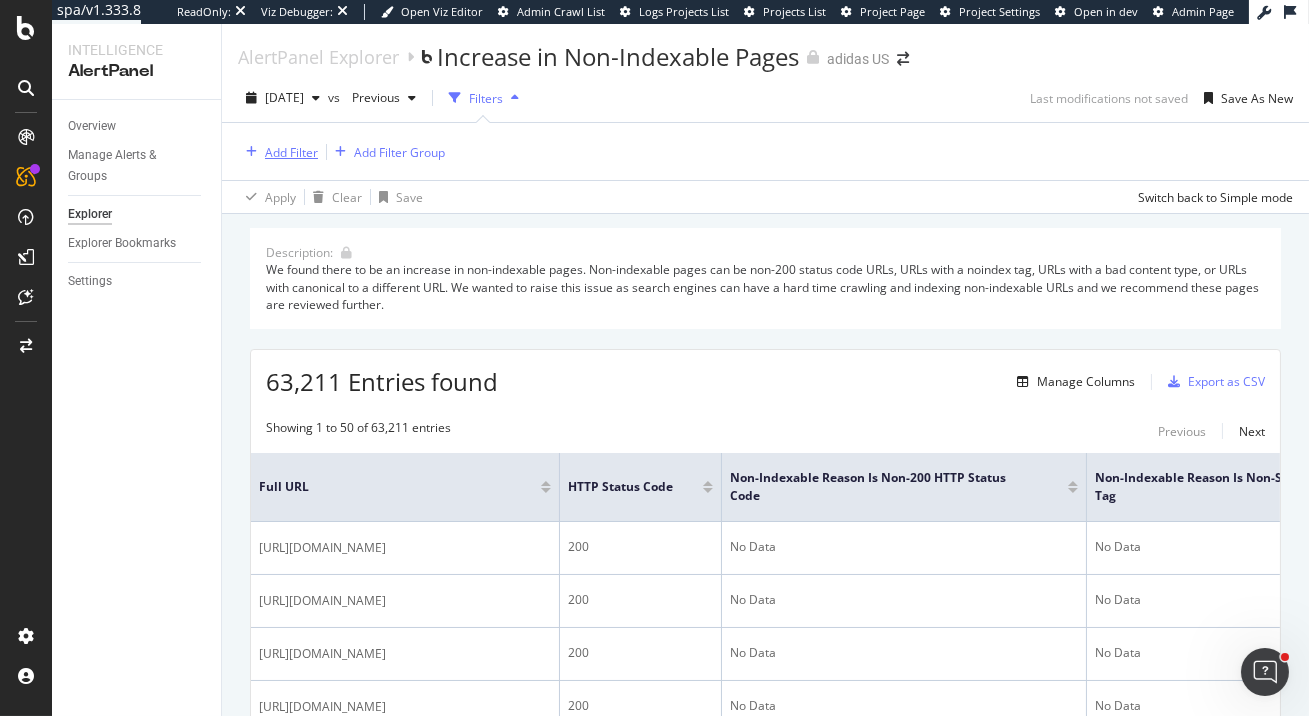 click on "Add Filter" at bounding box center [291, 152] 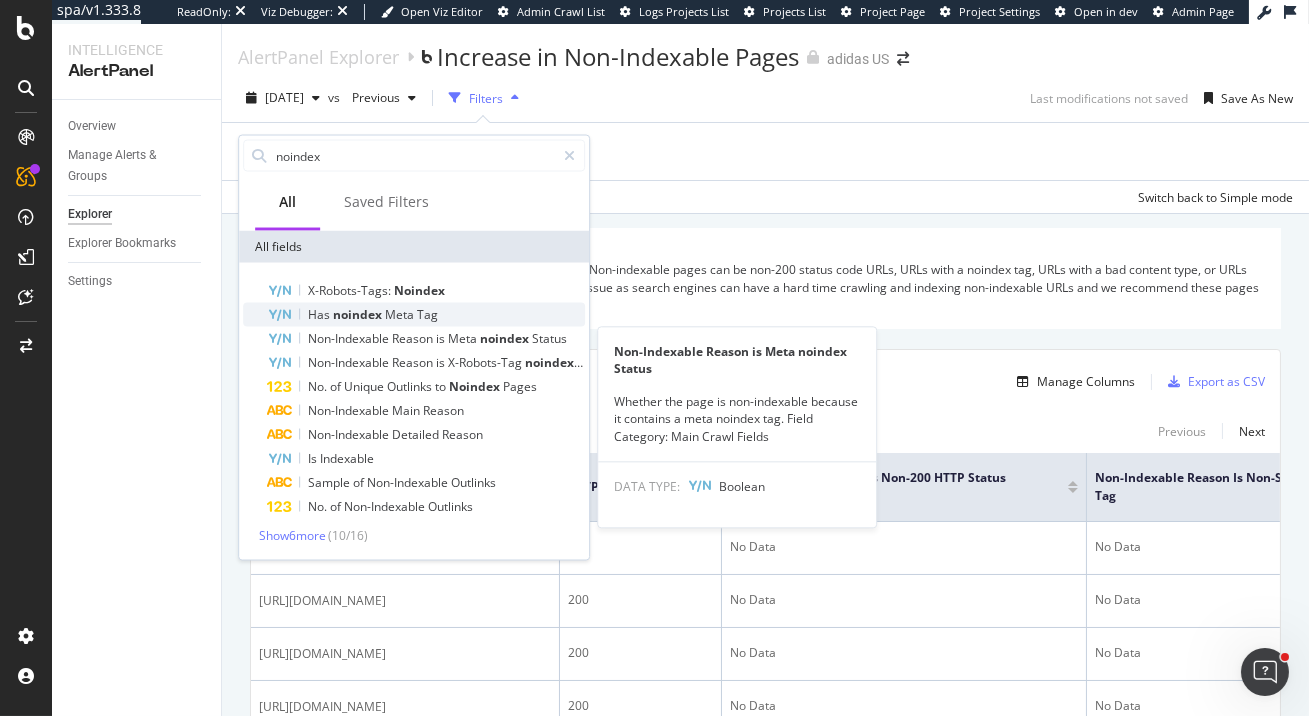 type on "noindex" 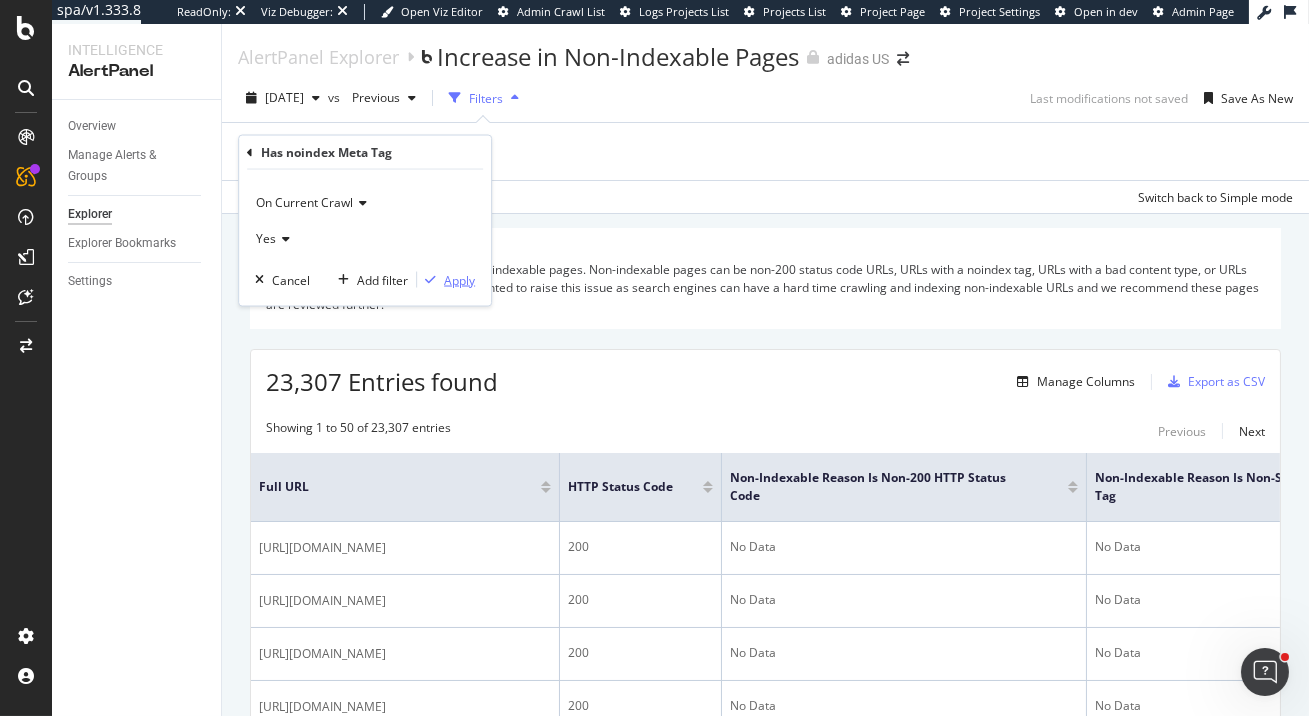 click on "Apply" at bounding box center [459, 279] 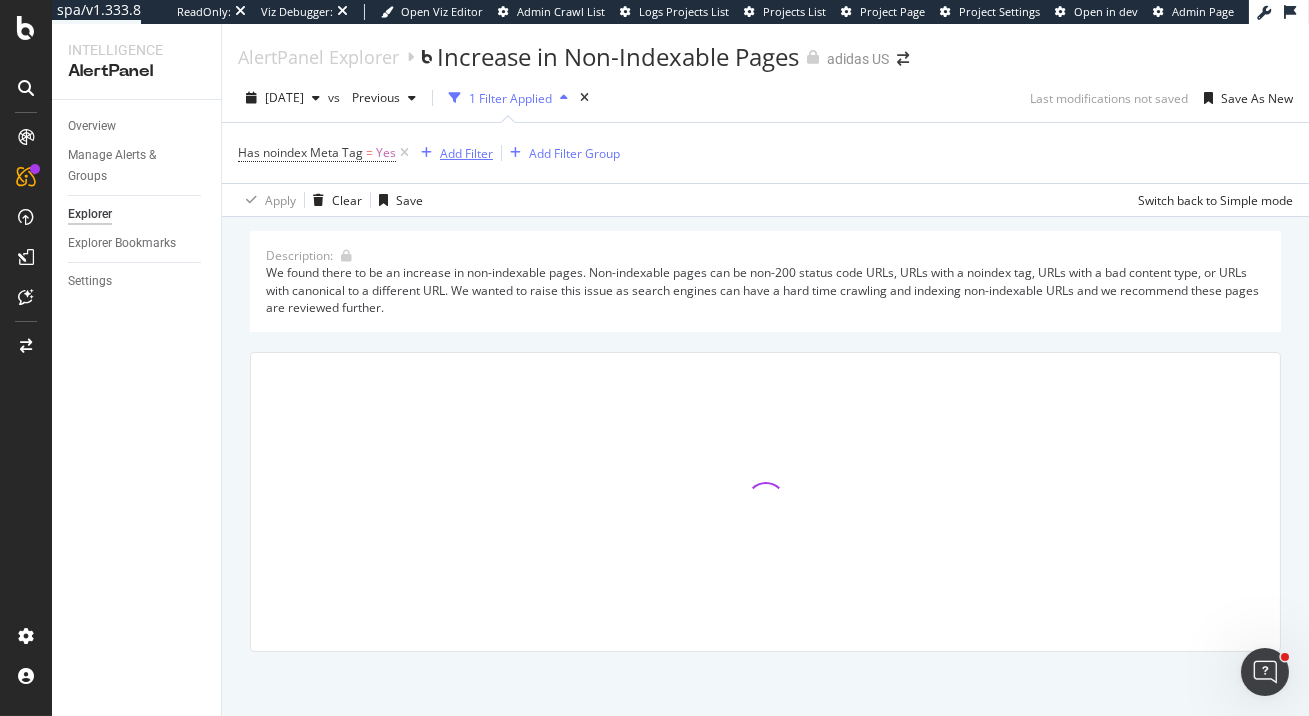 click on "Add Filter" at bounding box center (466, 153) 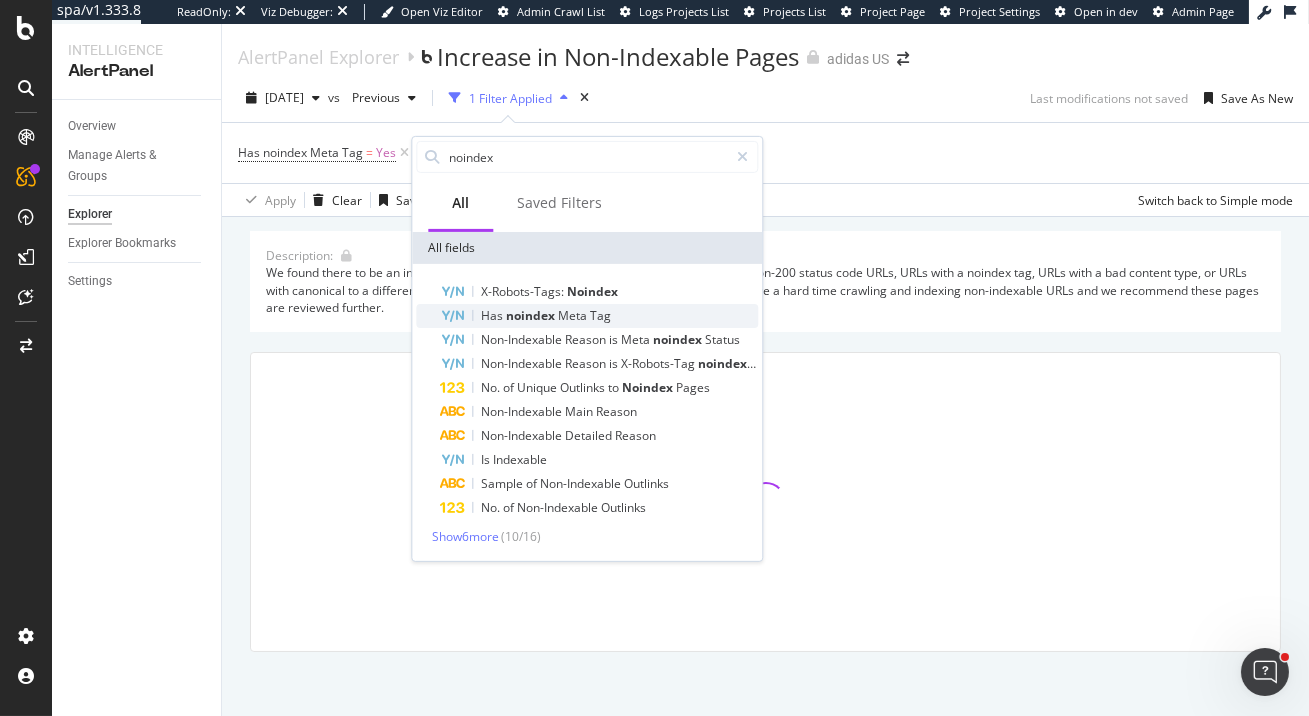 click on "Meta" at bounding box center [574, 315] 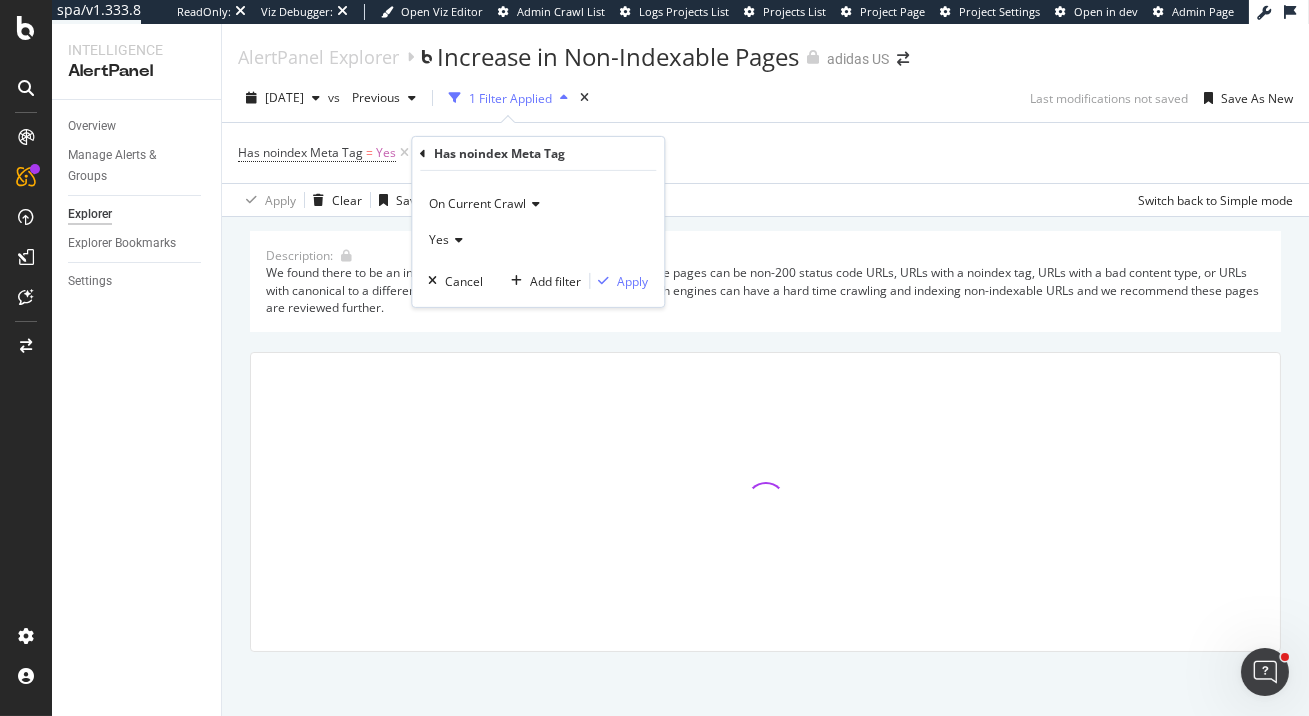 click on "On Current Crawl" at bounding box center (477, 203) 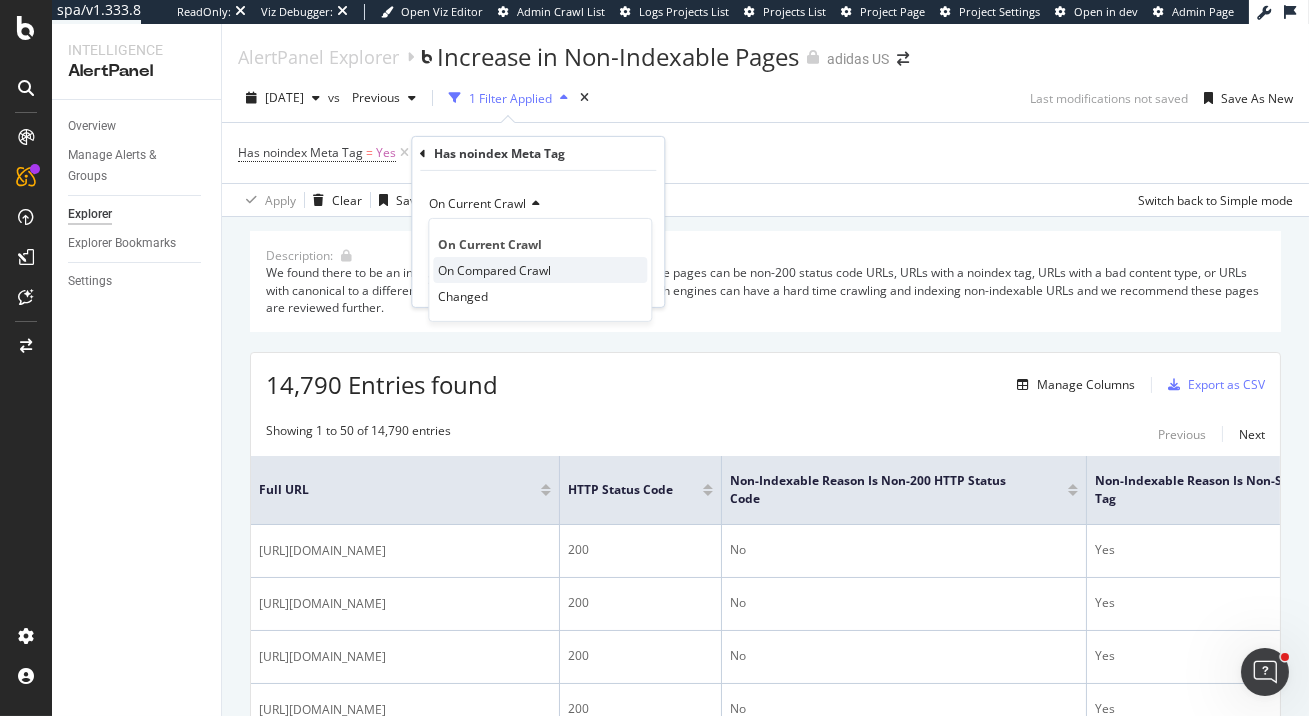 click on "On Compared Crawl" at bounding box center [494, 269] 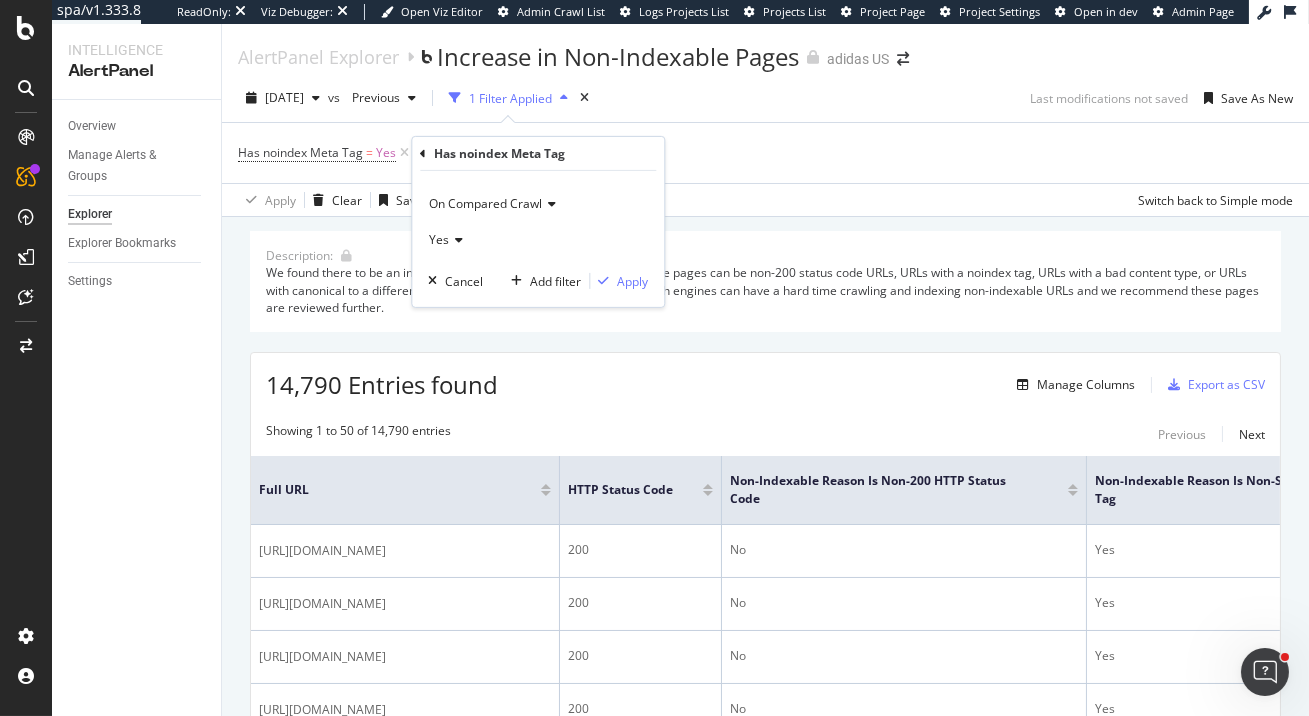 click at bounding box center [456, 240] 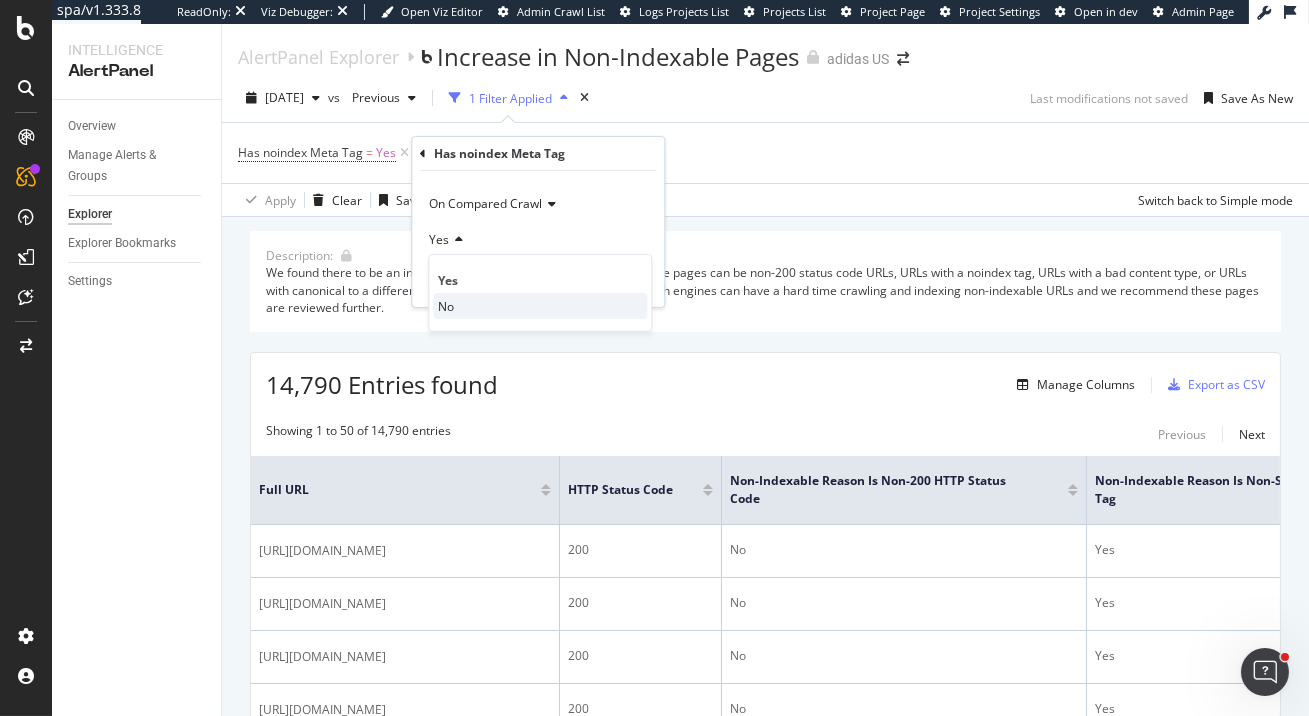 click on "No" at bounding box center (540, 306) 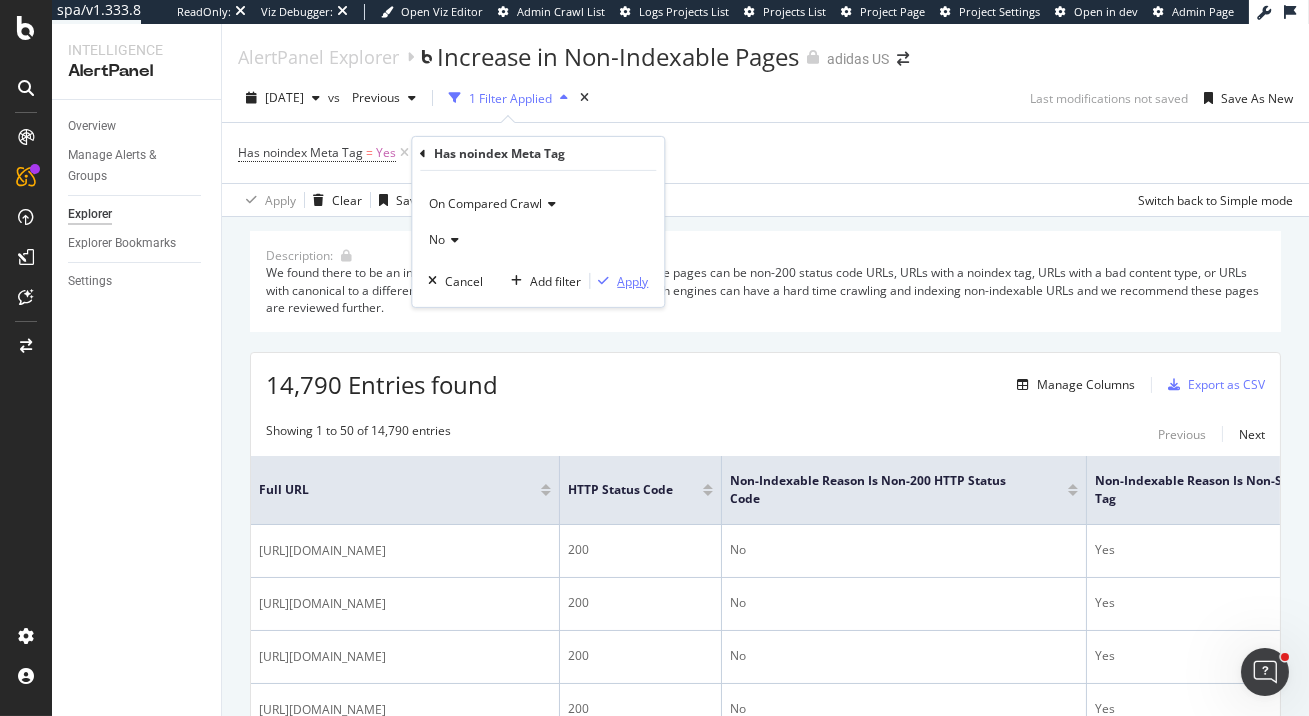 click on "Apply" at bounding box center [632, 280] 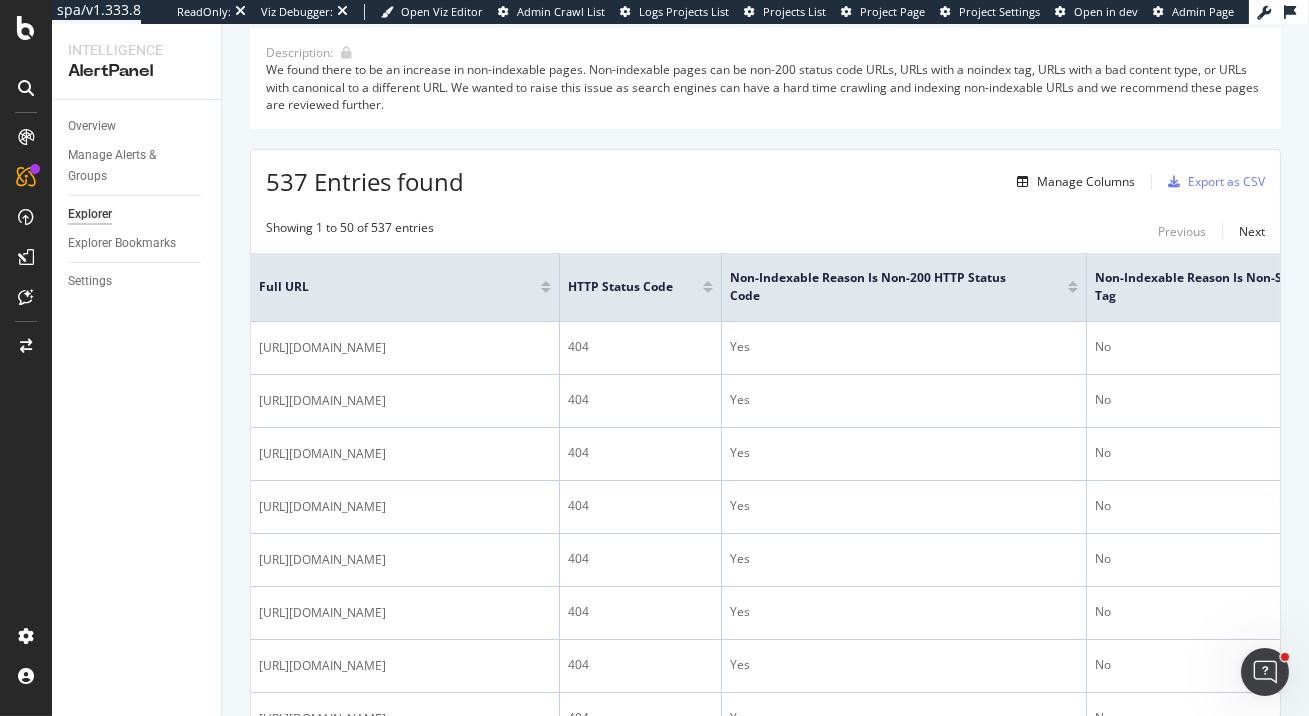 scroll, scrollTop: 208, scrollLeft: 0, axis: vertical 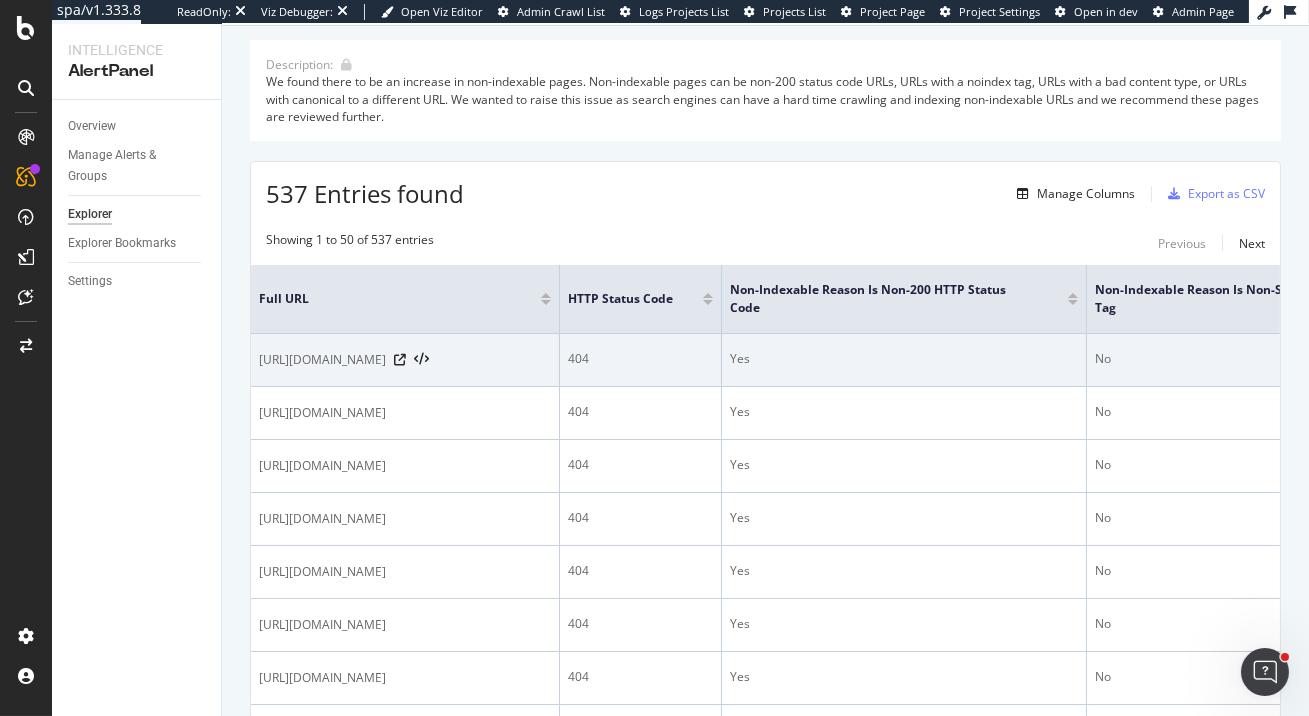 click on "https://www.adidas.com/us/women-black-tennis-bags" at bounding box center (322, 360) 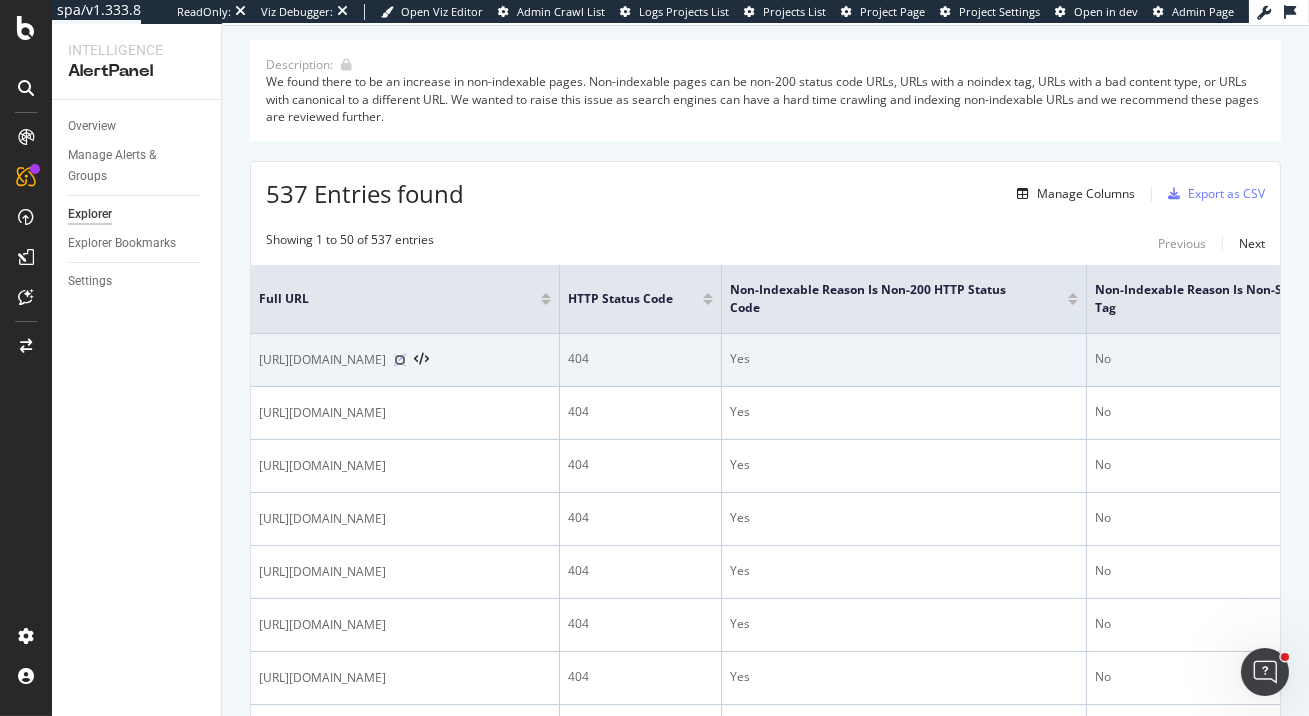 click at bounding box center [400, 360] 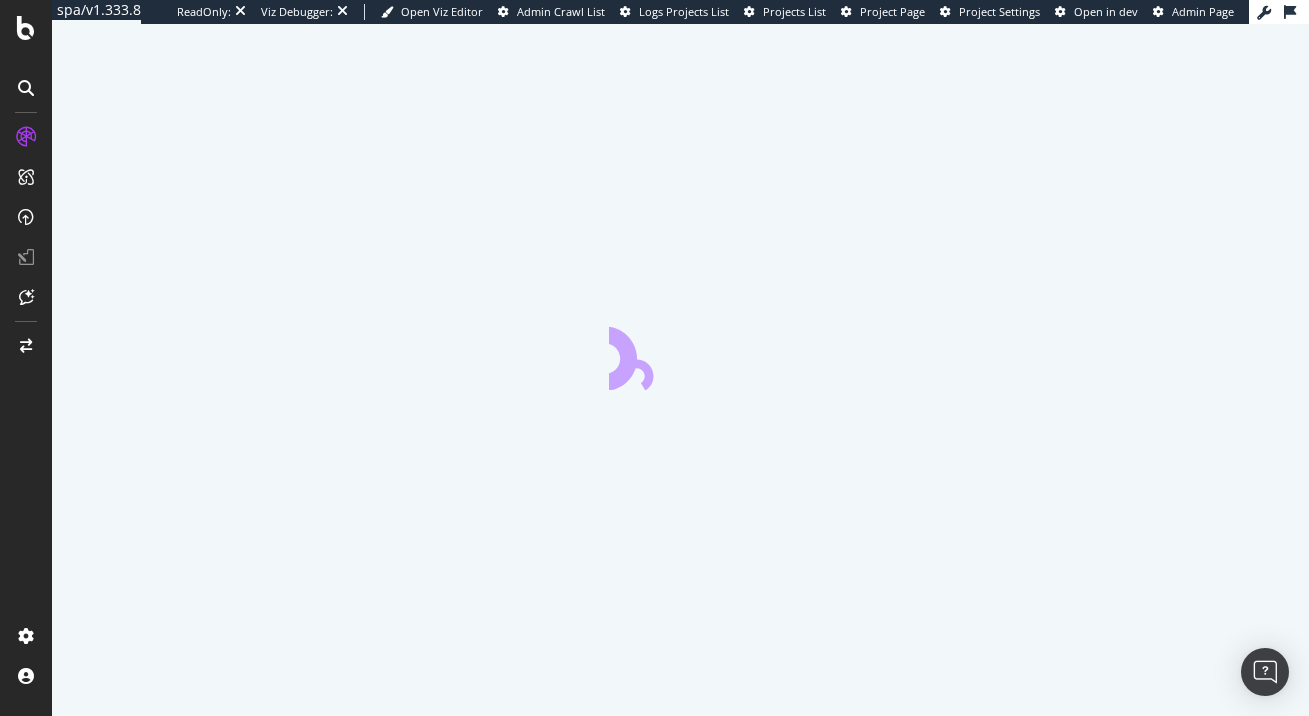 scroll, scrollTop: 0, scrollLeft: 0, axis: both 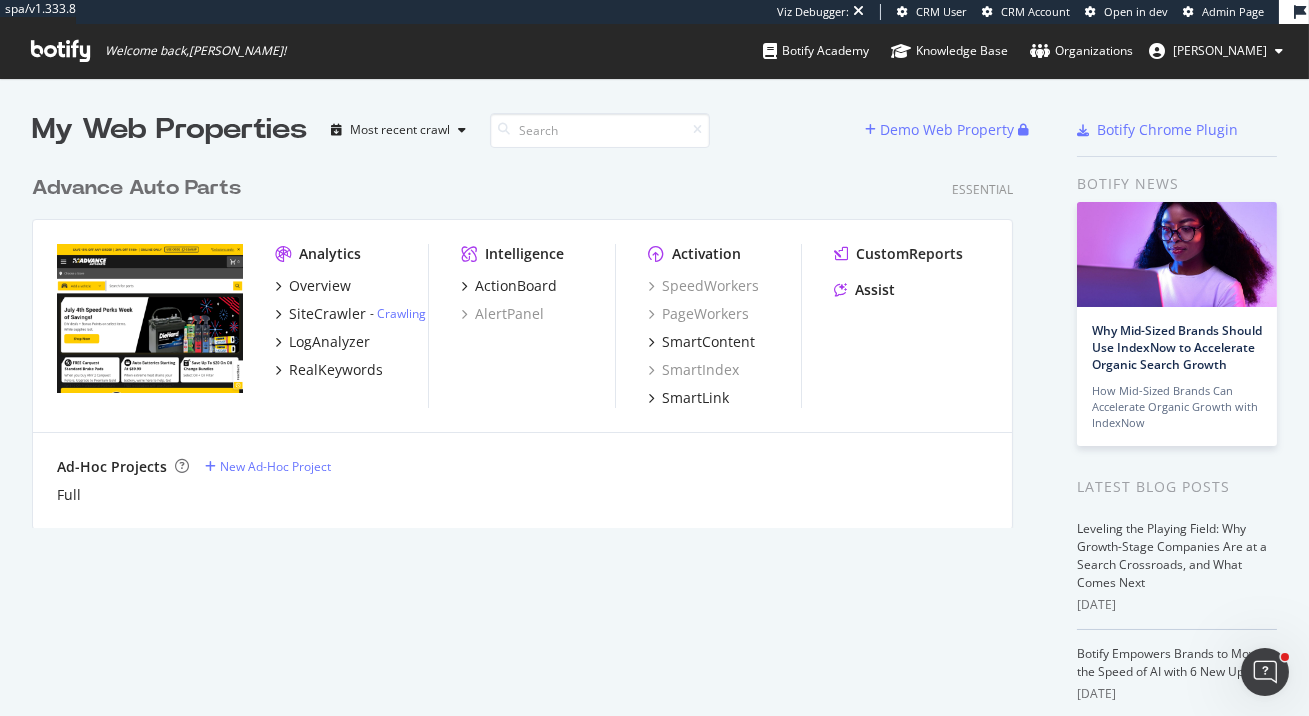 click on "Advance Auto Parts" at bounding box center (136, 188) 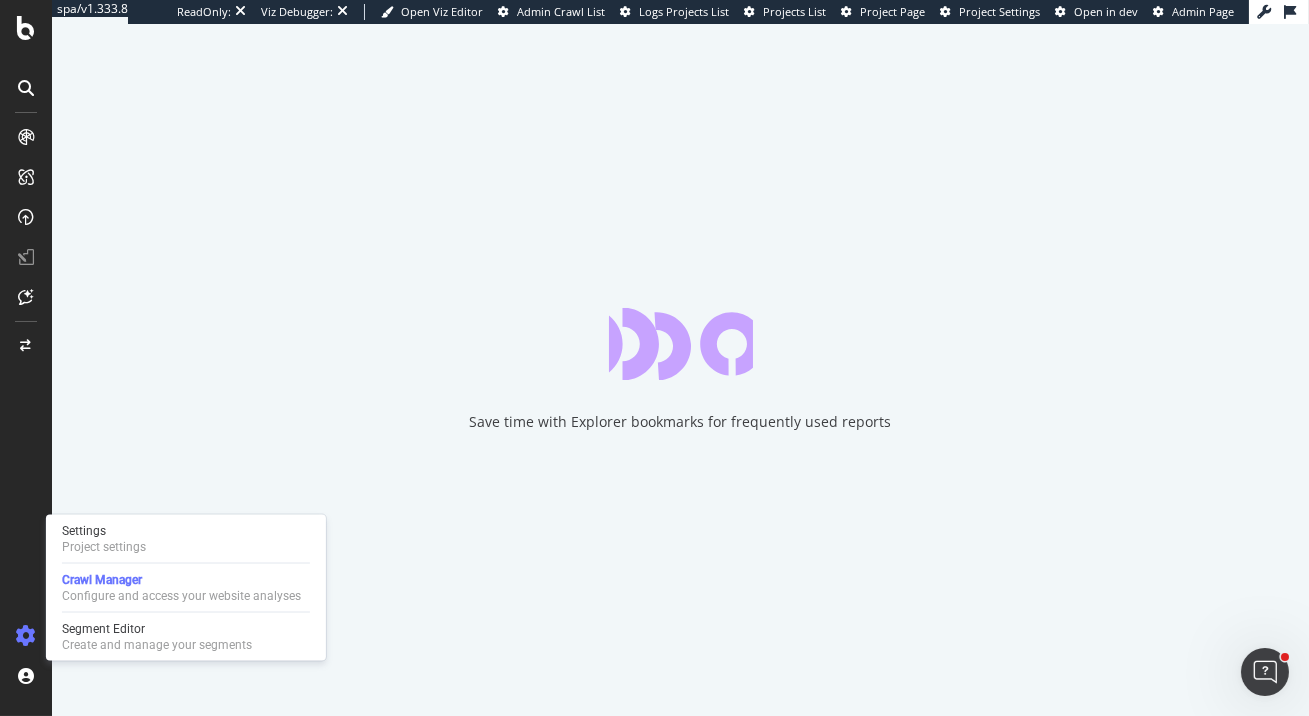 click on "Settings Project settings Crawl Manager Configure and access your website analyses Segment Editor Create and manage your segments" at bounding box center (186, 588) 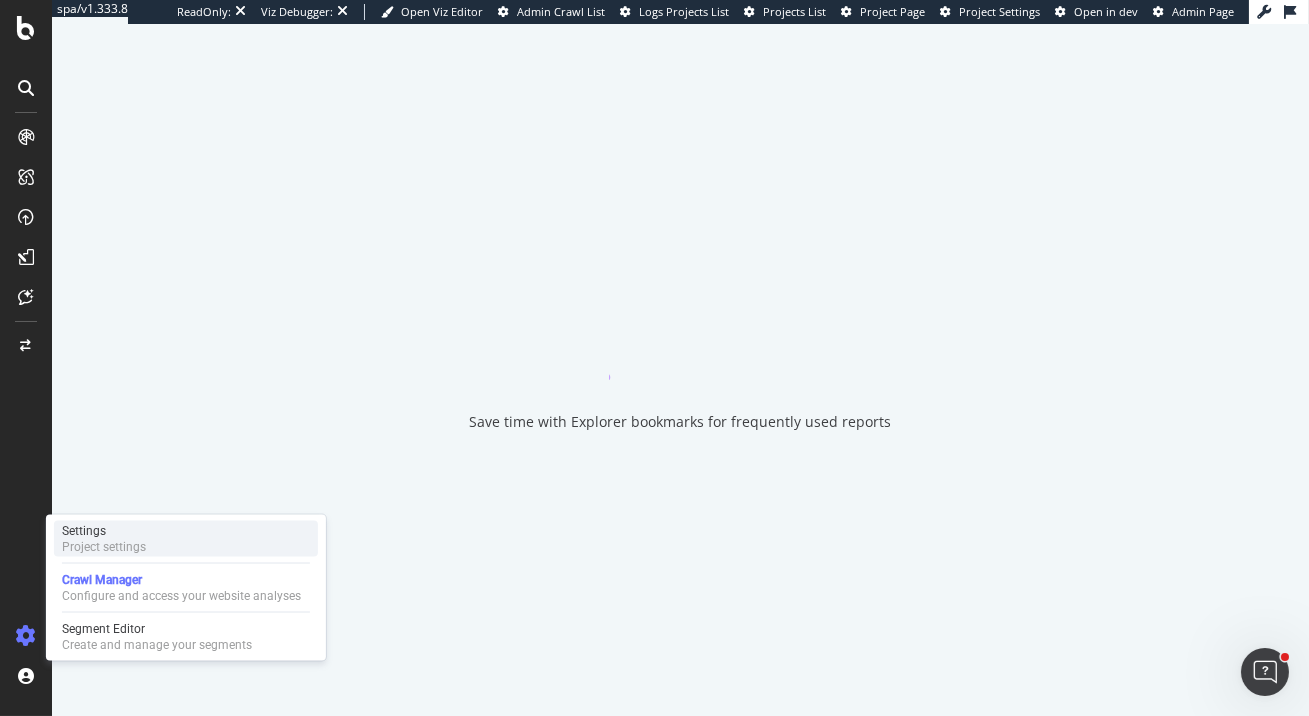 click on "Settings" at bounding box center (104, 531) 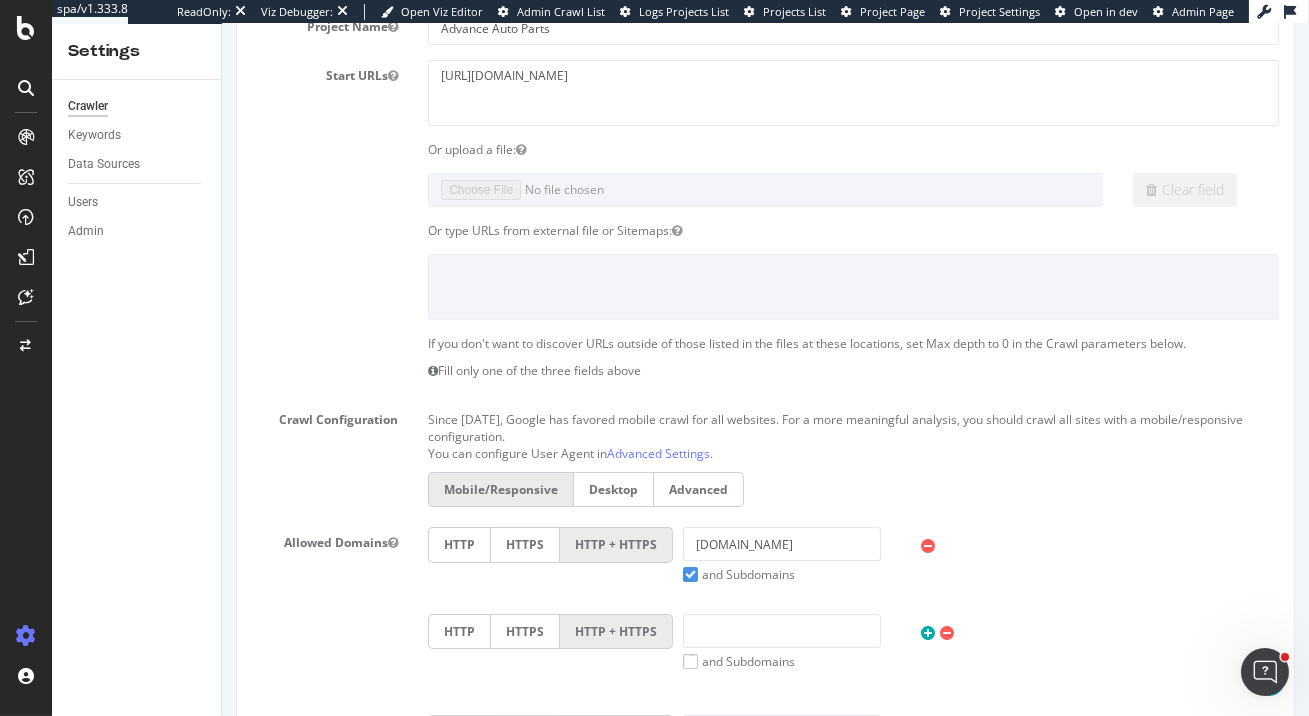 scroll, scrollTop: 0, scrollLeft: 0, axis: both 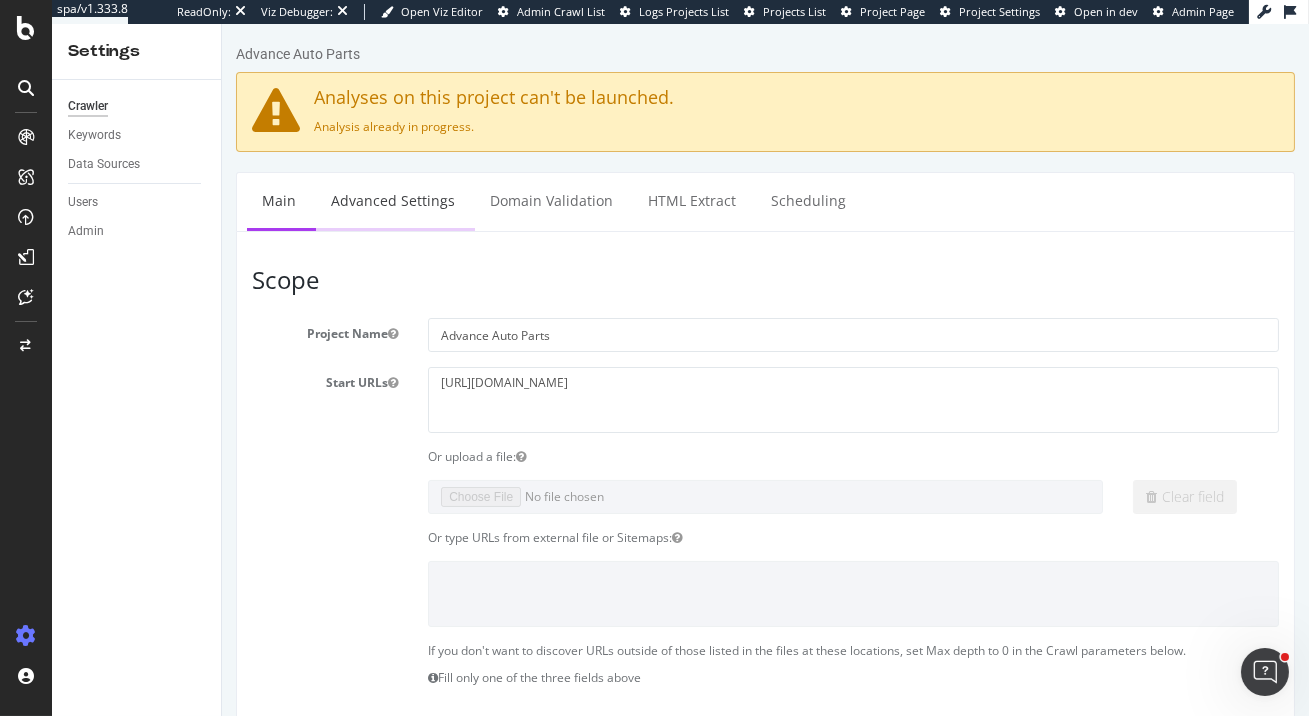 click on "Advanced Settings" at bounding box center [392, 200] 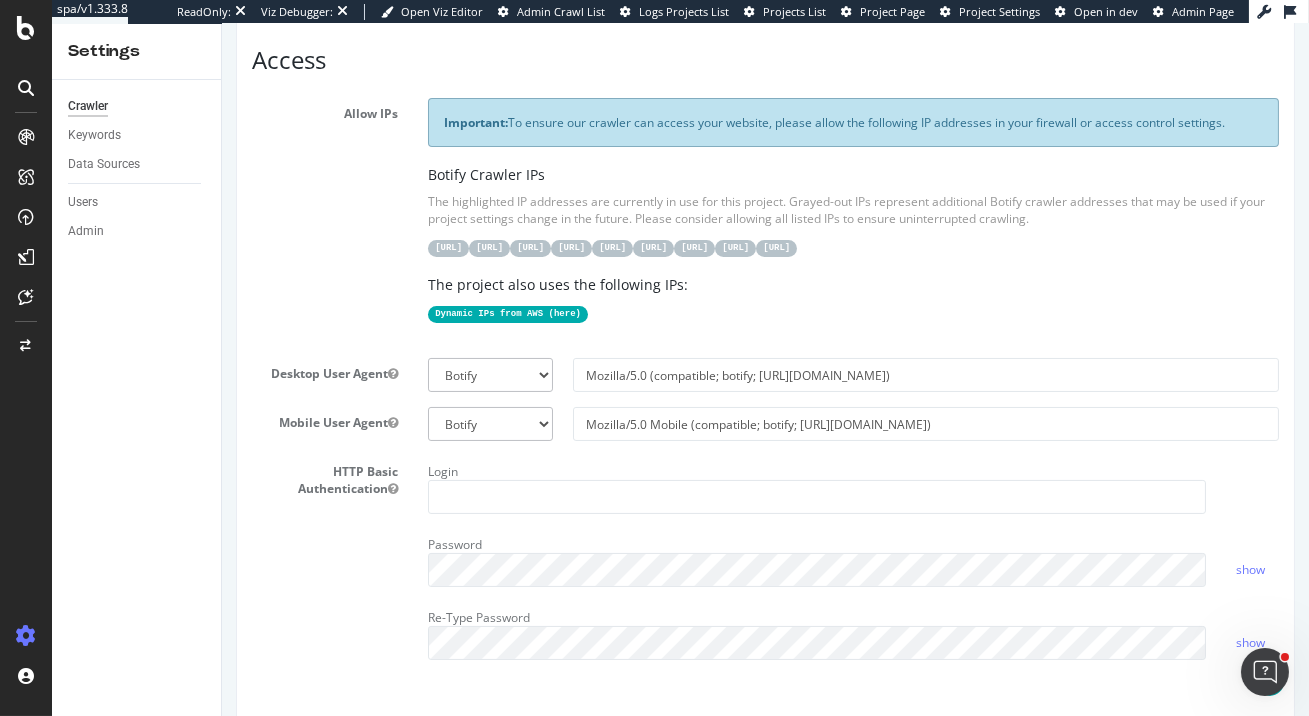 scroll, scrollTop: 483, scrollLeft: 0, axis: vertical 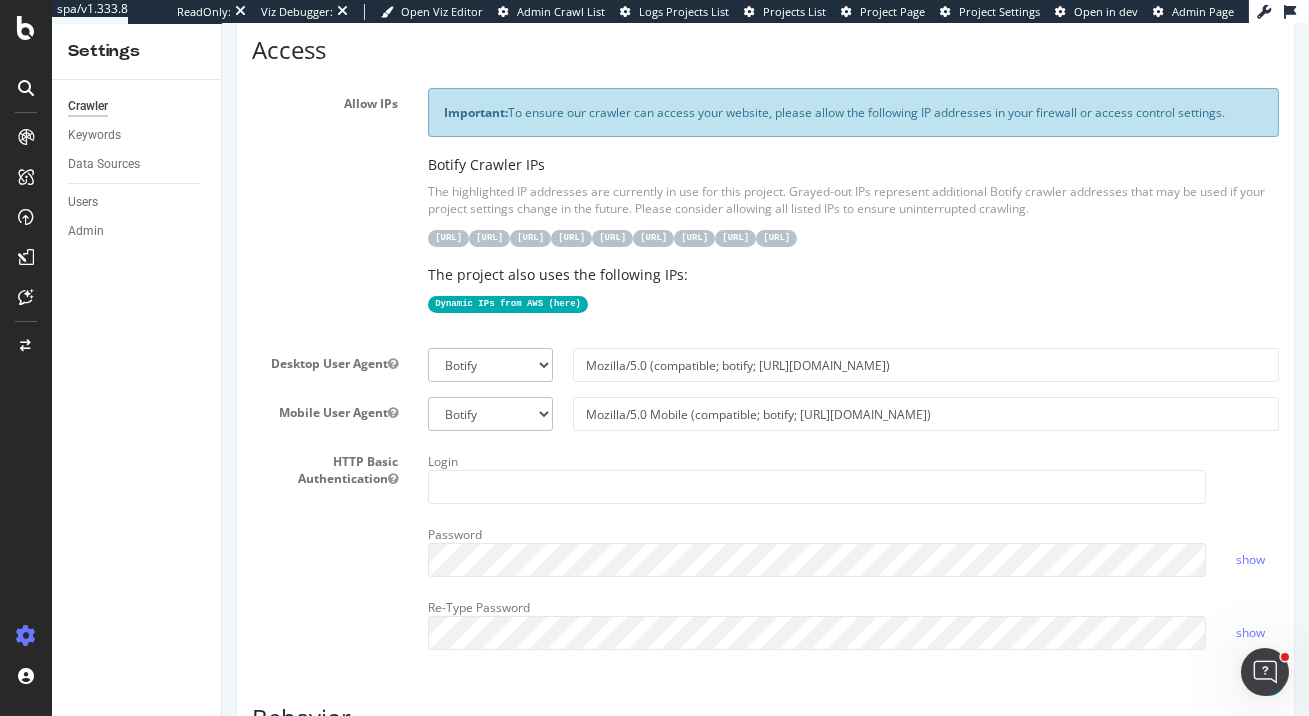 click on "Dynamic IPs from AWS ( here )" at bounding box center (507, 304) 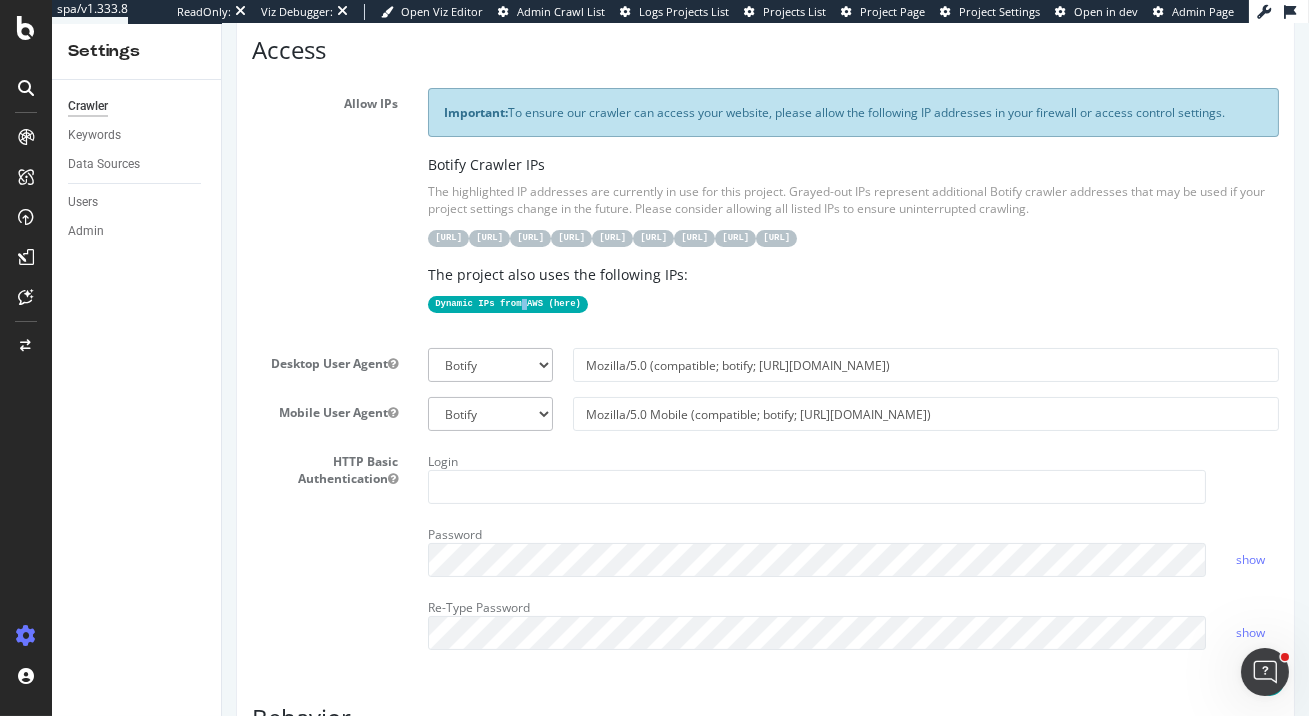 click on "Dynamic IPs from AWS ( here )" at bounding box center [507, 304] 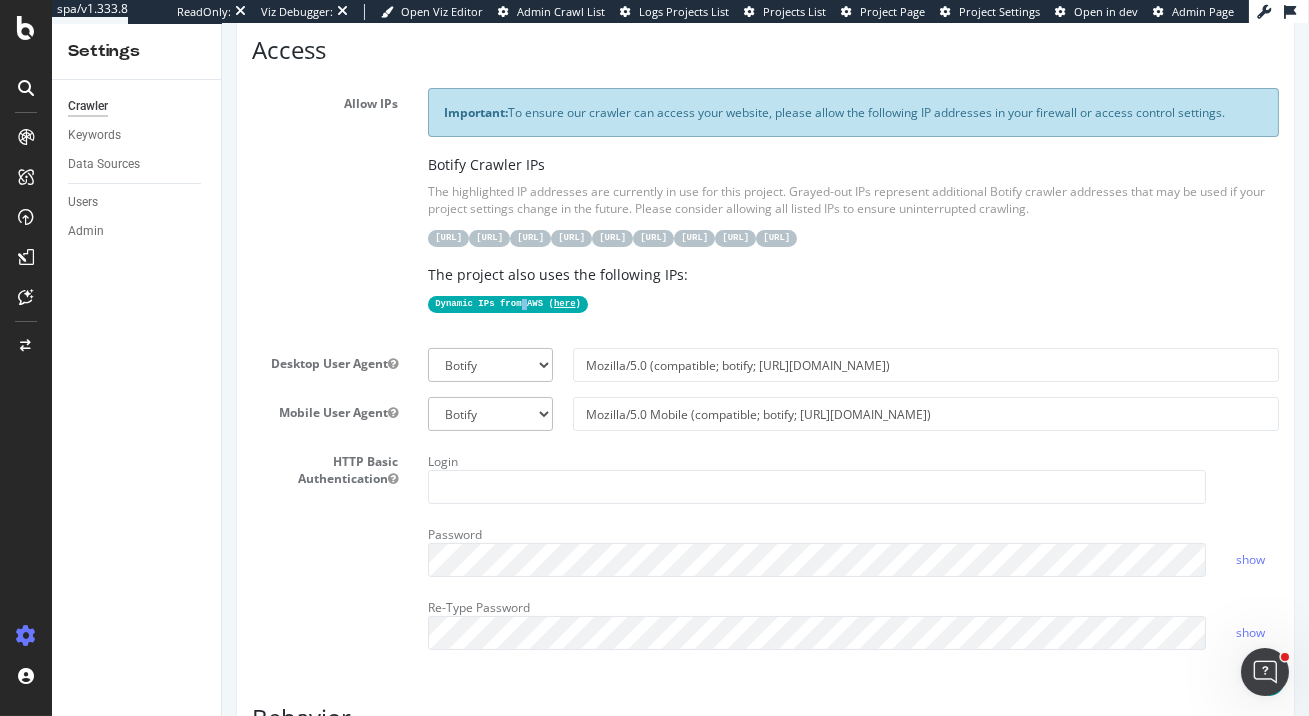 click on "here" at bounding box center [564, 304] 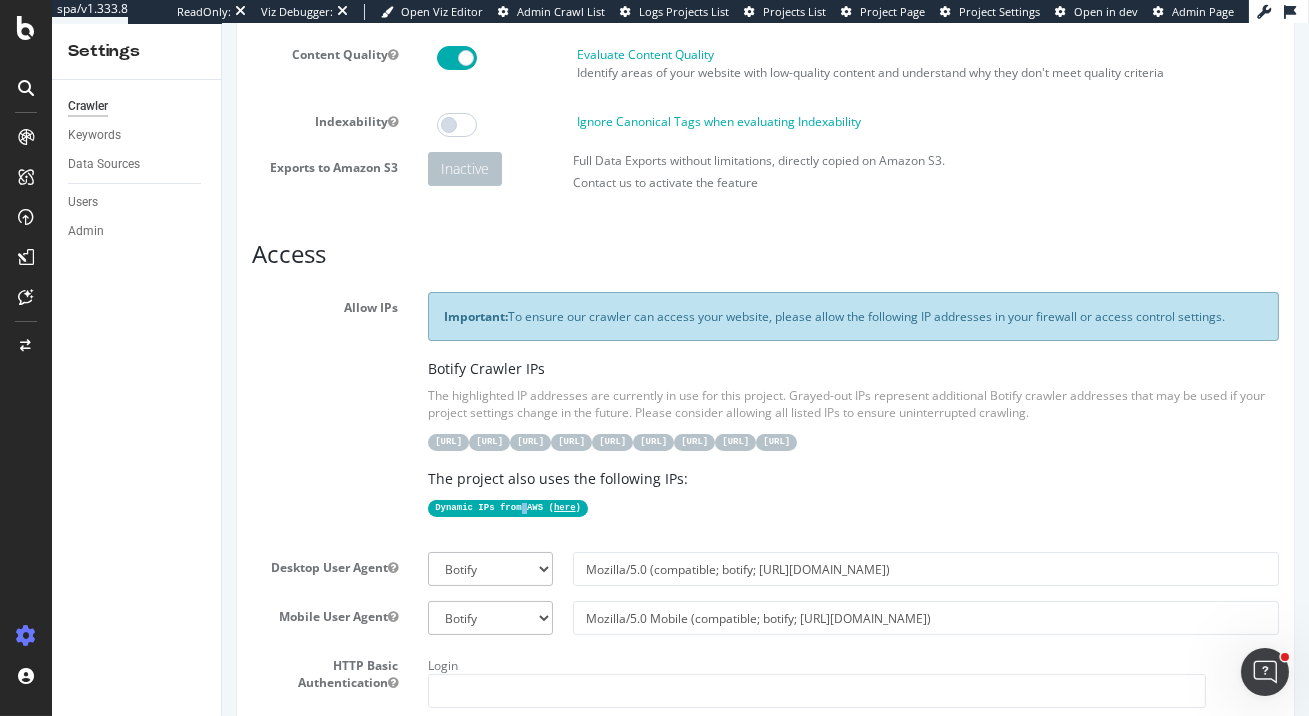 scroll, scrollTop: 82, scrollLeft: 0, axis: vertical 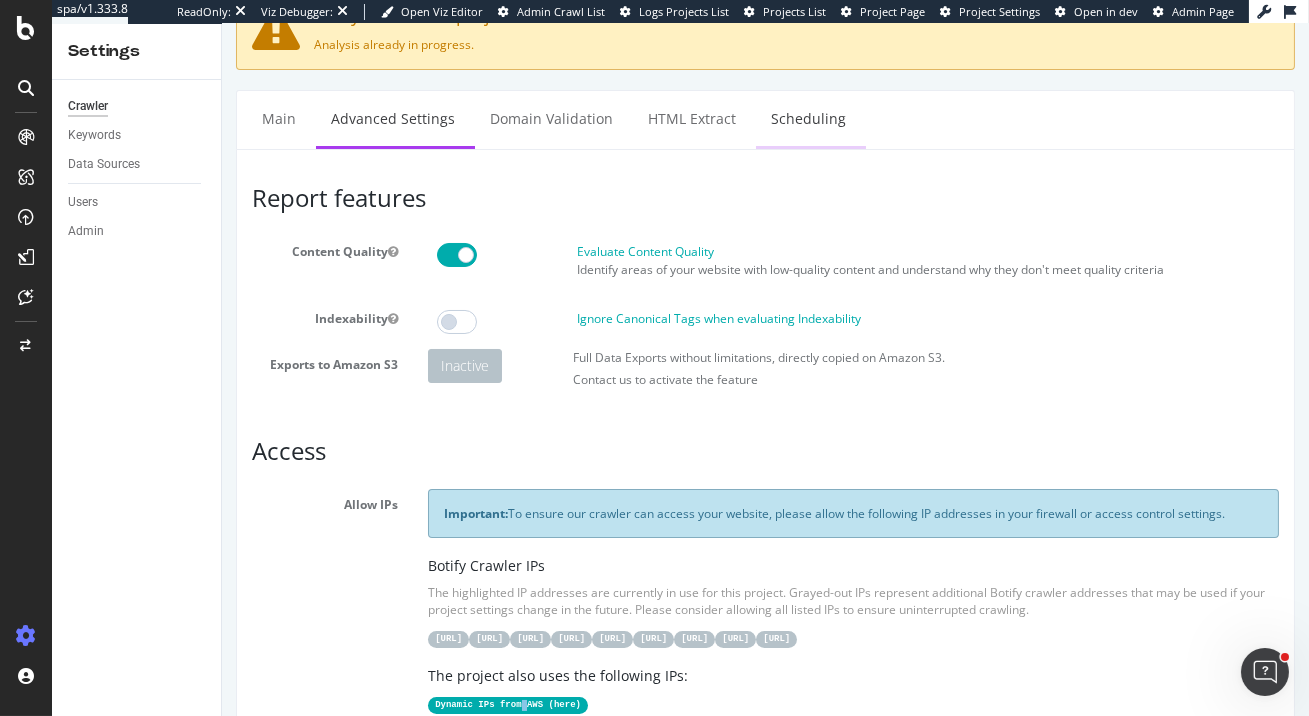click on "Scheduling" at bounding box center [807, 118] 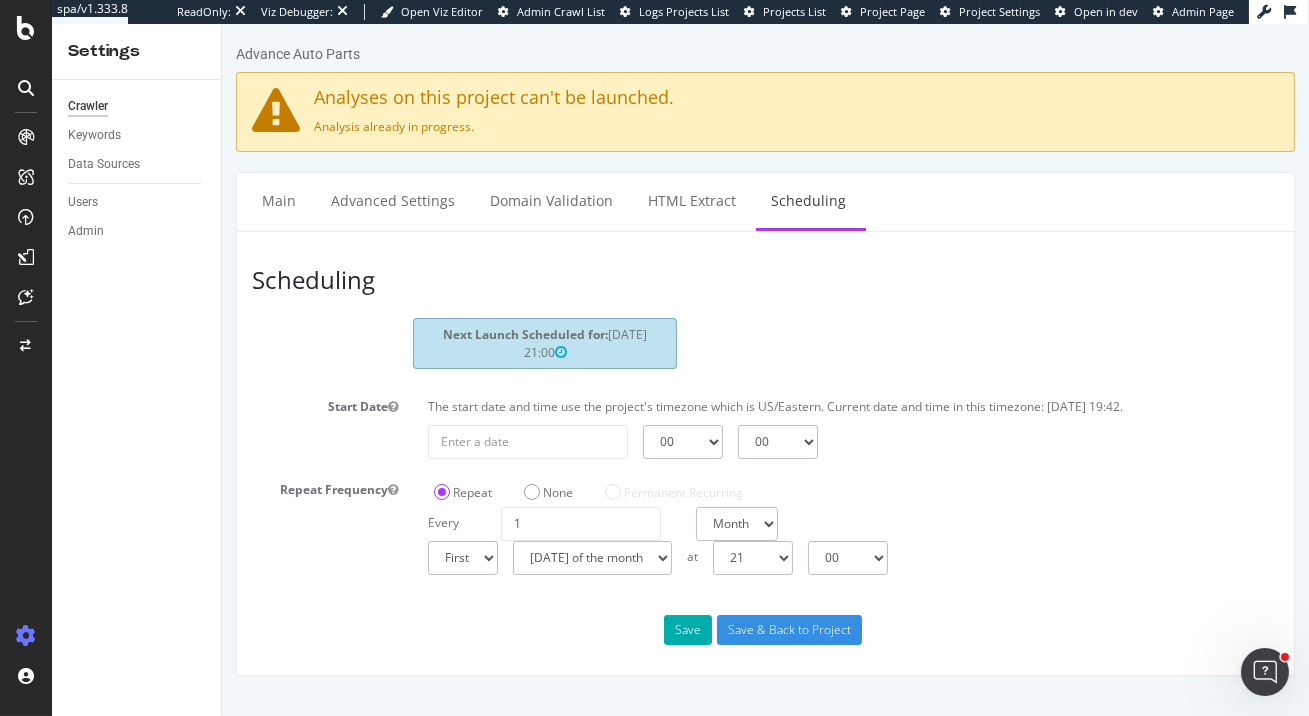 scroll, scrollTop: 12, scrollLeft: 0, axis: vertical 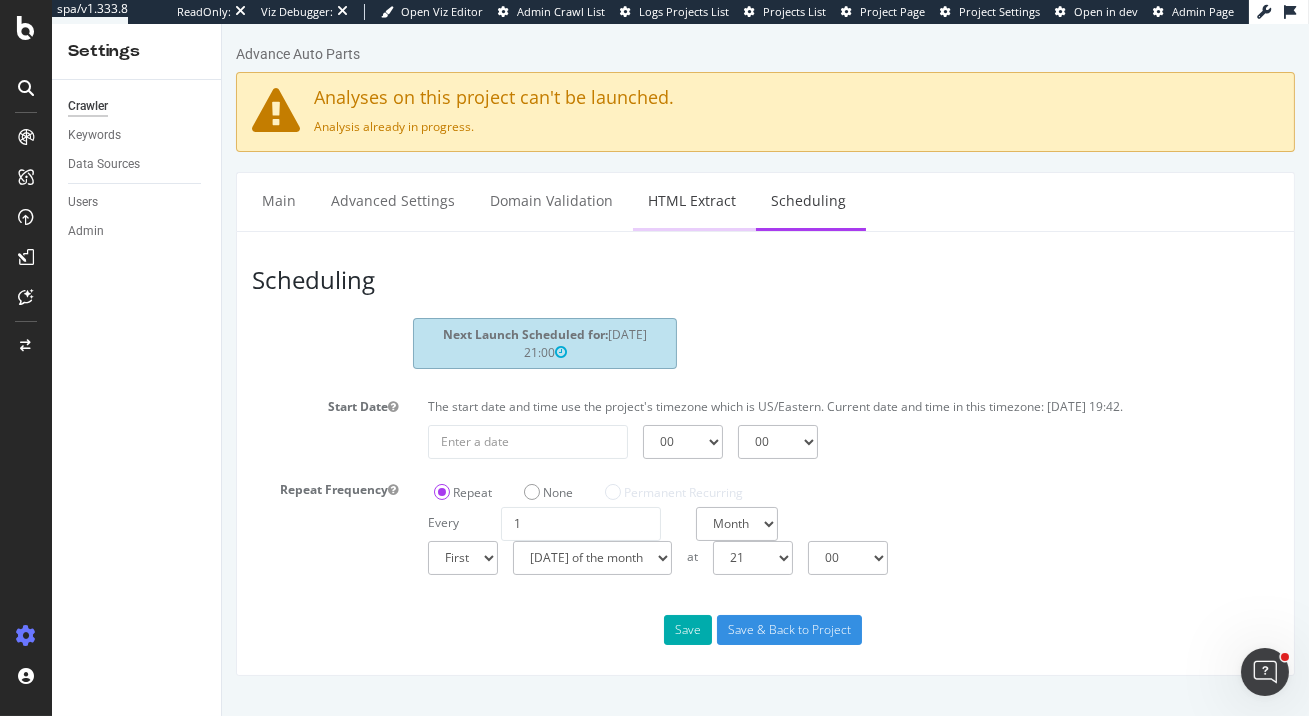 click on "HTML Extract" at bounding box center (691, 200) 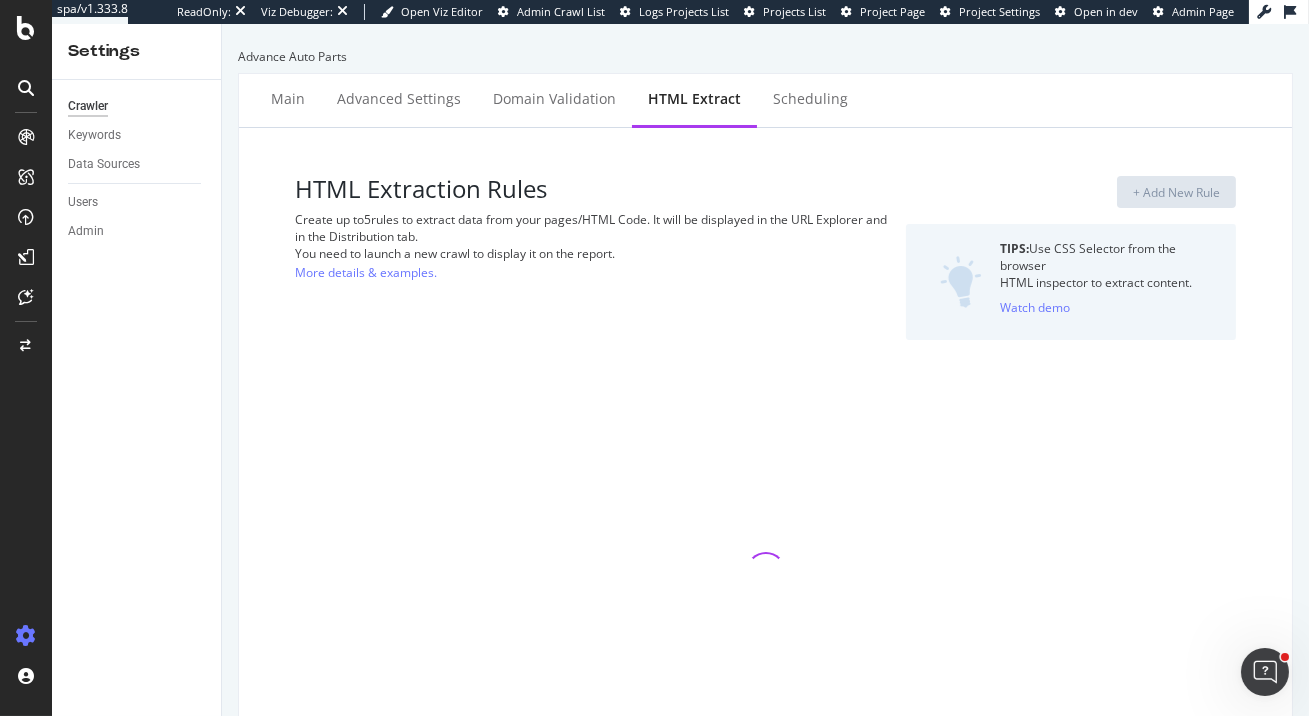 select on "exist" 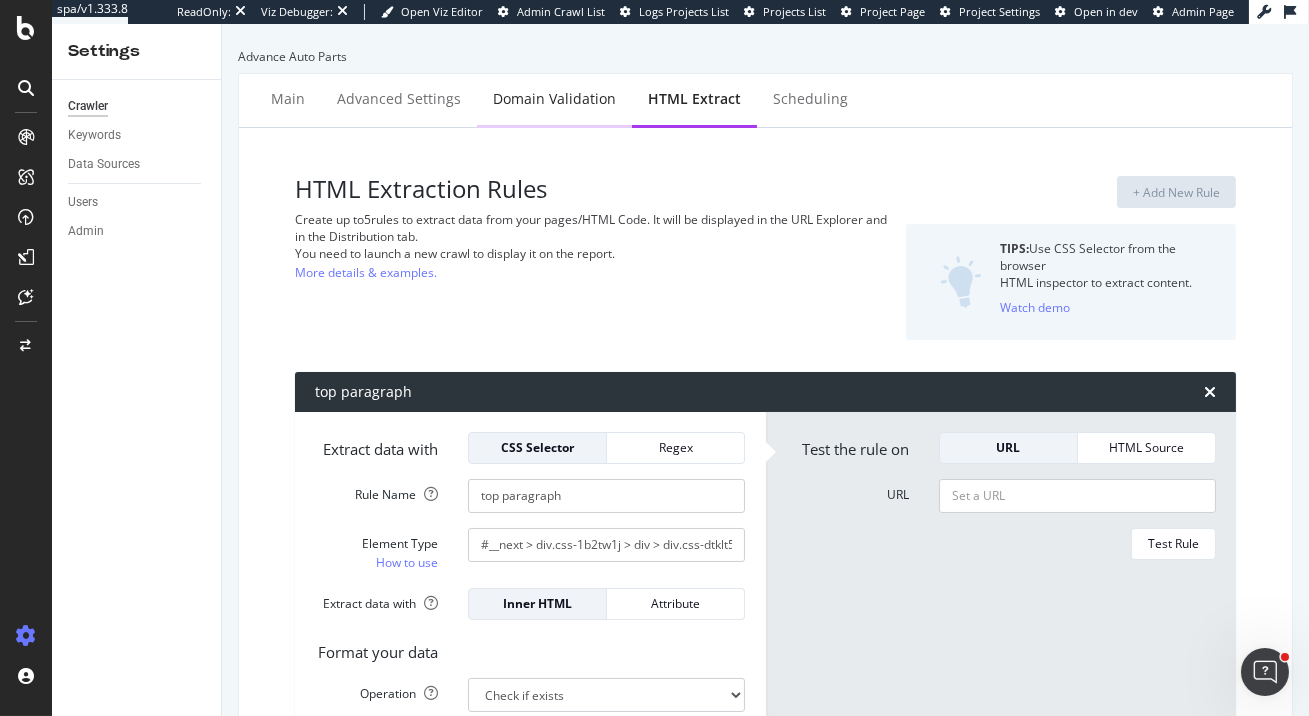 click on "Domain Validation" at bounding box center [554, 99] 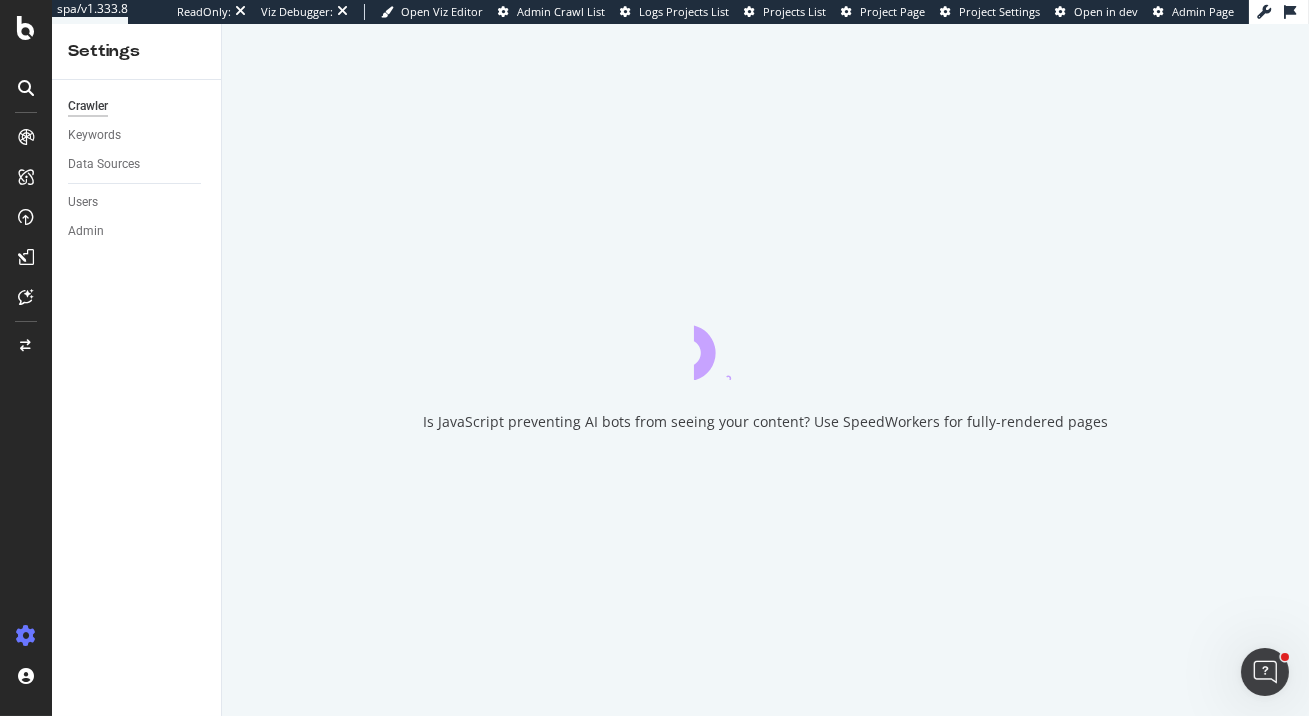 scroll, scrollTop: 0, scrollLeft: 0, axis: both 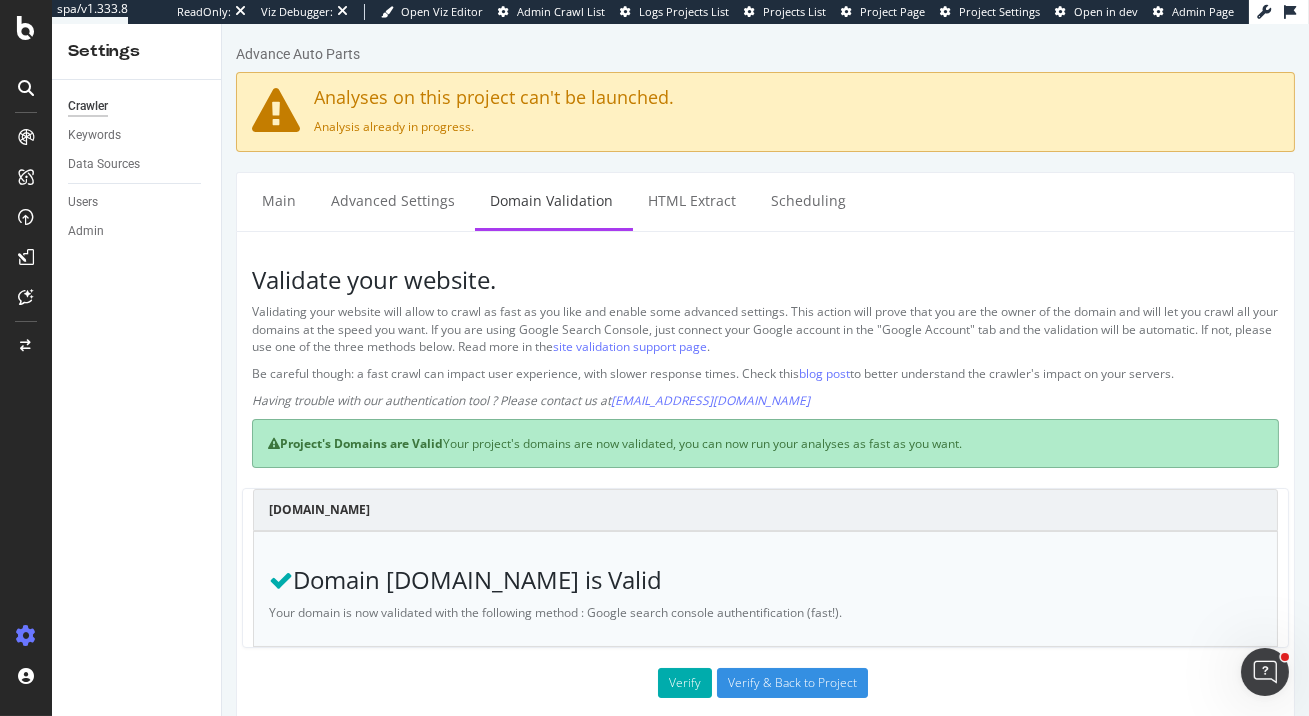 click on "Analyses on this project can't be launched." at bounding box center (764, 98) 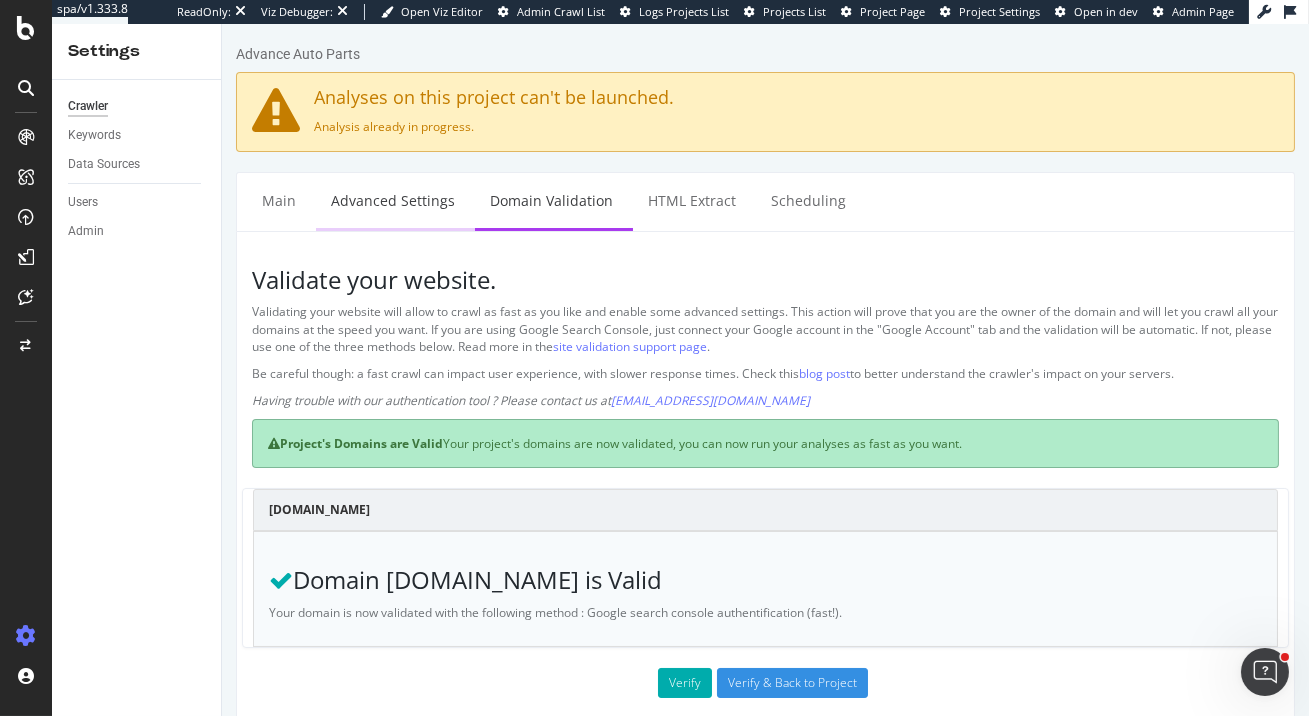 click on "Advanced Settings" at bounding box center [392, 200] 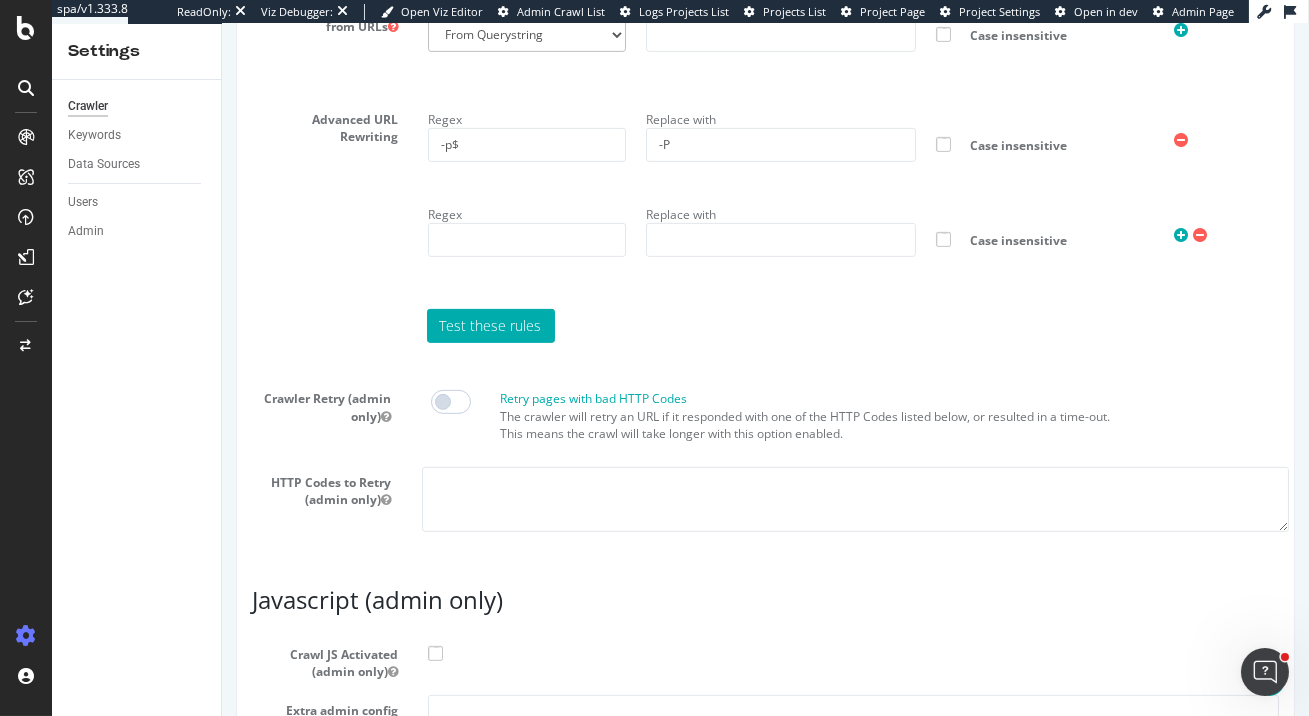 scroll, scrollTop: 1685, scrollLeft: 0, axis: vertical 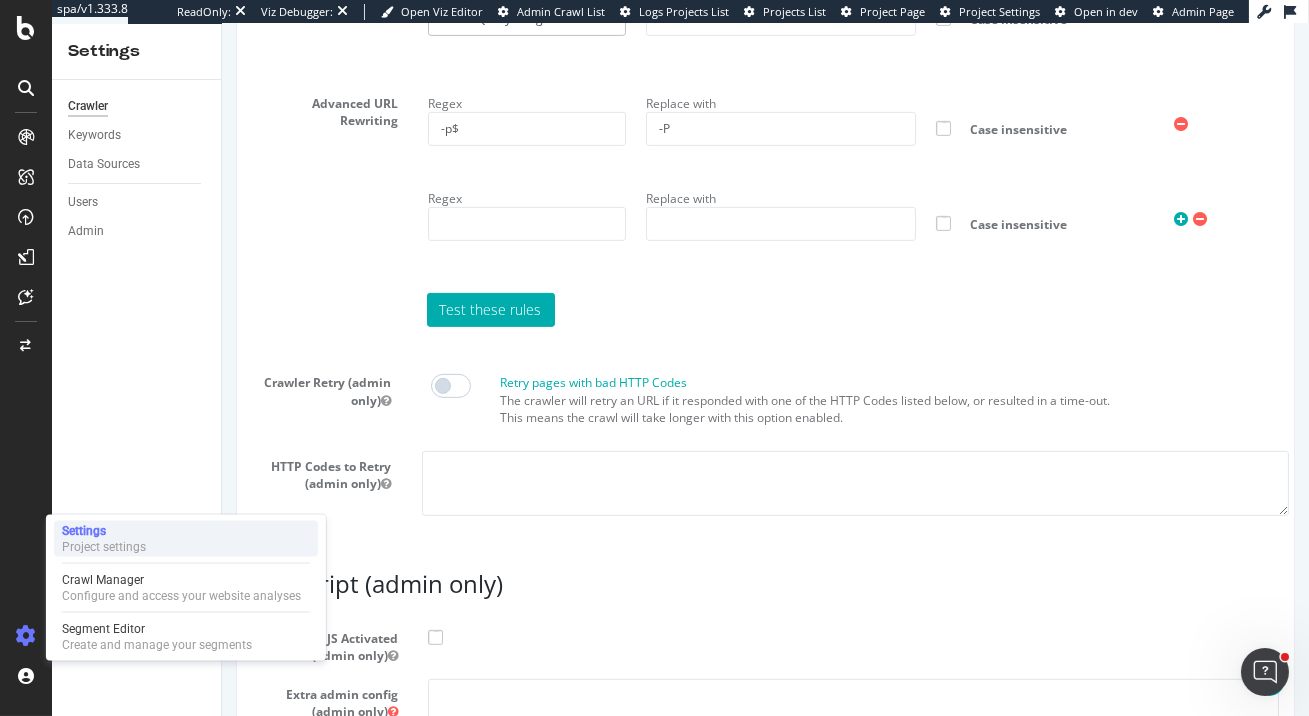 click on "Settings Project settings" at bounding box center (186, 539) 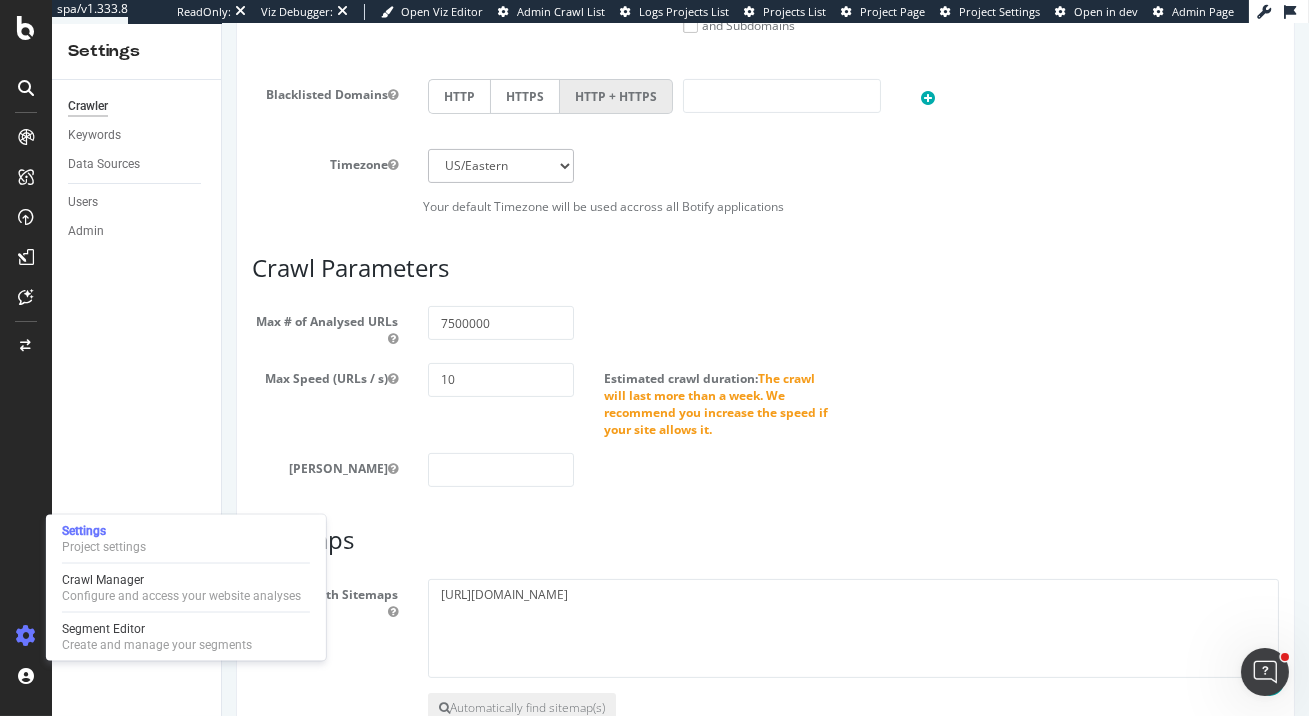 scroll, scrollTop: 1069, scrollLeft: 0, axis: vertical 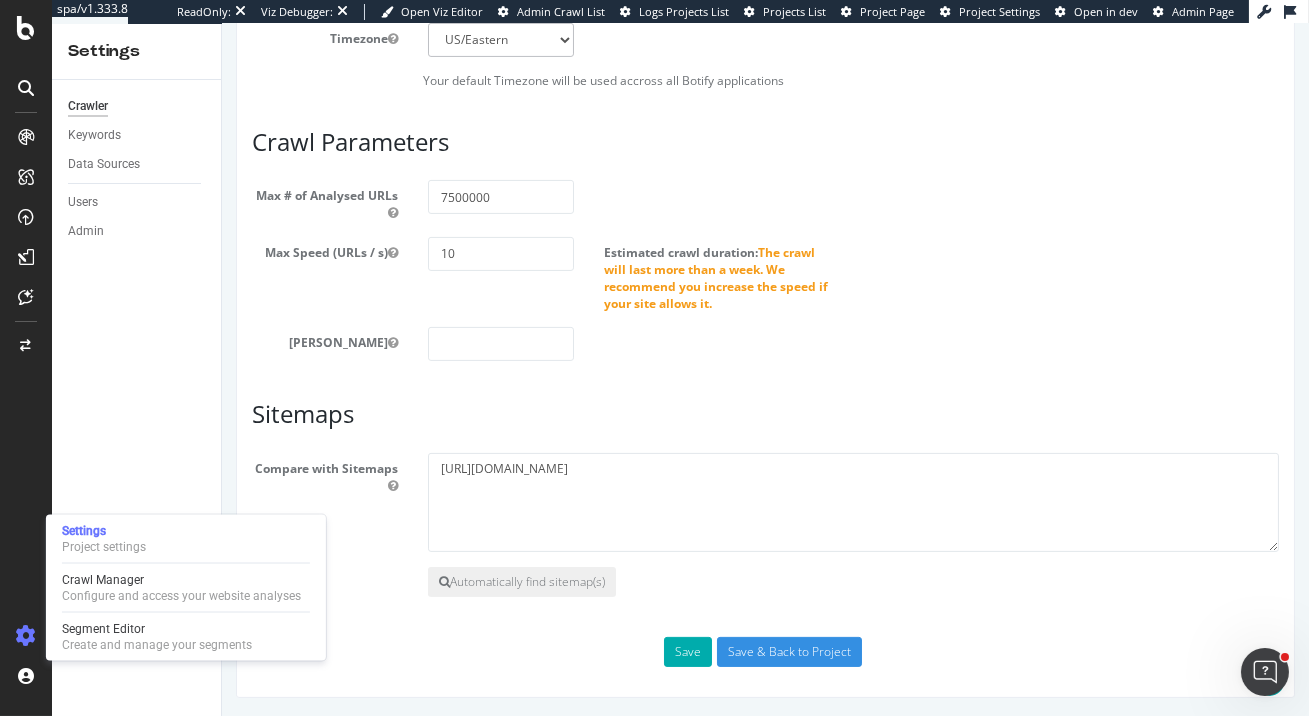 click on "Max Speed (URLs / s)
10 Estimated crawl duration:  The crawl will last more than a week. We recommend you increase the speed if your site allows it." at bounding box center (764, 275) 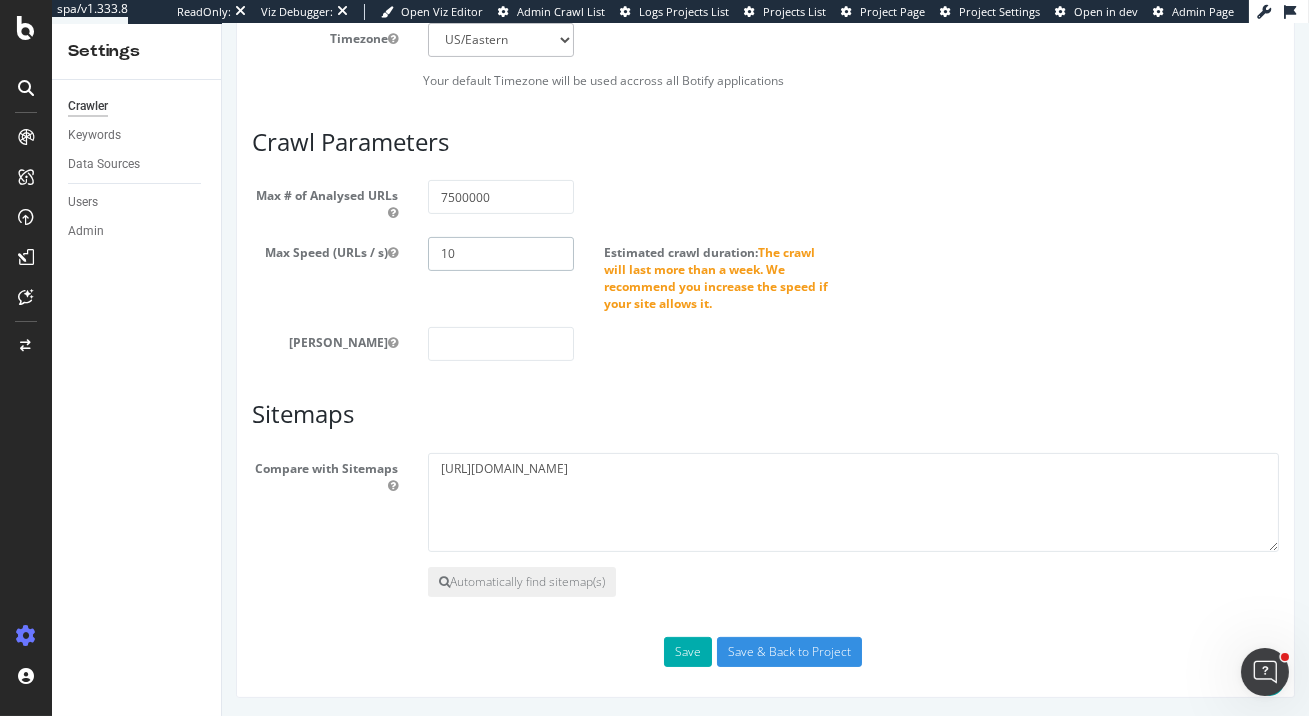 click on "10" at bounding box center (500, 254) 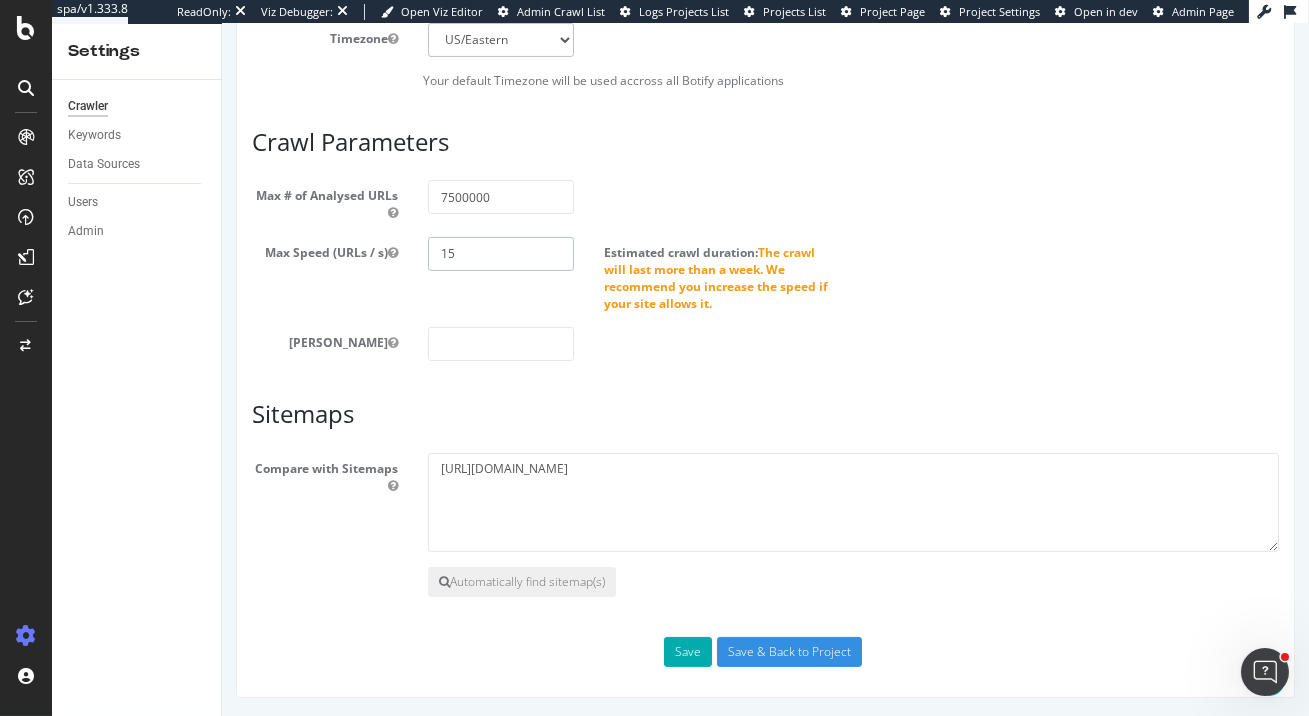 scroll, scrollTop: 1034, scrollLeft: 0, axis: vertical 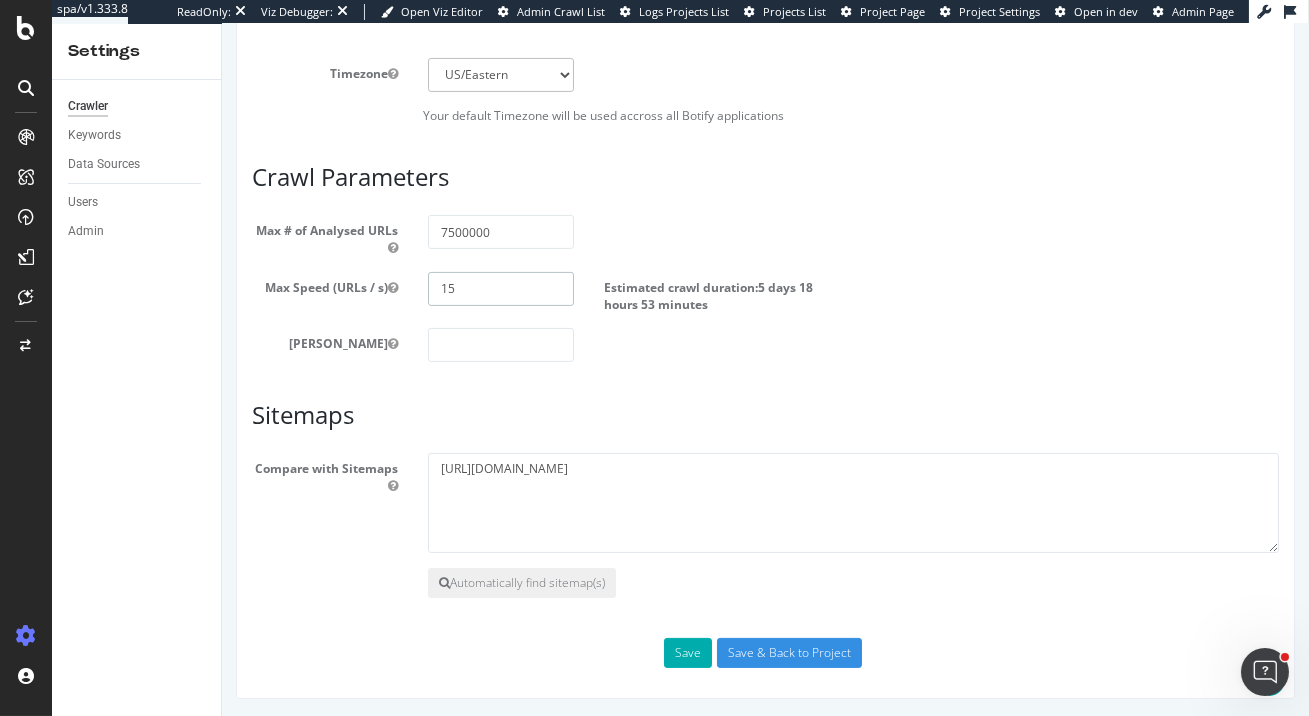 type on "15" 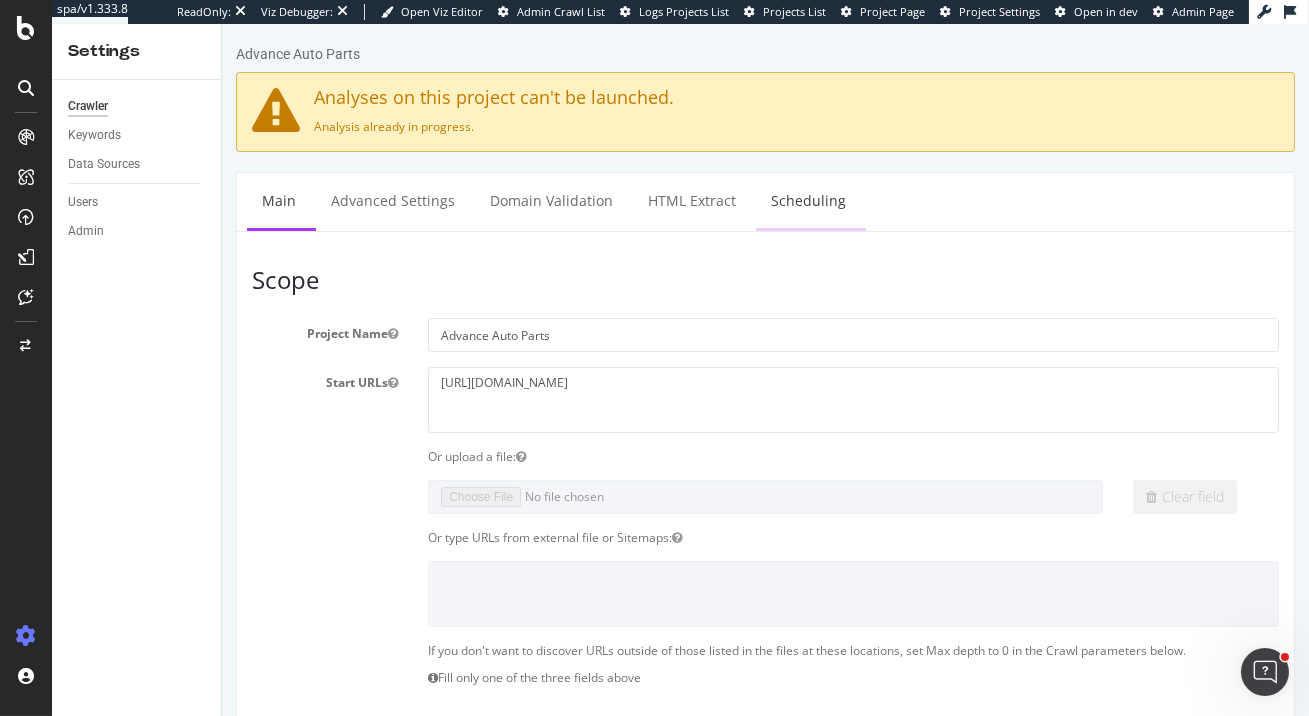 click on "Scheduling" at bounding box center [807, 200] 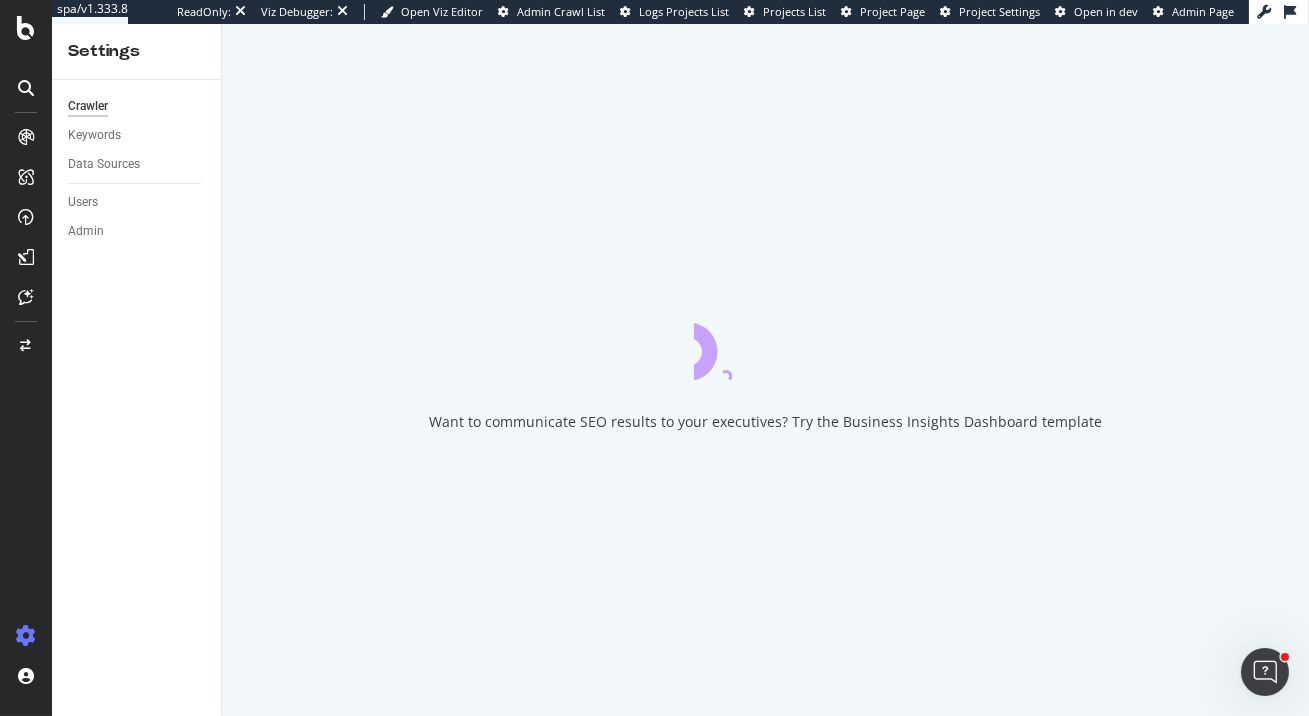 scroll, scrollTop: 0, scrollLeft: 0, axis: both 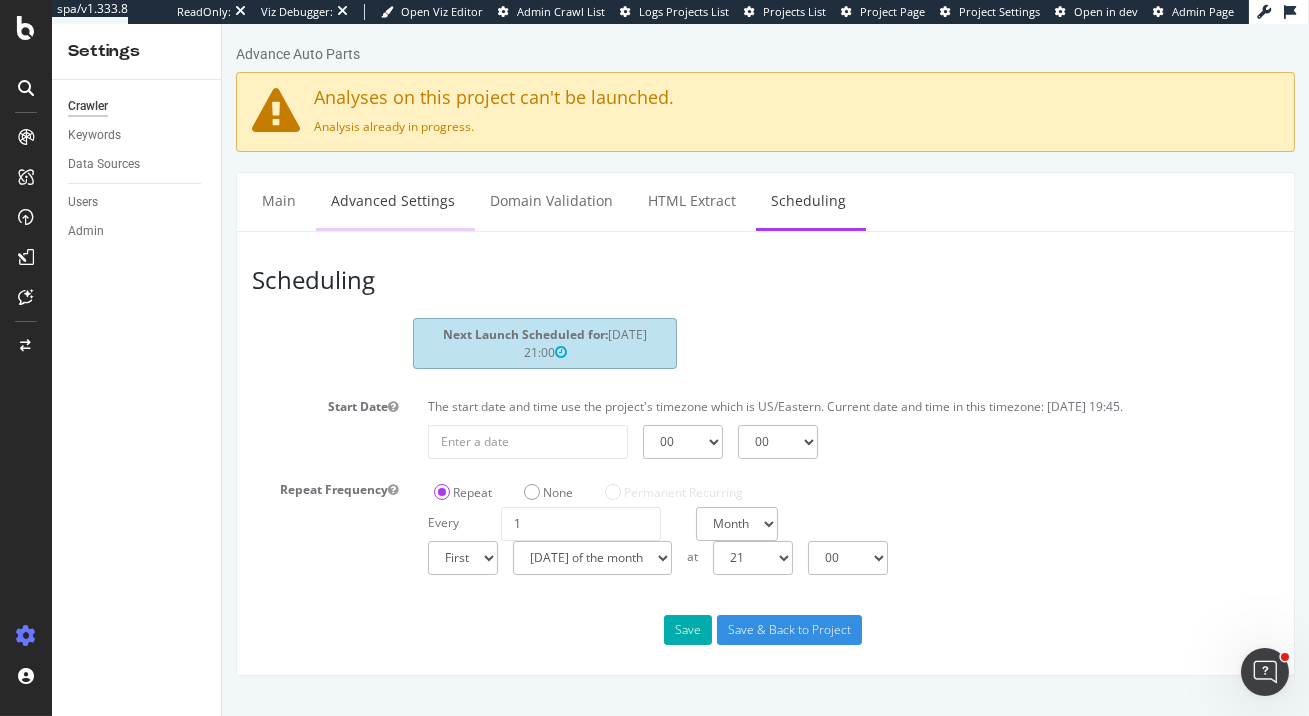 click on "Advanced Settings" at bounding box center (392, 200) 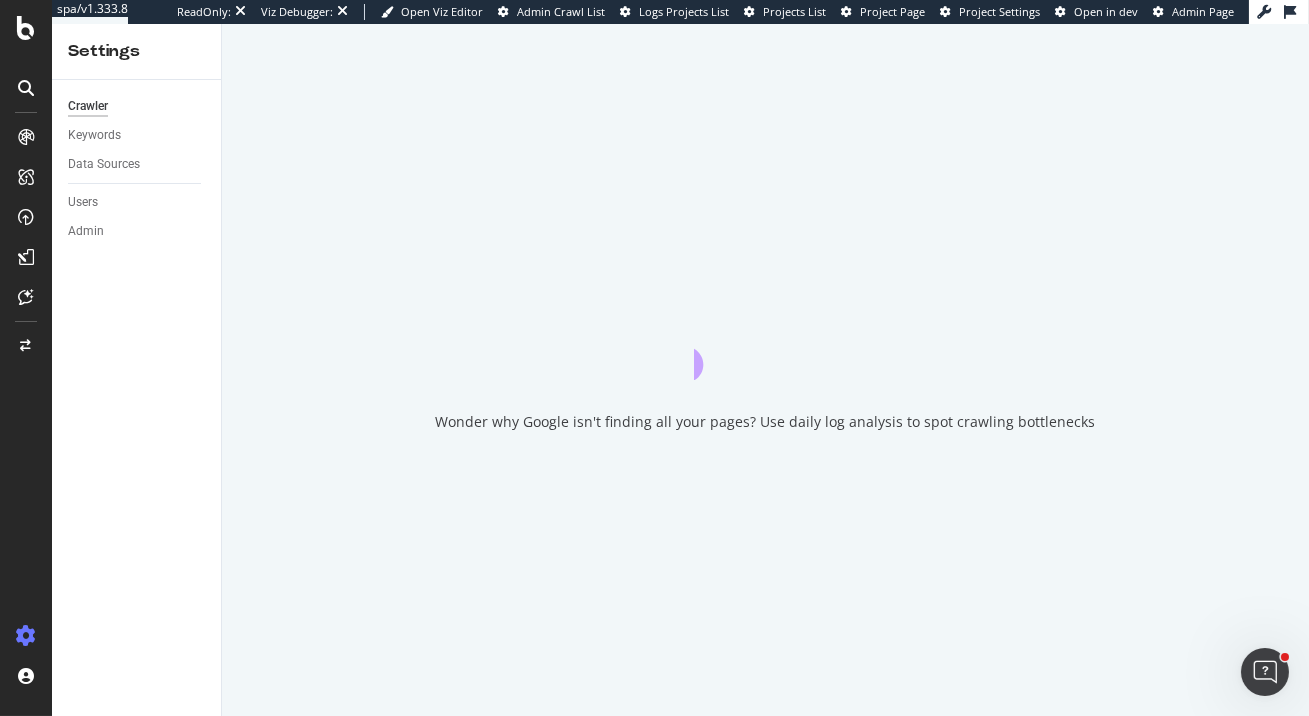 scroll, scrollTop: 0, scrollLeft: 0, axis: both 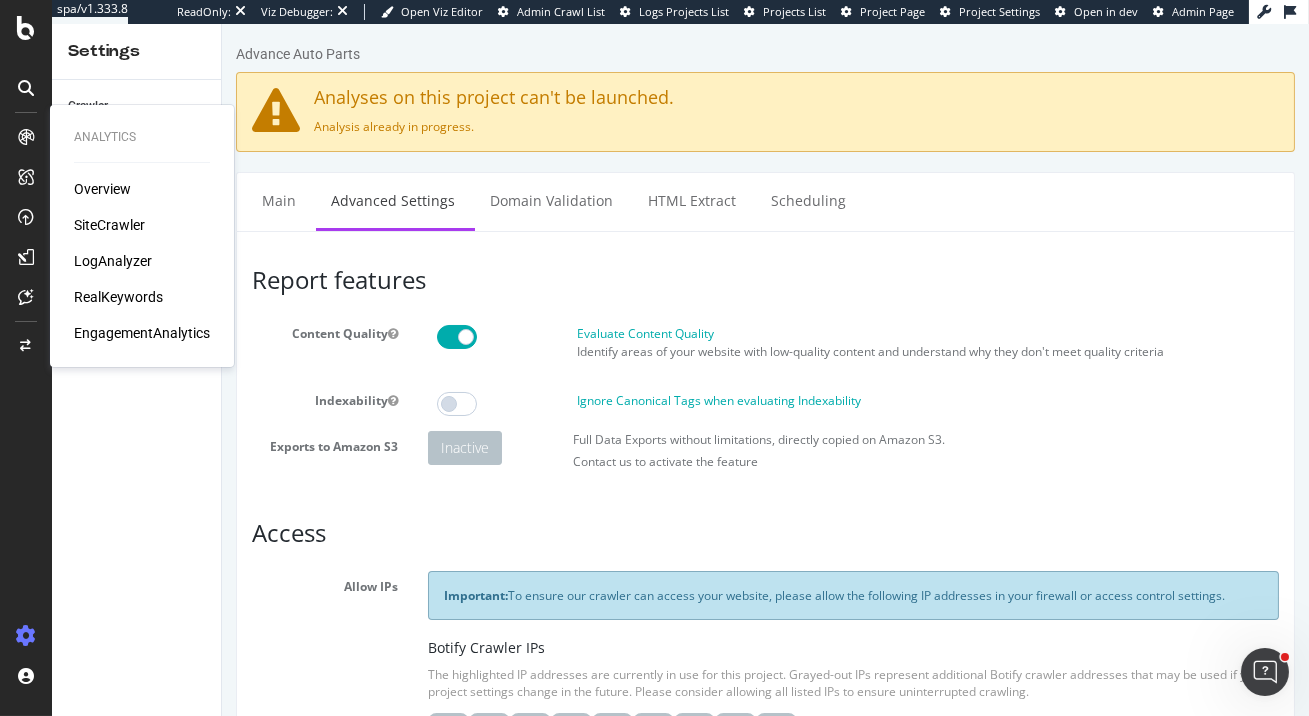 click on "SiteCrawler" at bounding box center (109, 225) 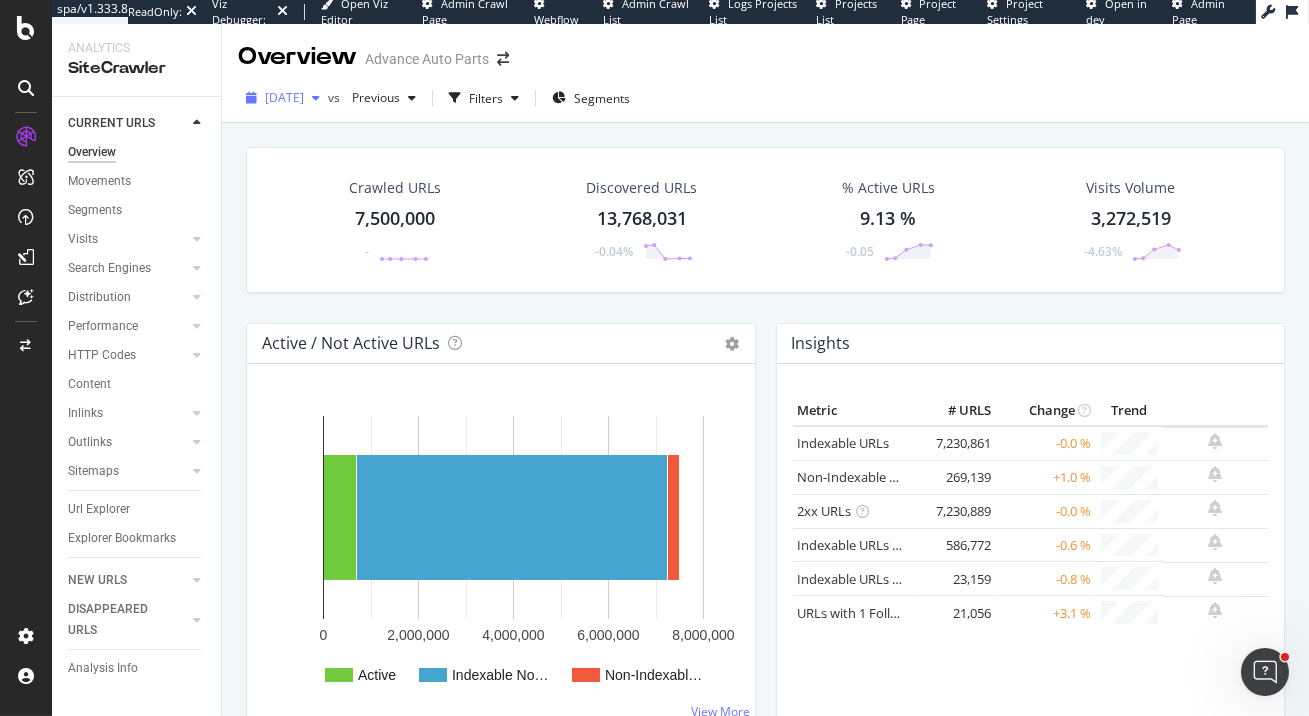 click on "2025 Jun. 7th" at bounding box center (283, 98) 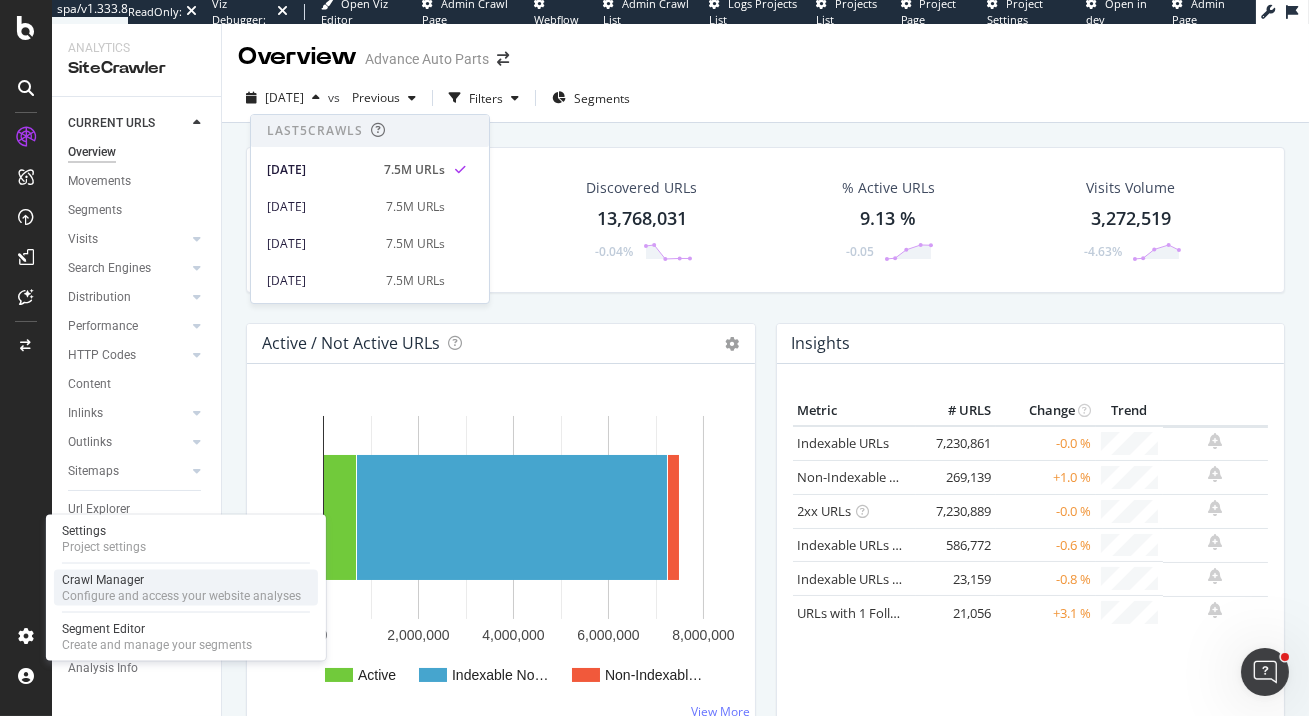click on "Crawl Manager" at bounding box center (181, 580) 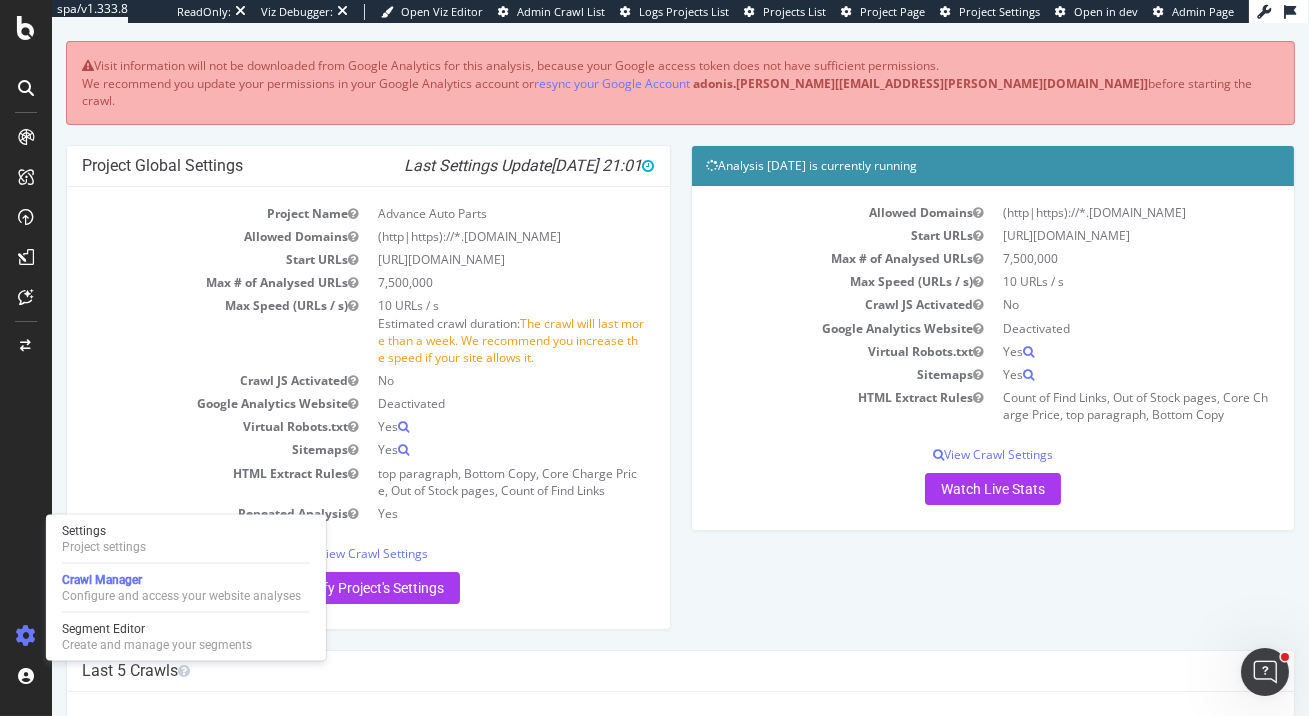scroll, scrollTop: 441, scrollLeft: 0, axis: vertical 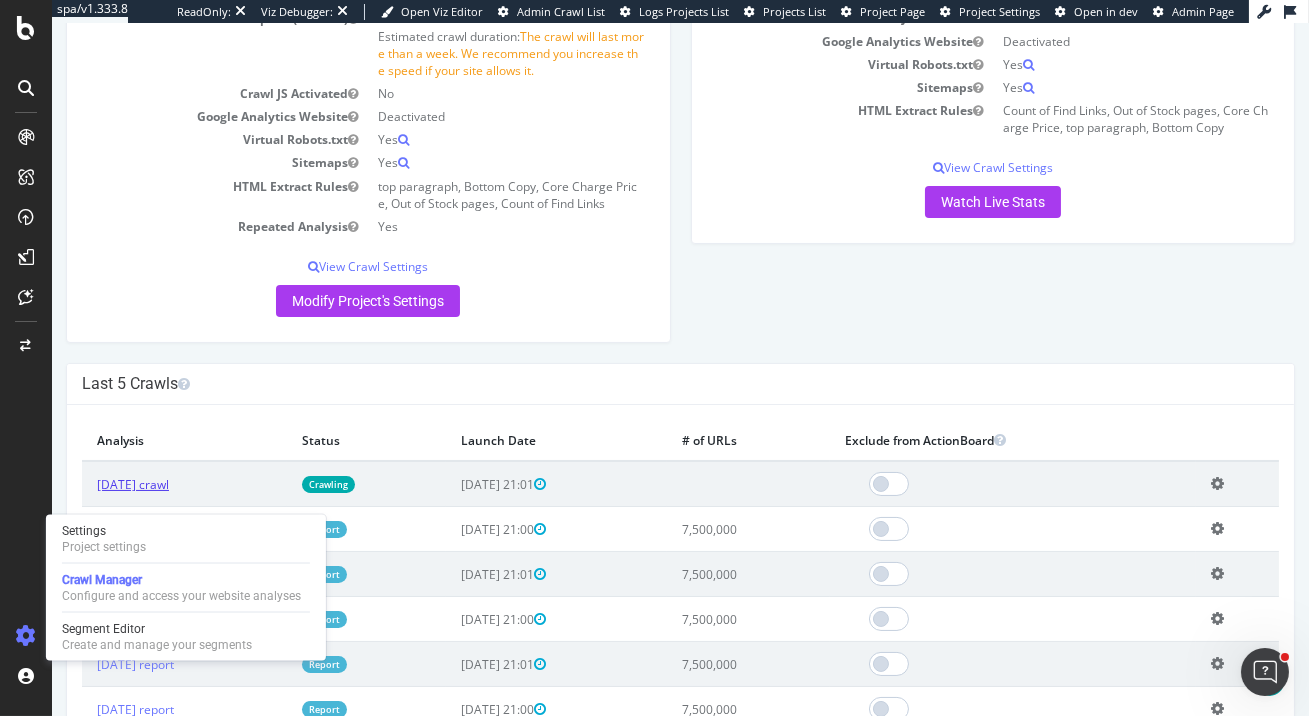 click on "2025 Jul. 5th
crawl" at bounding box center (133, 484) 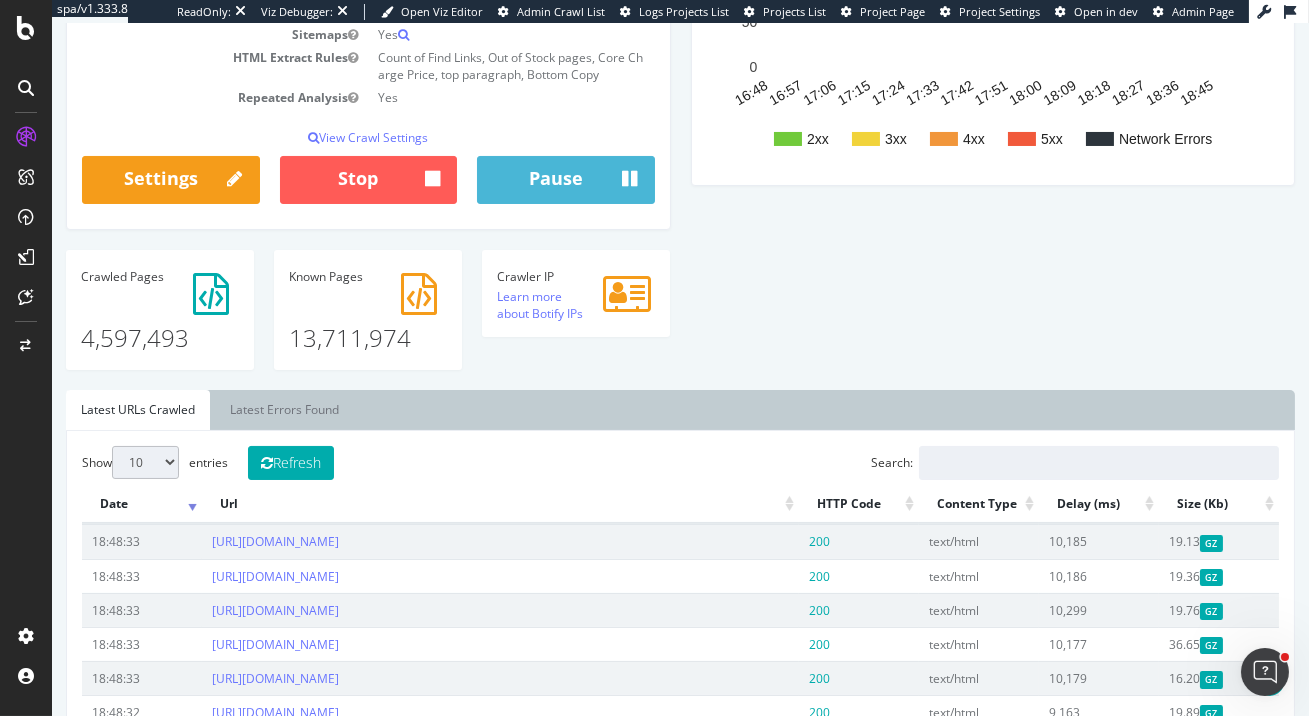 scroll, scrollTop: 485, scrollLeft: 0, axis: vertical 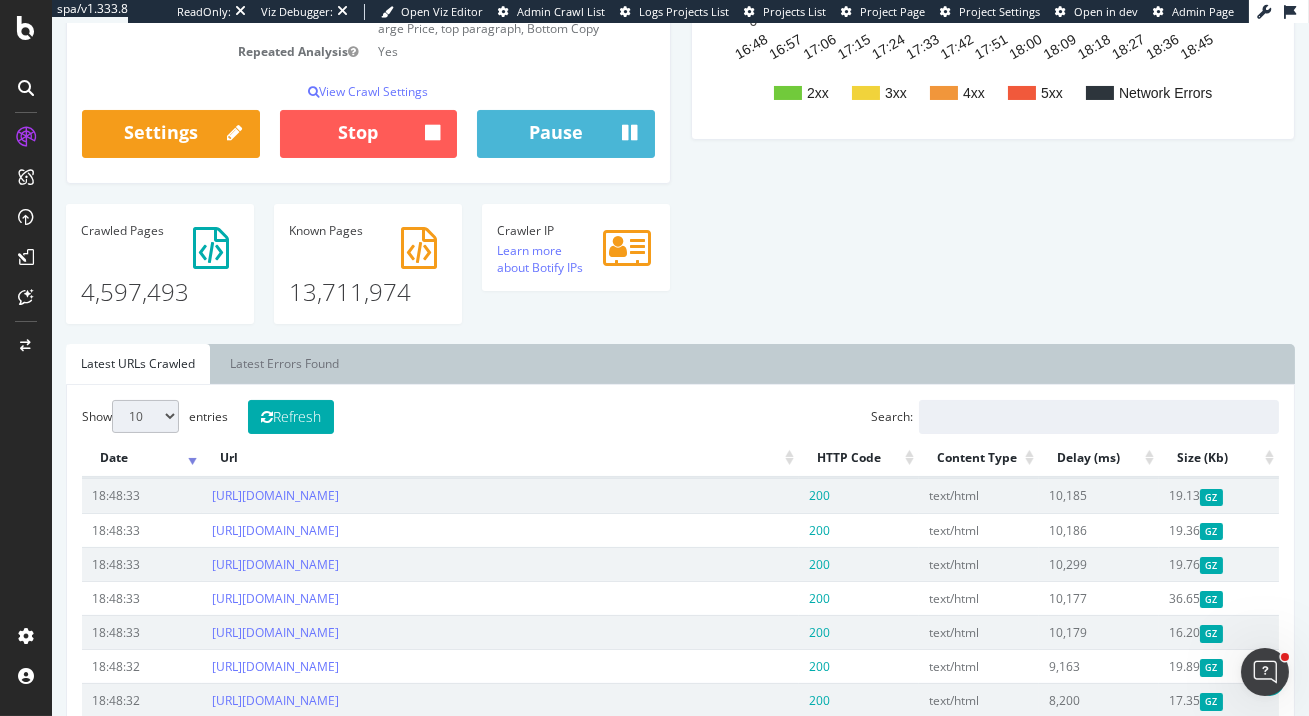 click on "18:48:33" at bounding box center [142, 495] 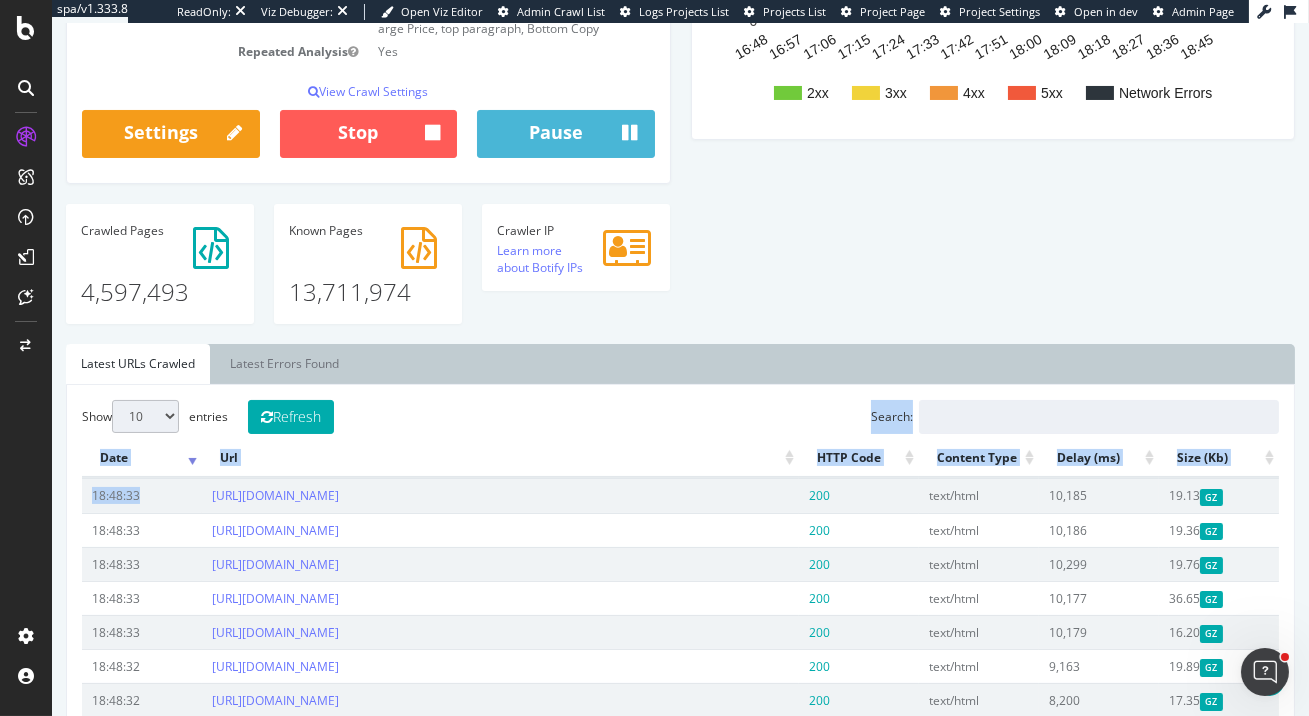 drag, startPoint x: 153, startPoint y: 494, endPoint x: 7, endPoint y: 494, distance: 146 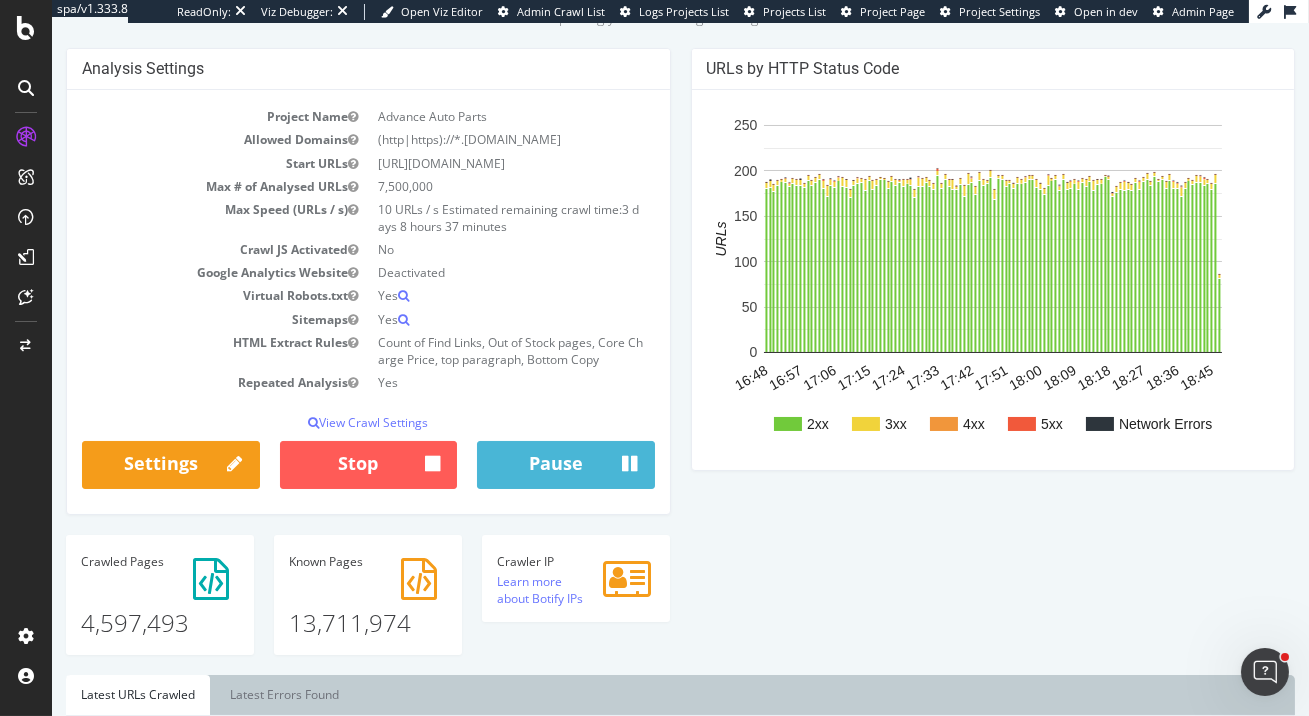 scroll, scrollTop: 161, scrollLeft: 0, axis: vertical 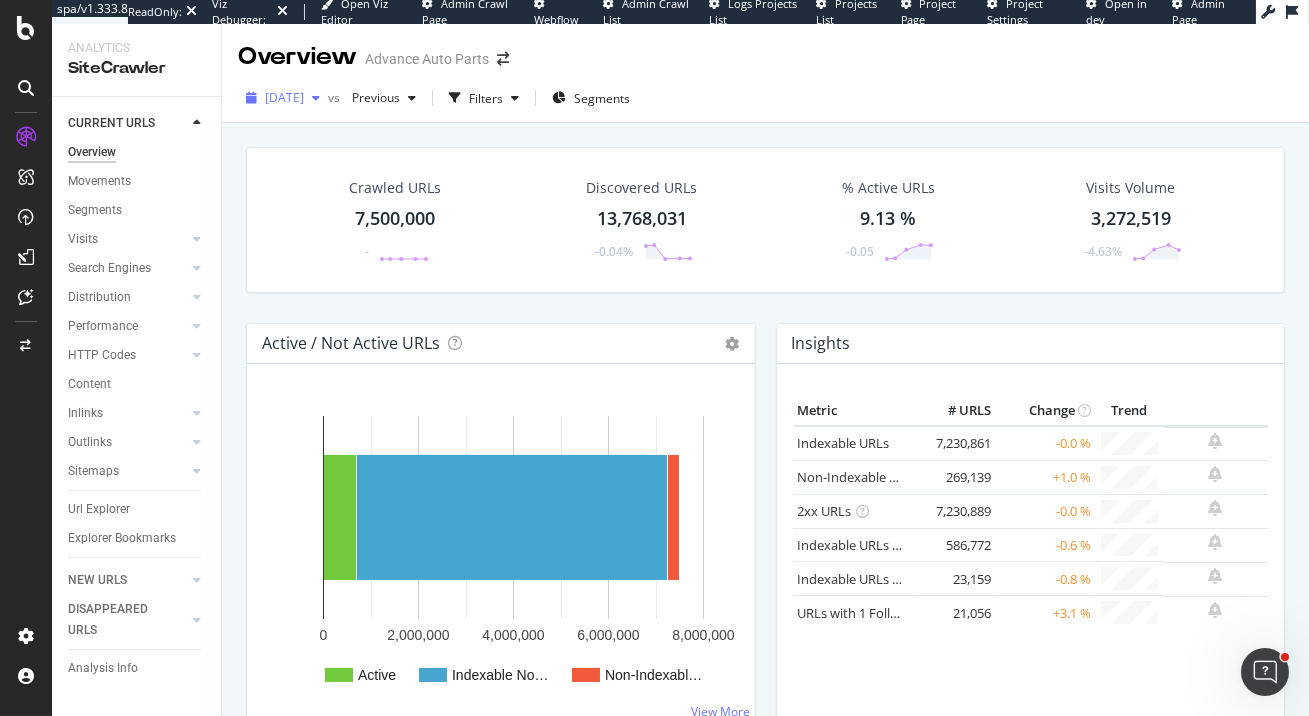 click on "2025 Jun. 7th" at bounding box center [283, 98] 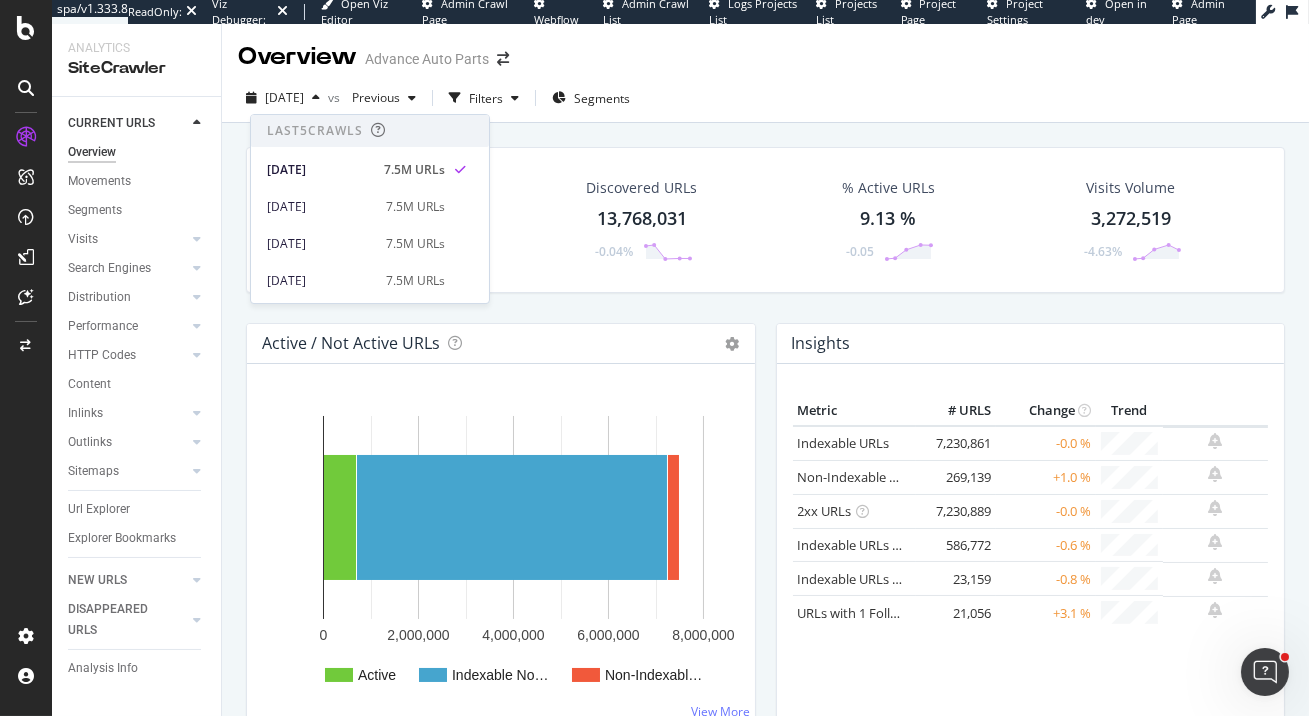 click on "2025 Jun. 7th vs Previous Filters Segments" at bounding box center (765, 102) 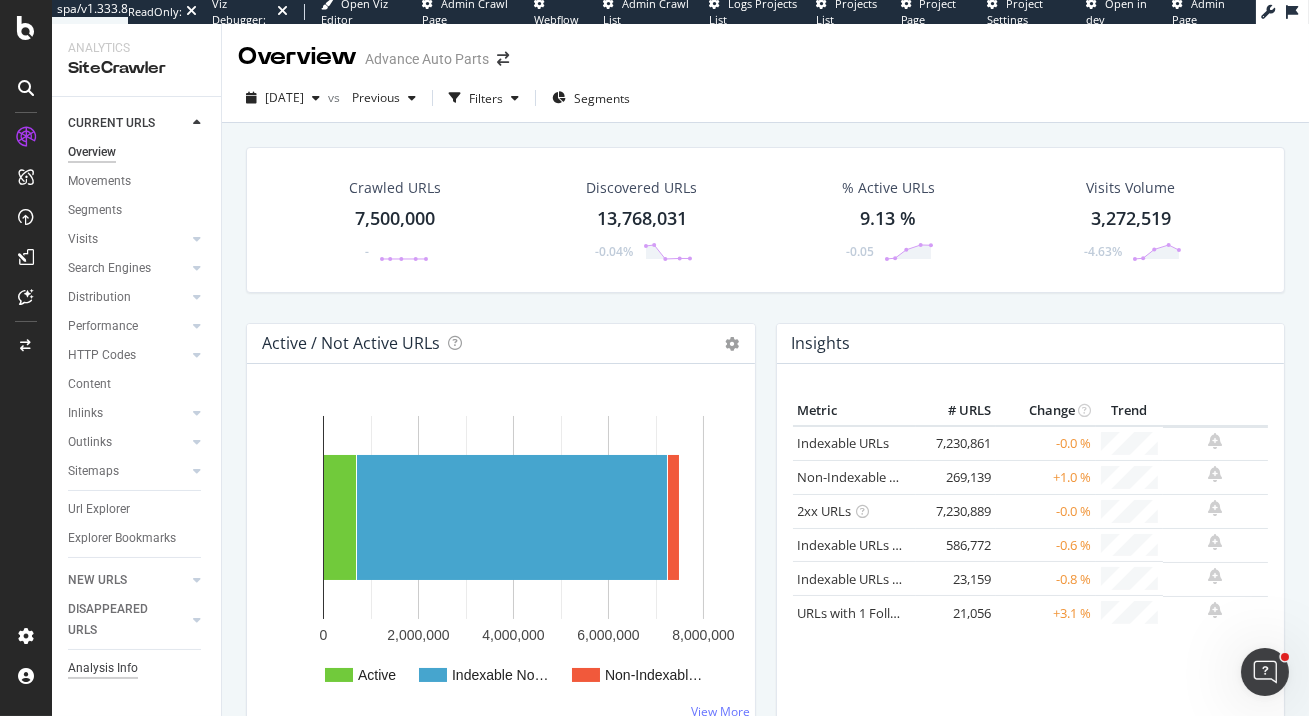 click on "Analysis Info" at bounding box center (103, 668) 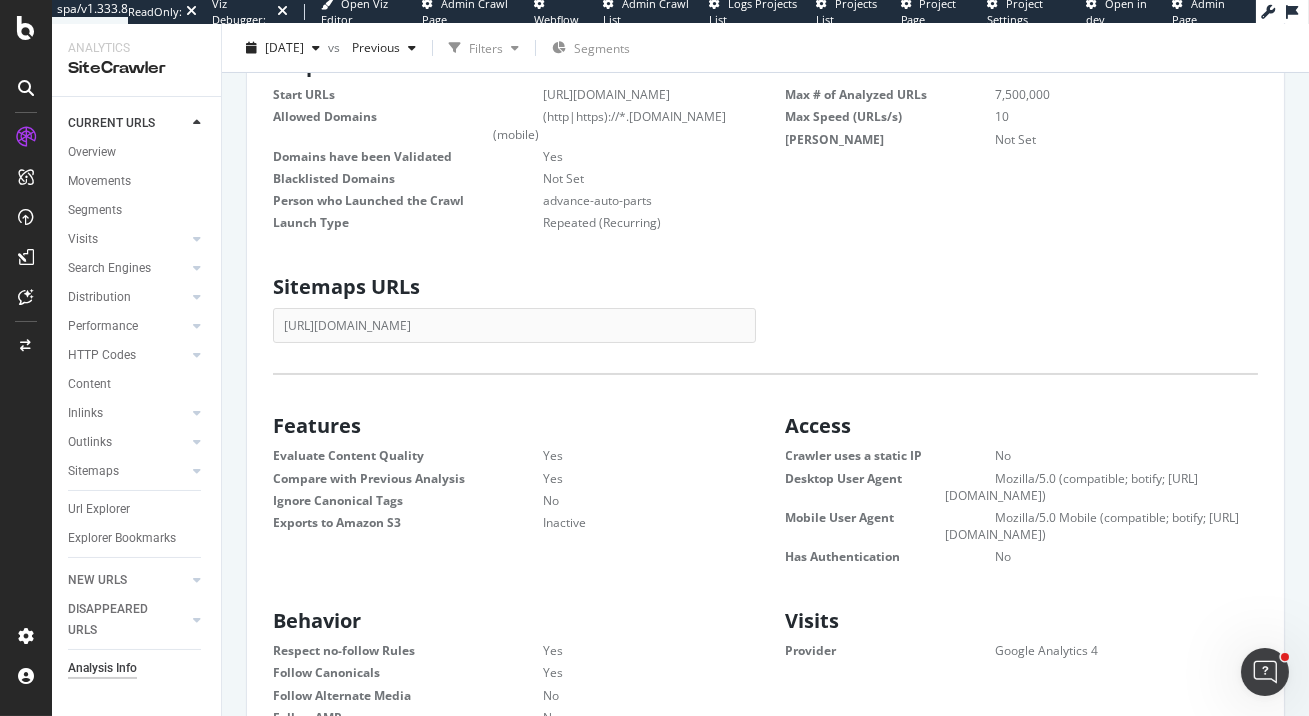 scroll, scrollTop: 0, scrollLeft: 0, axis: both 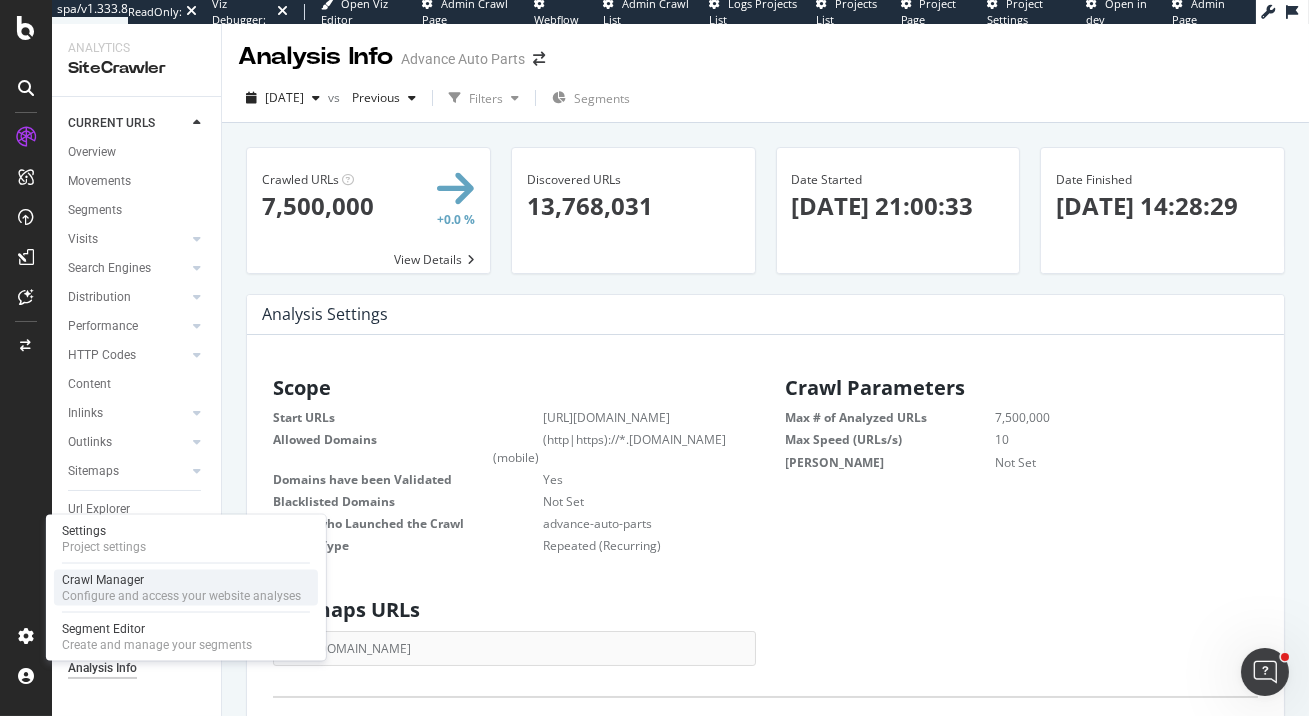click on "Configure and access your website analyses" at bounding box center (181, 596) 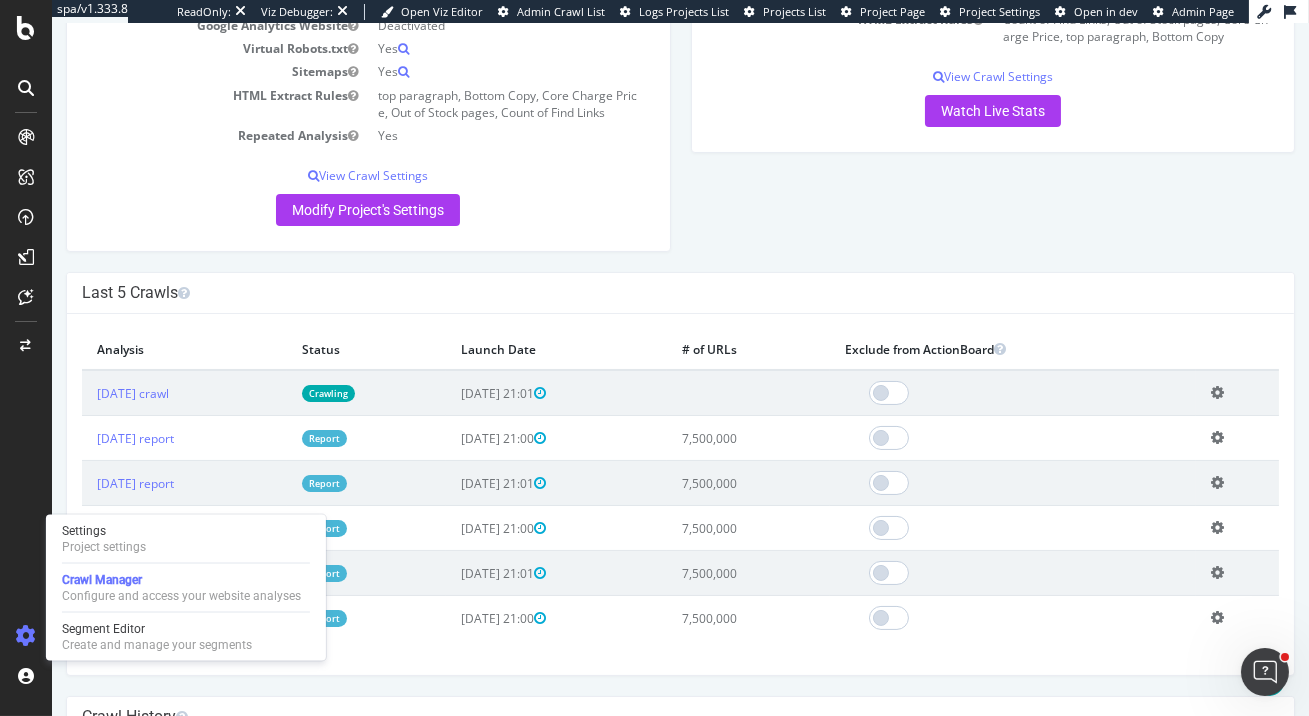 scroll, scrollTop: 592, scrollLeft: 0, axis: vertical 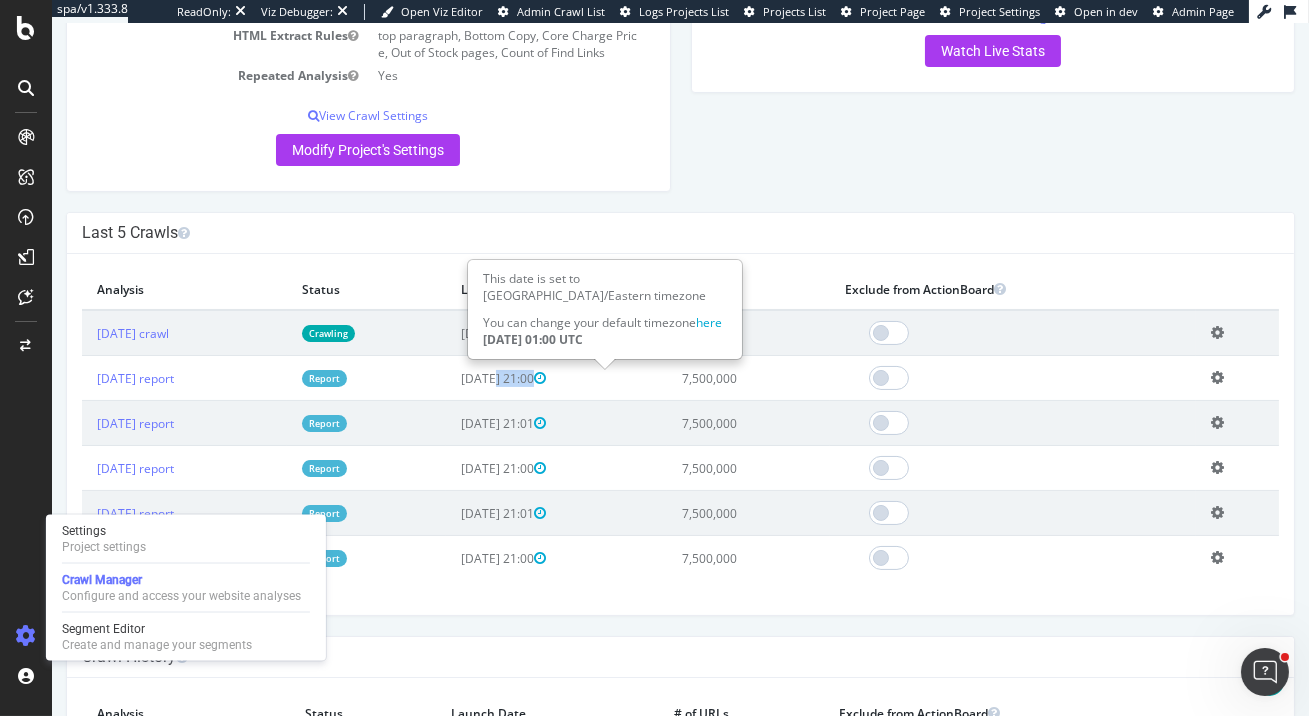 drag, startPoint x: 491, startPoint y: 361, endPoint x: 602, endPoint y: 363, distance: 111.01801 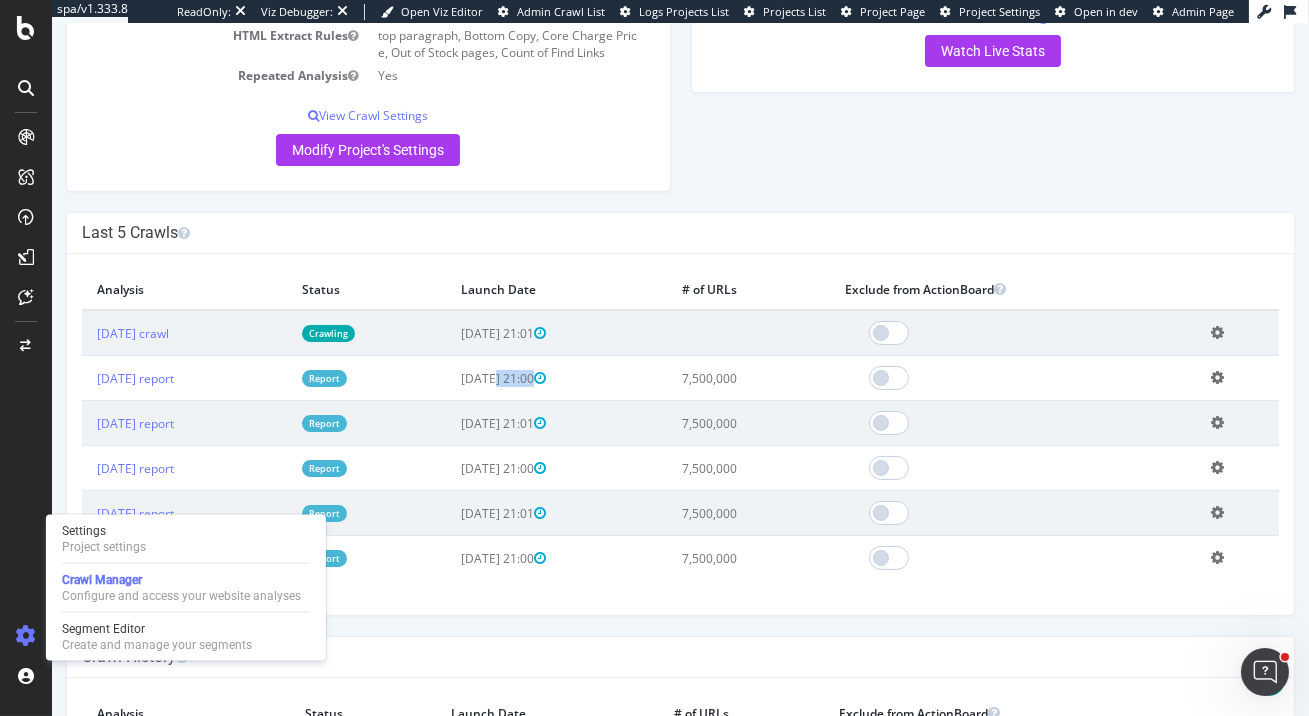 click on "2025-06-06 21:00" at bounding box center (503, 378) 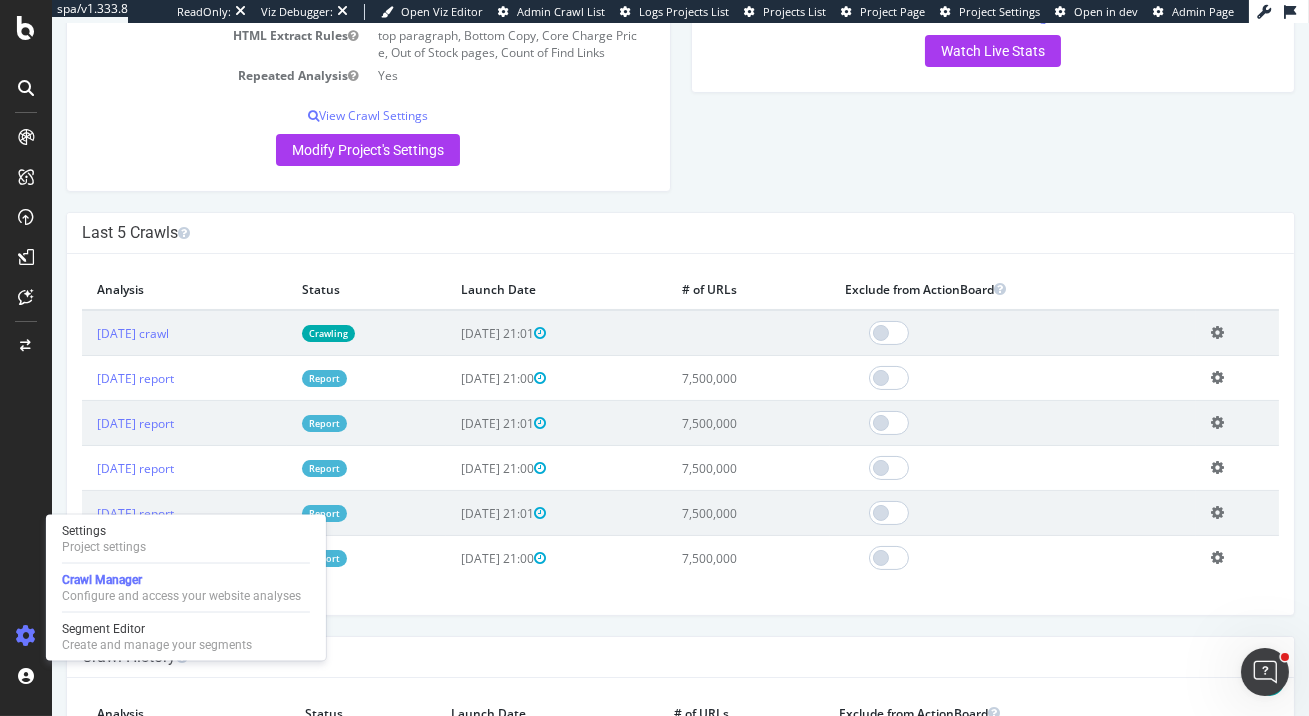 click on "2025-06-06 21:00" at bounding box center [503, 378] 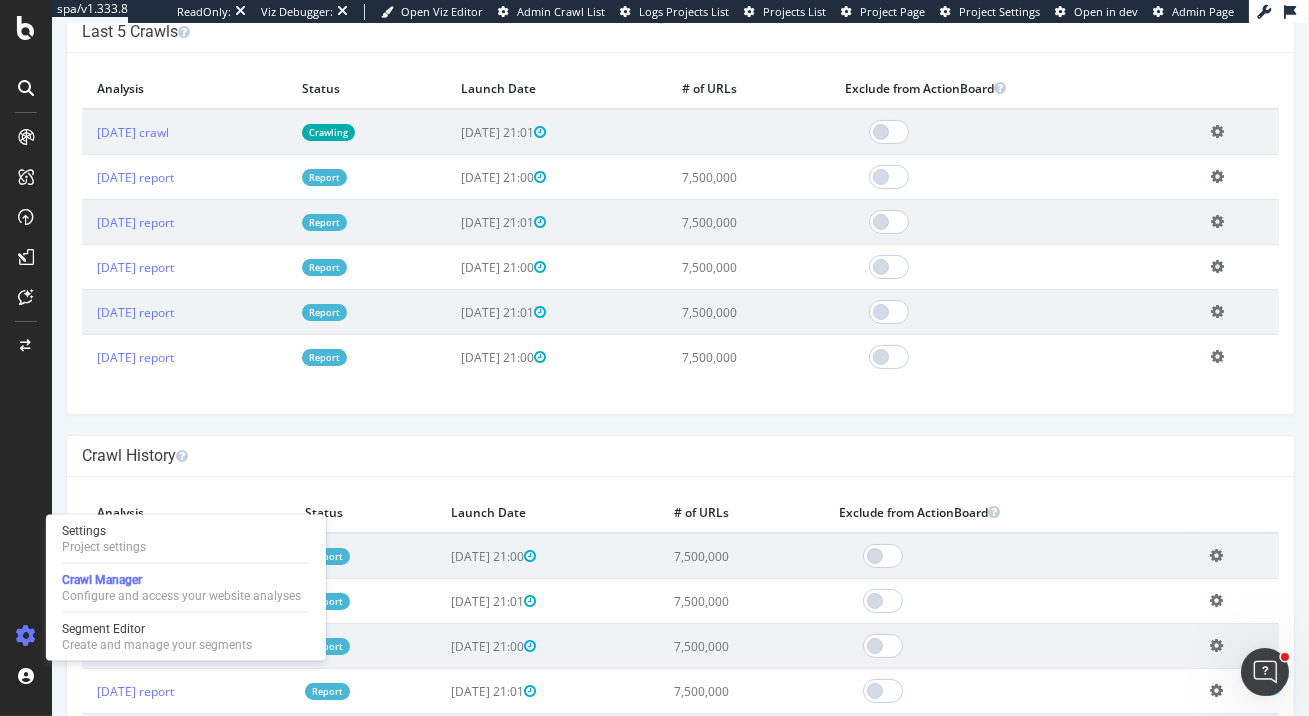 scroll, scrollTop: 602, scrollLeft: 0, axis: vertical 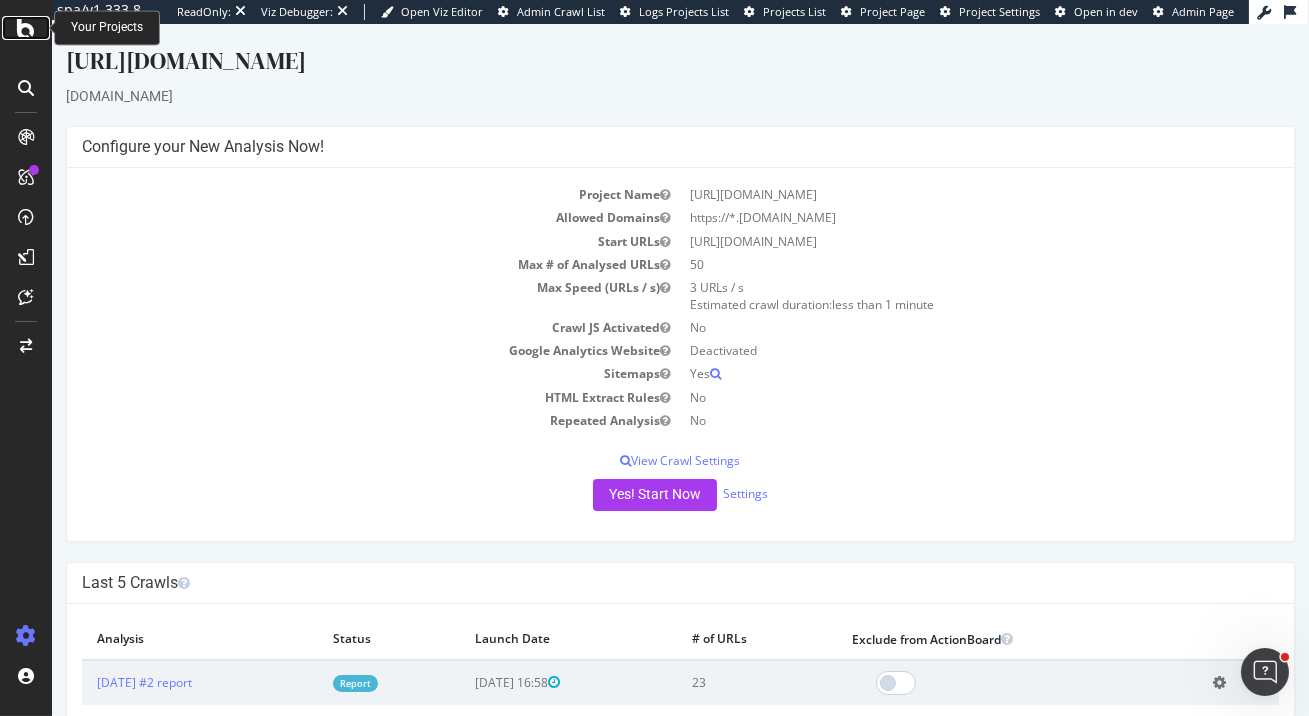 click at bounding box center [26, 28] 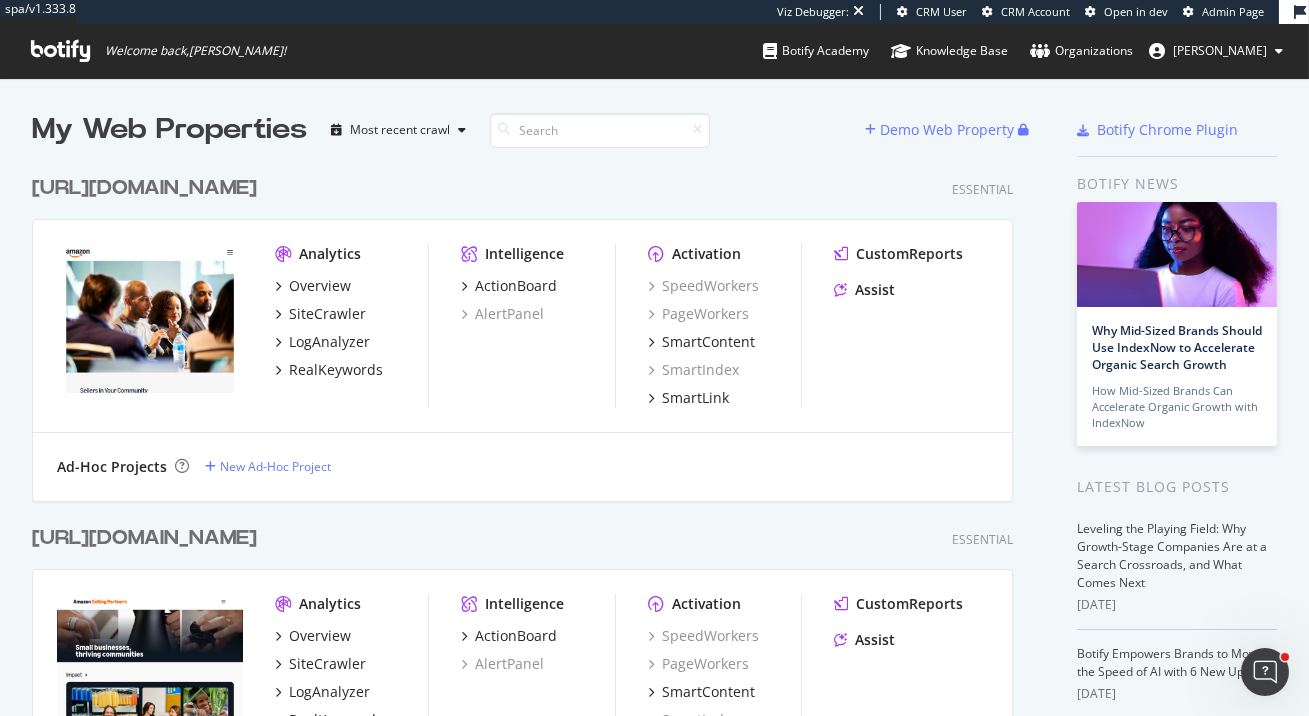 scroll, scrollTop: 0, scrollLeft: 0, axis: both 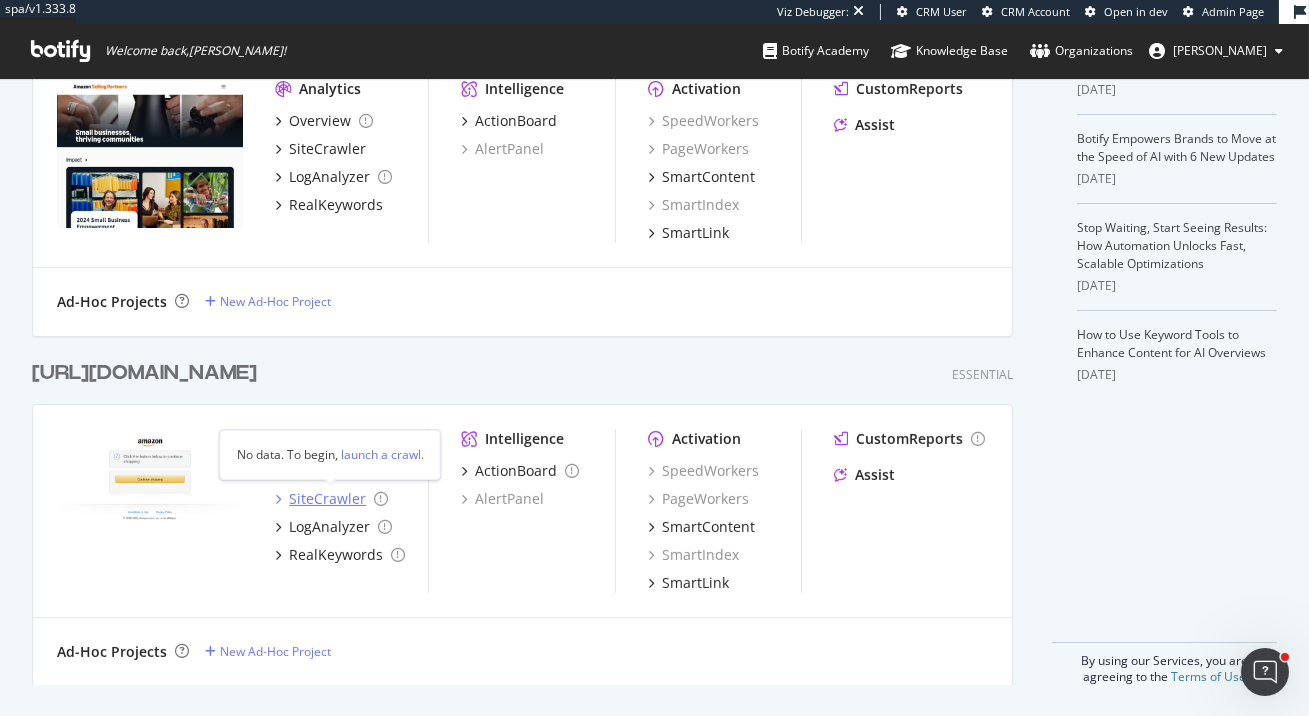 click on "SiteCrawler" at bounding box center [327, 499] 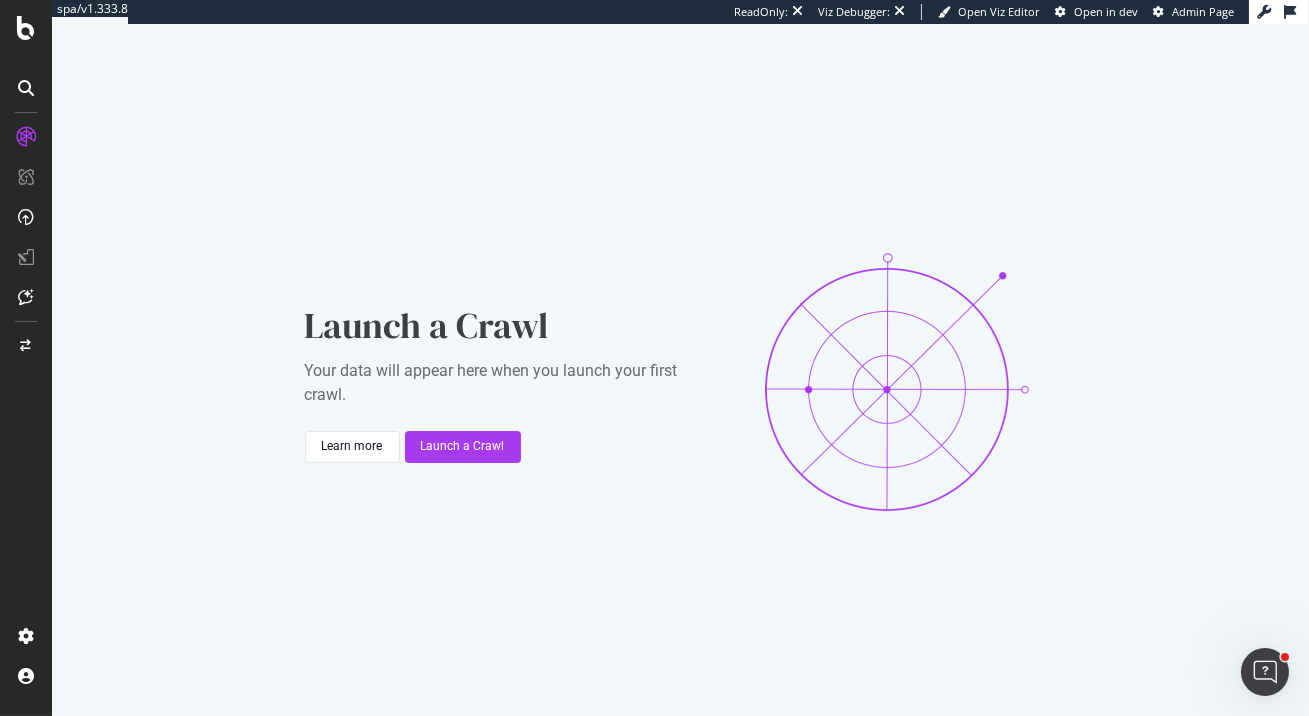 click on "Launch a Crawl Your data will appear here when you launch your first crawl. Learn more Launch a Crawl" at bounding box center [680, 382] 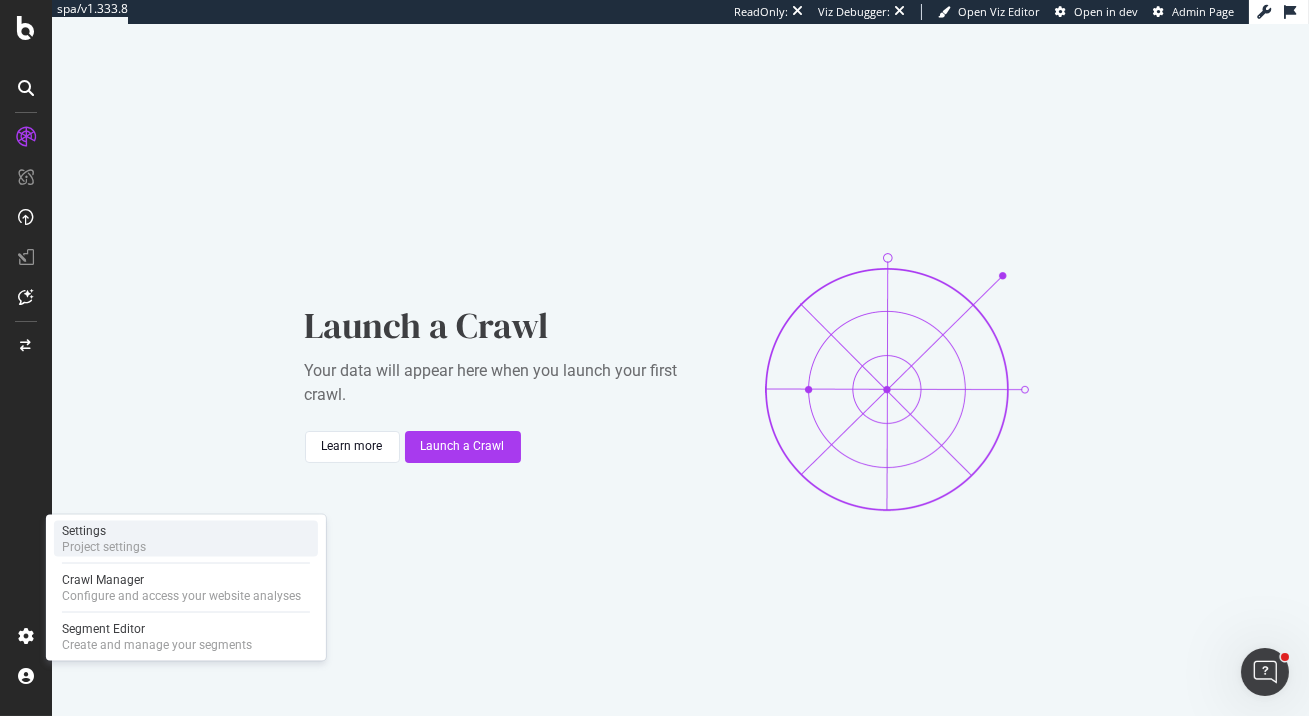 click on "Project settings" at bounding box center [104, 547] 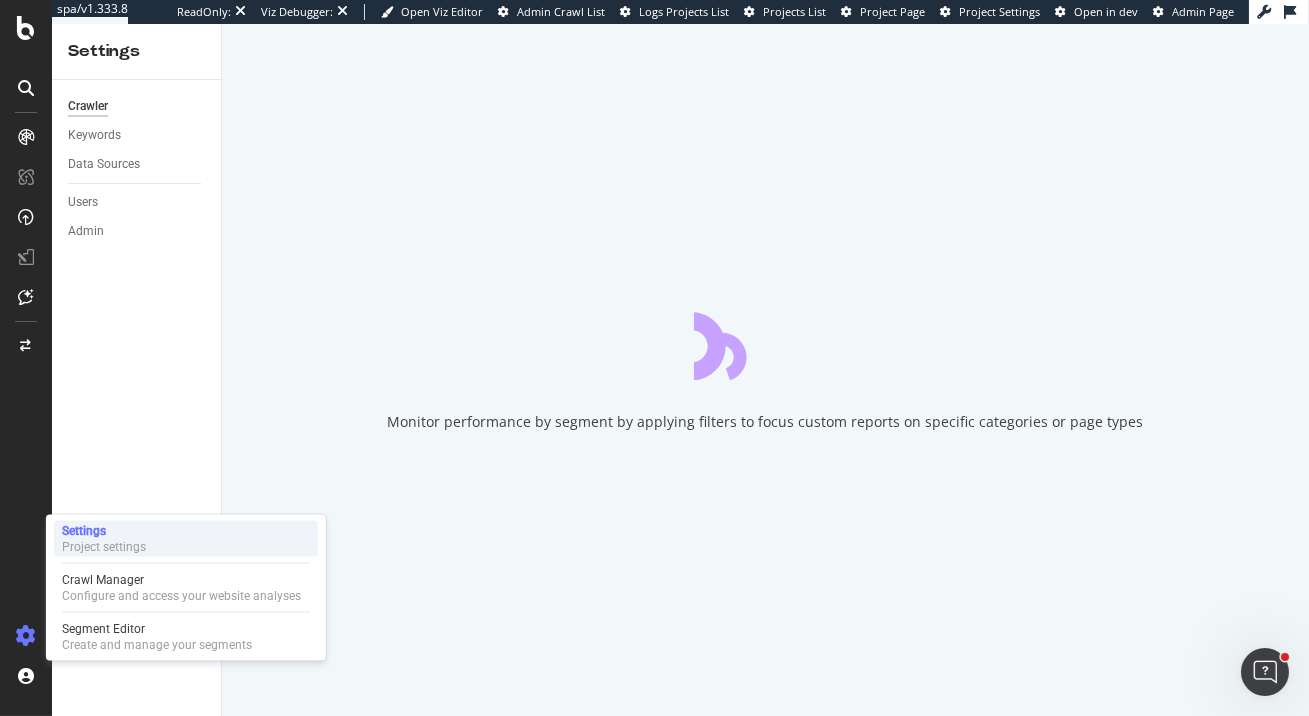 scroll, scrollTop: 0, scrollLeft: 0, axis: both 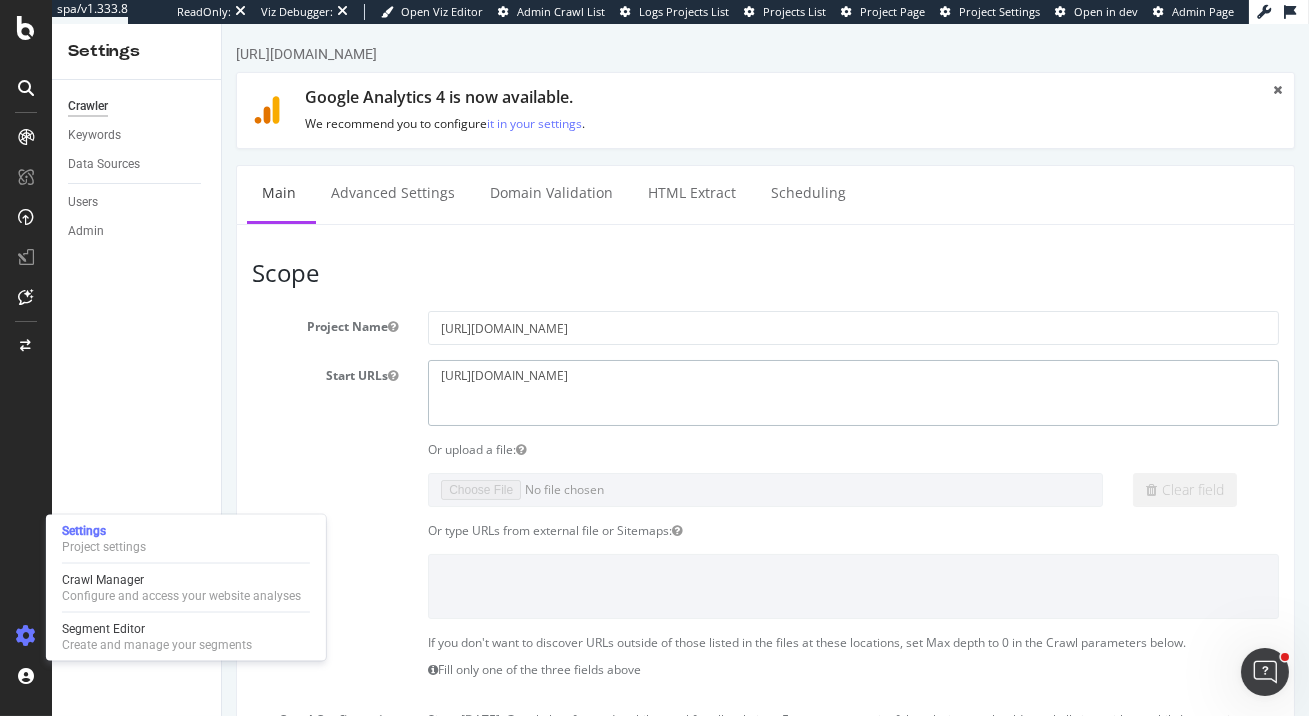 click on "[URL][DOMAIN_NAME]" at bounding box center (852, 392) 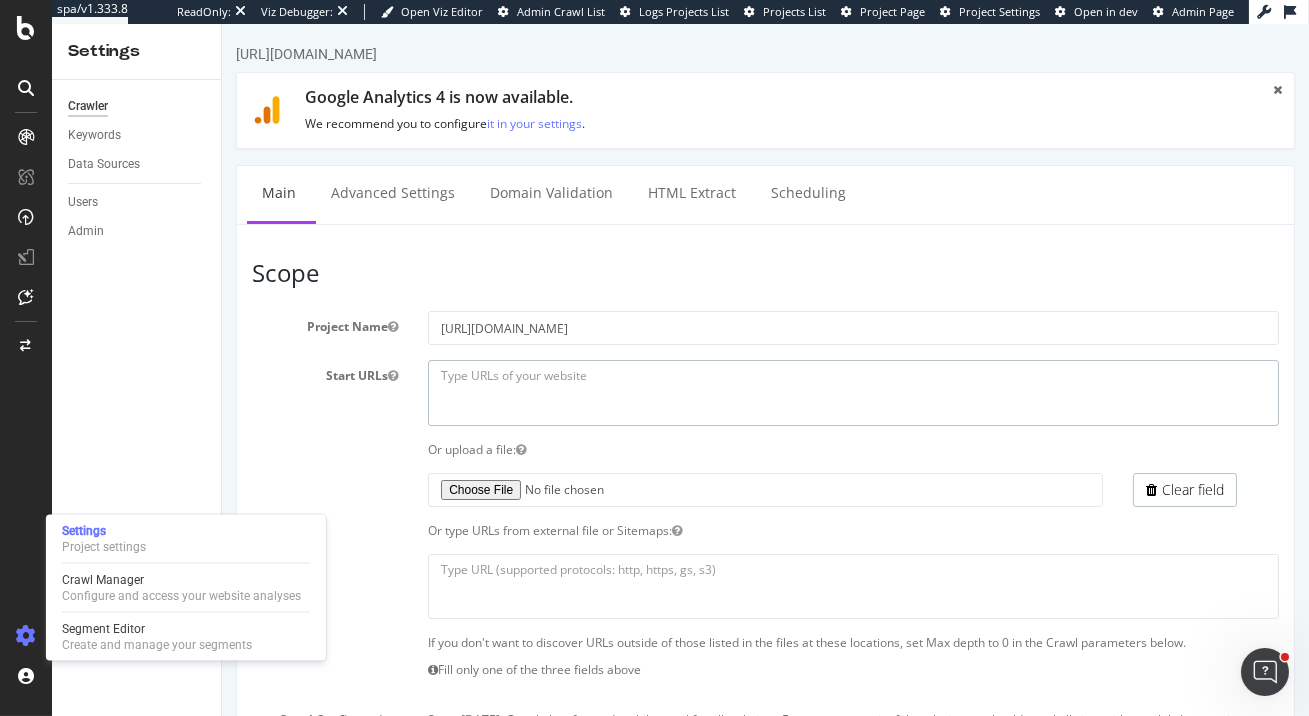 type 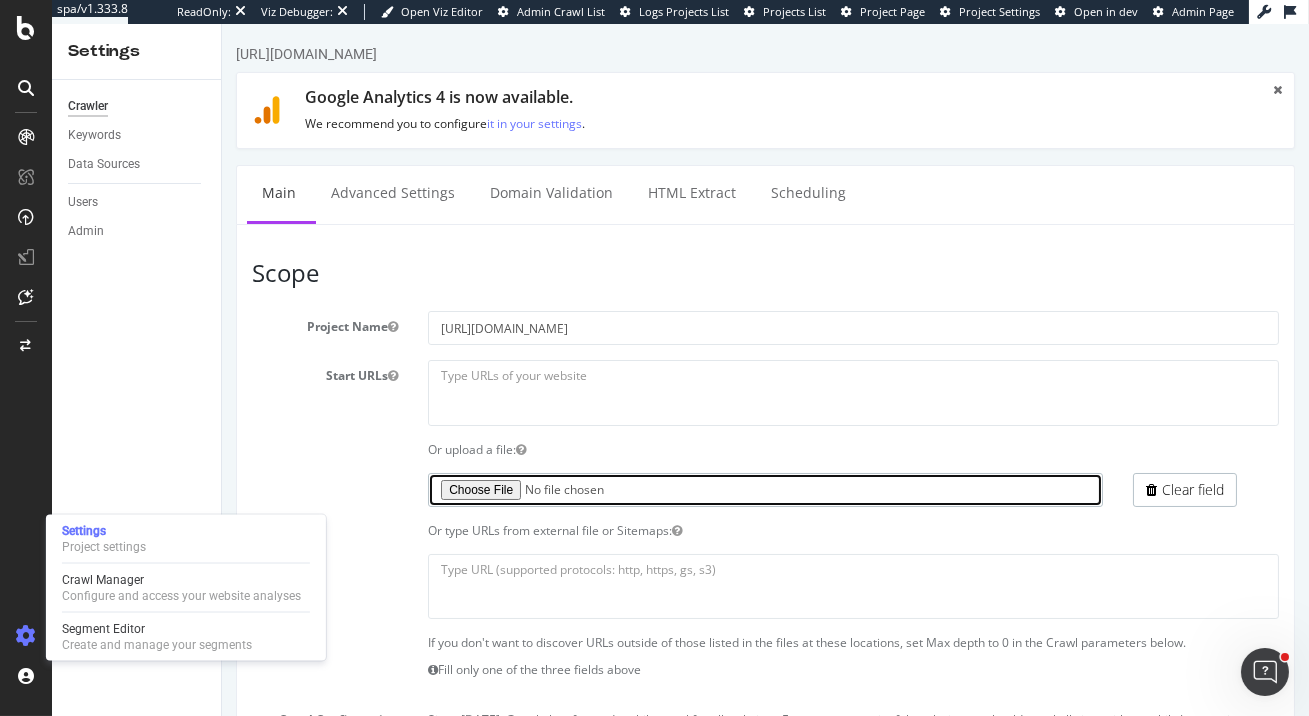click at bounding box center [764, 490] 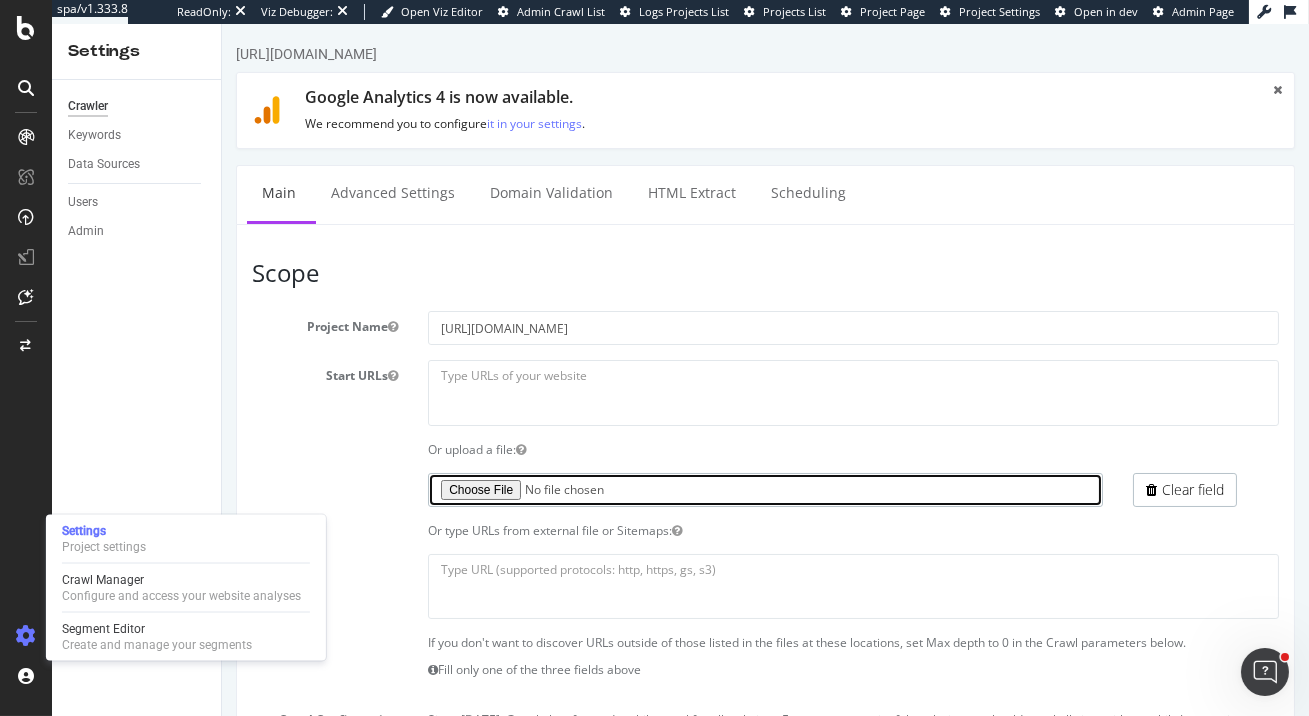 type on "C:\fakepath\AMZN-SS-Storefront-URLs.txt" 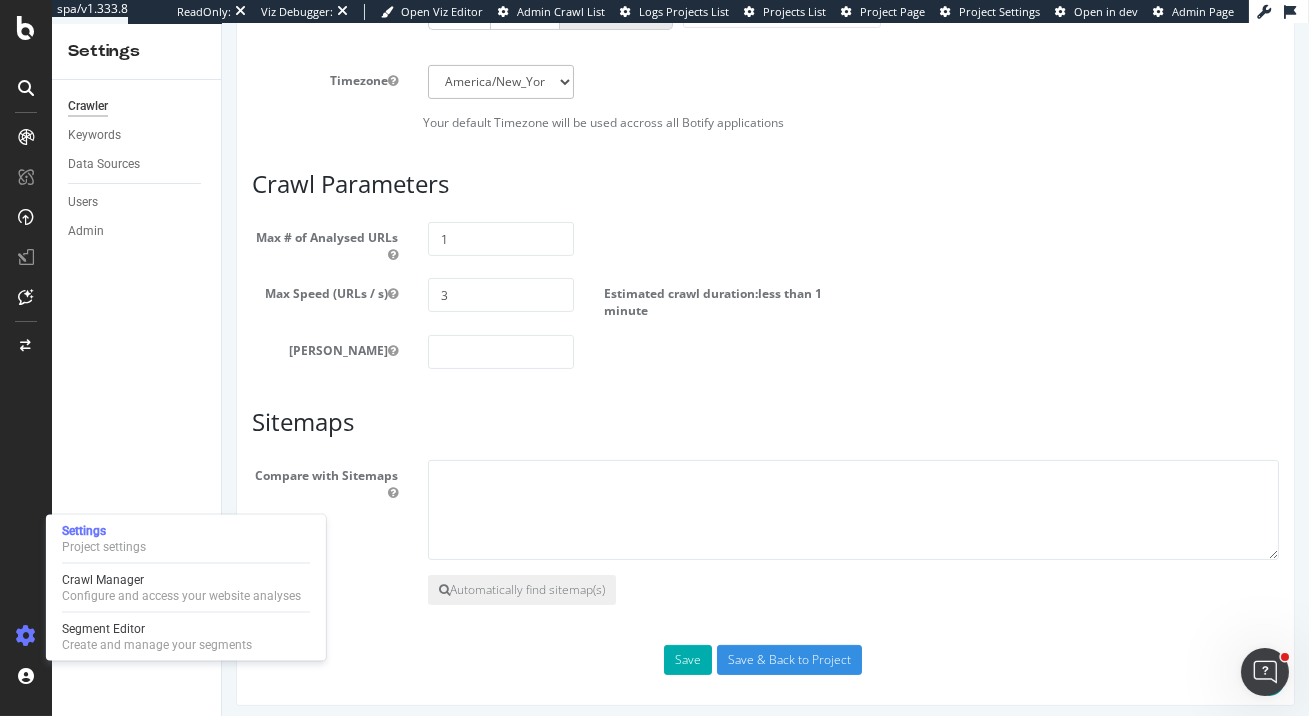 scroll, scrollTop: 1027, scrollLeft: 0, axis: vertical 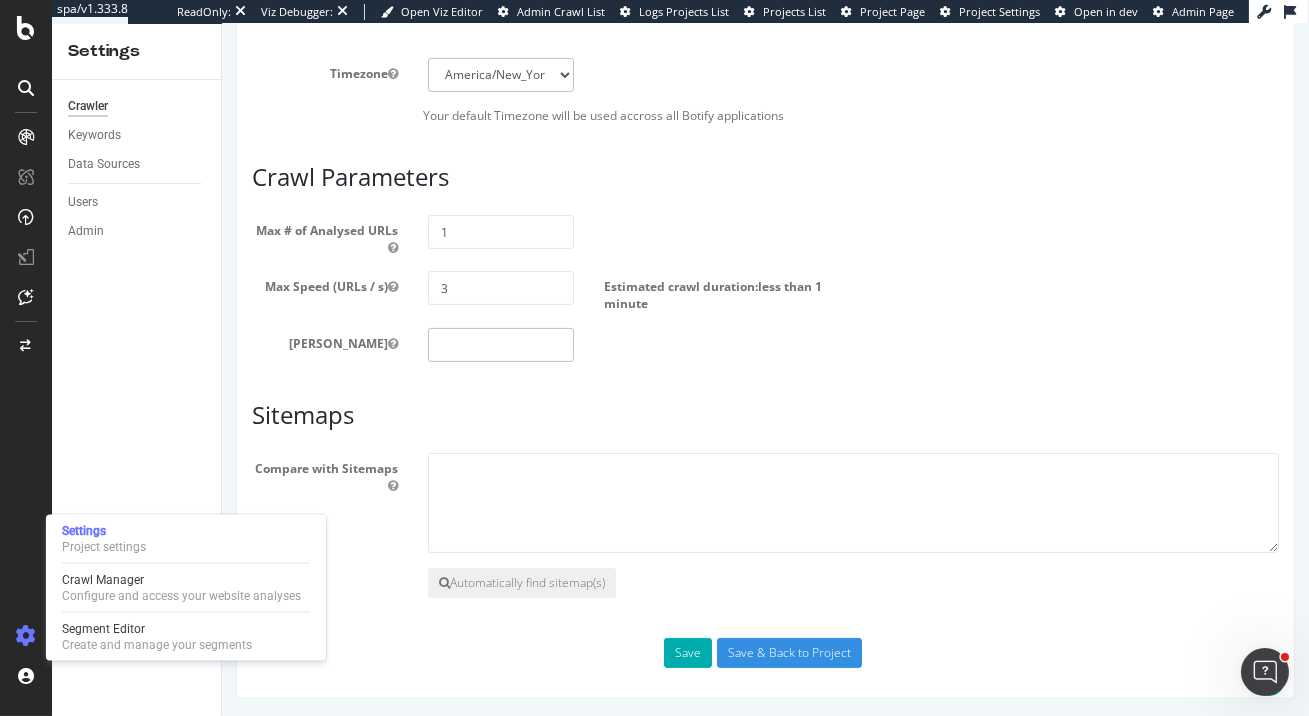 click at bounding box center (500, 345) 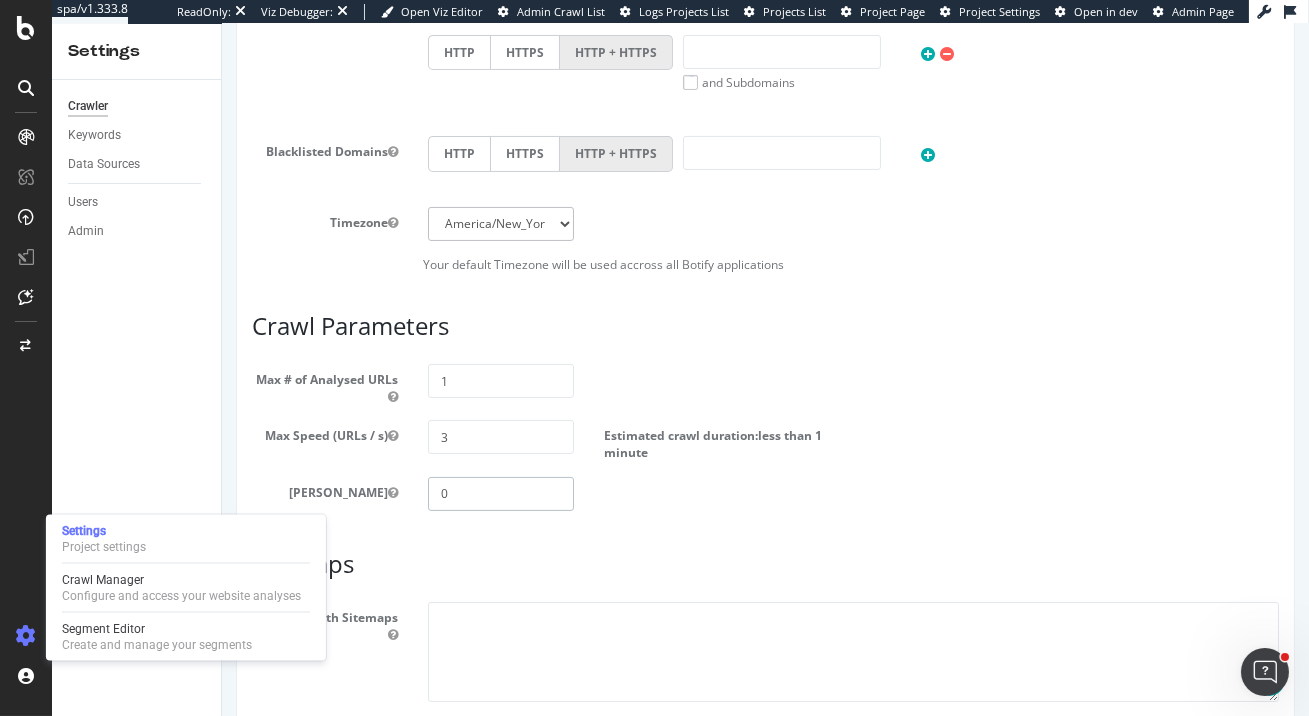 scroll, scrollTop: 872, scrollLeft: 0, axis: vertical 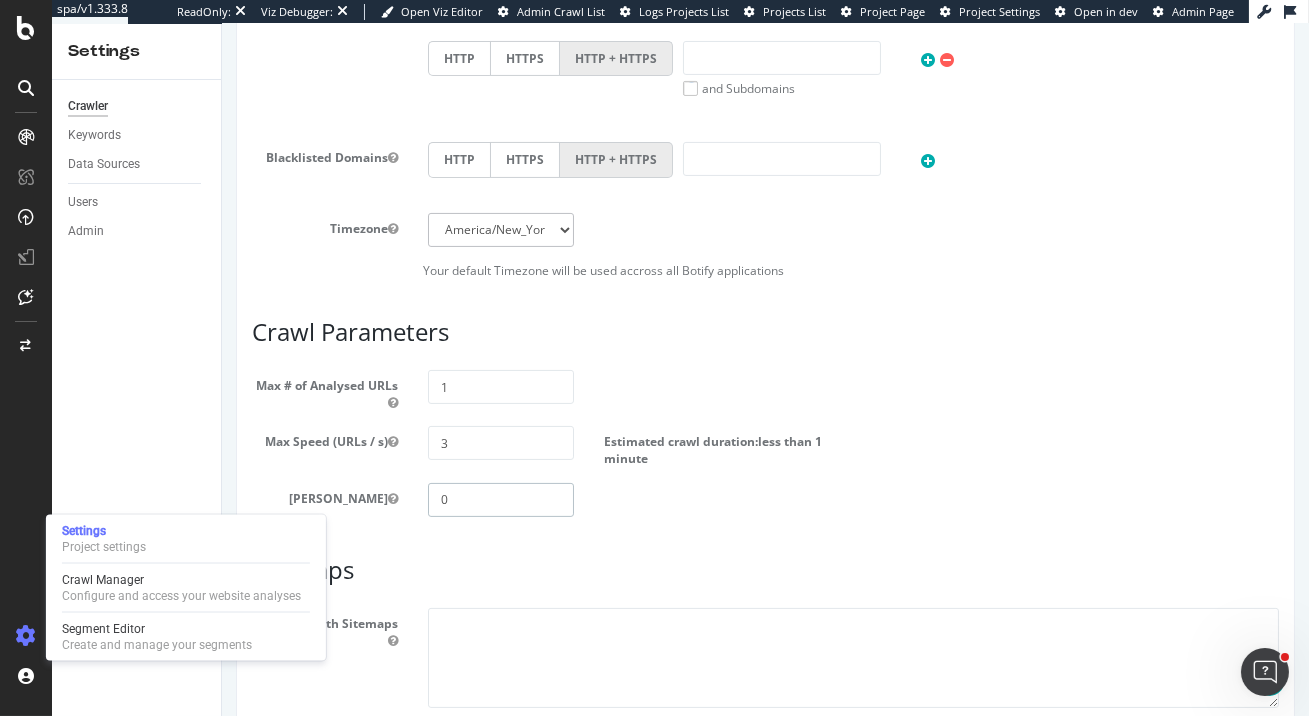 type on "0" 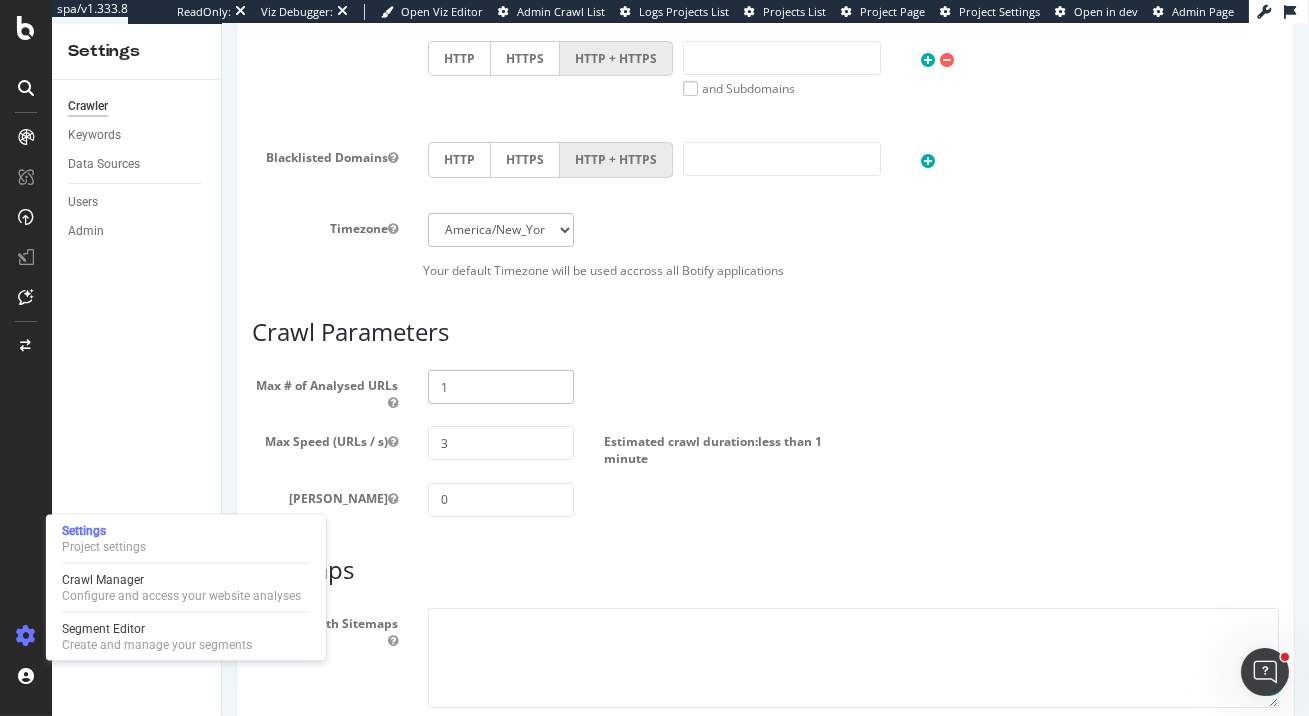 drag, startPoint x: 494, startPoint y: 382, endPoint x: 372, endPoint y: 382, distance: 122 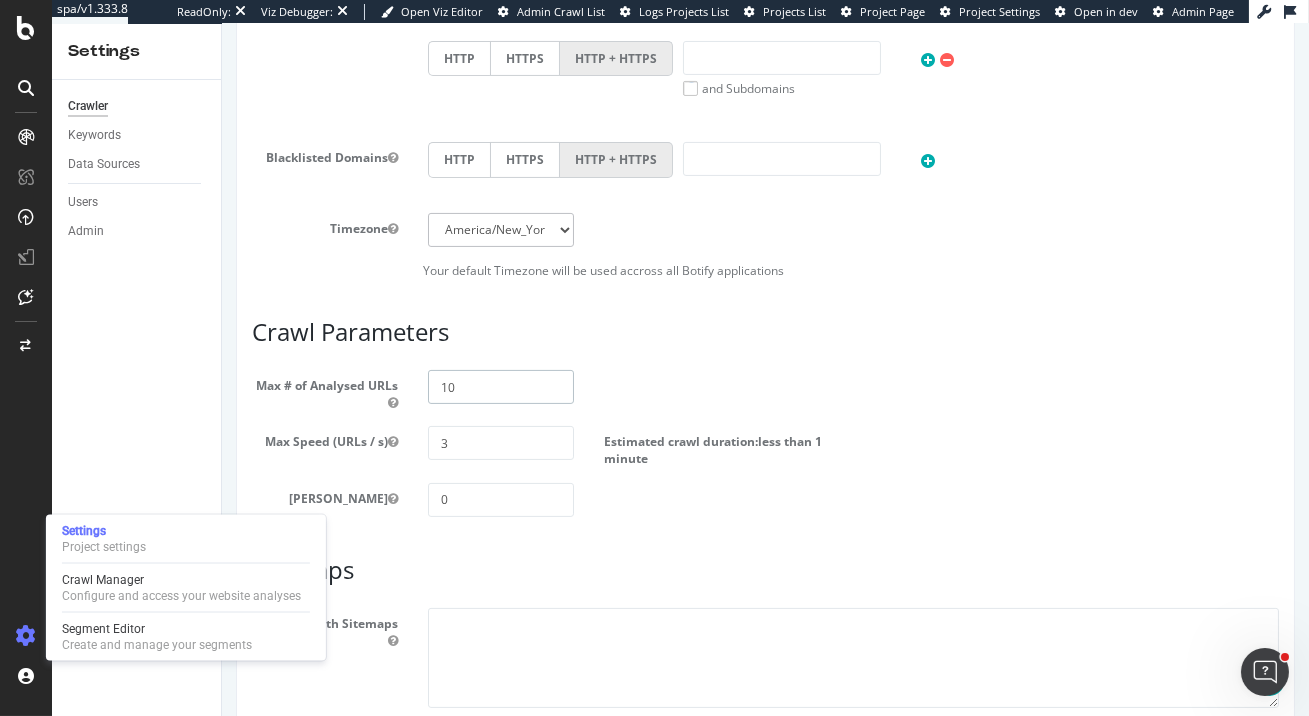 click on "10" at bounding box center (500, 387) 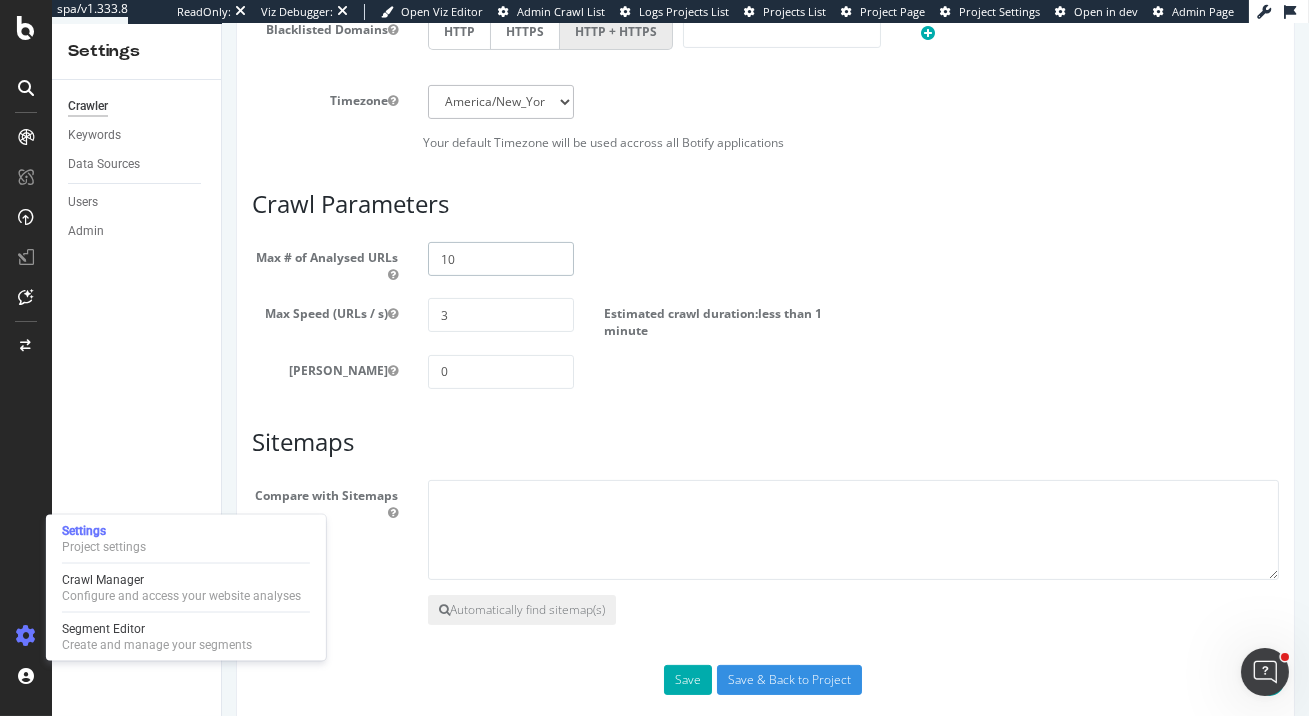 scroll, scrollTop: 1027, scrollLeft: 0, axis: vertical 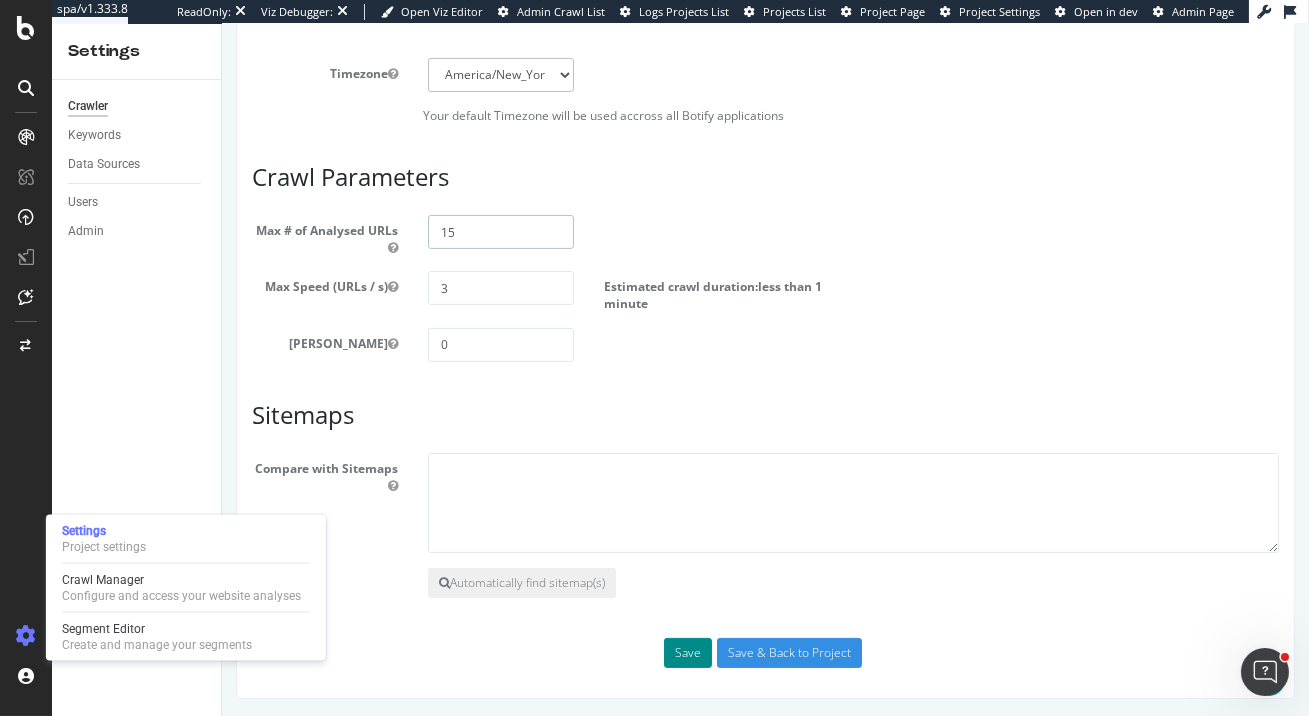 type on "15" 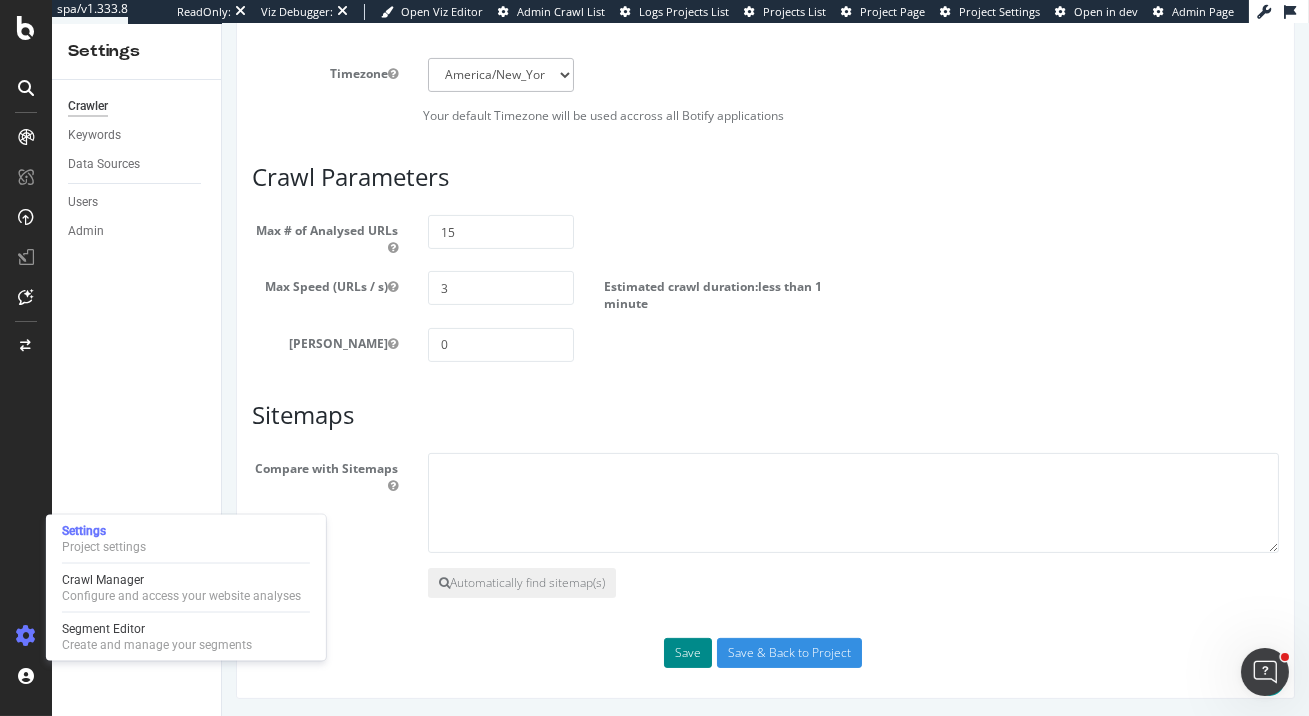 click on "Save" at bounding box center [687, 653] 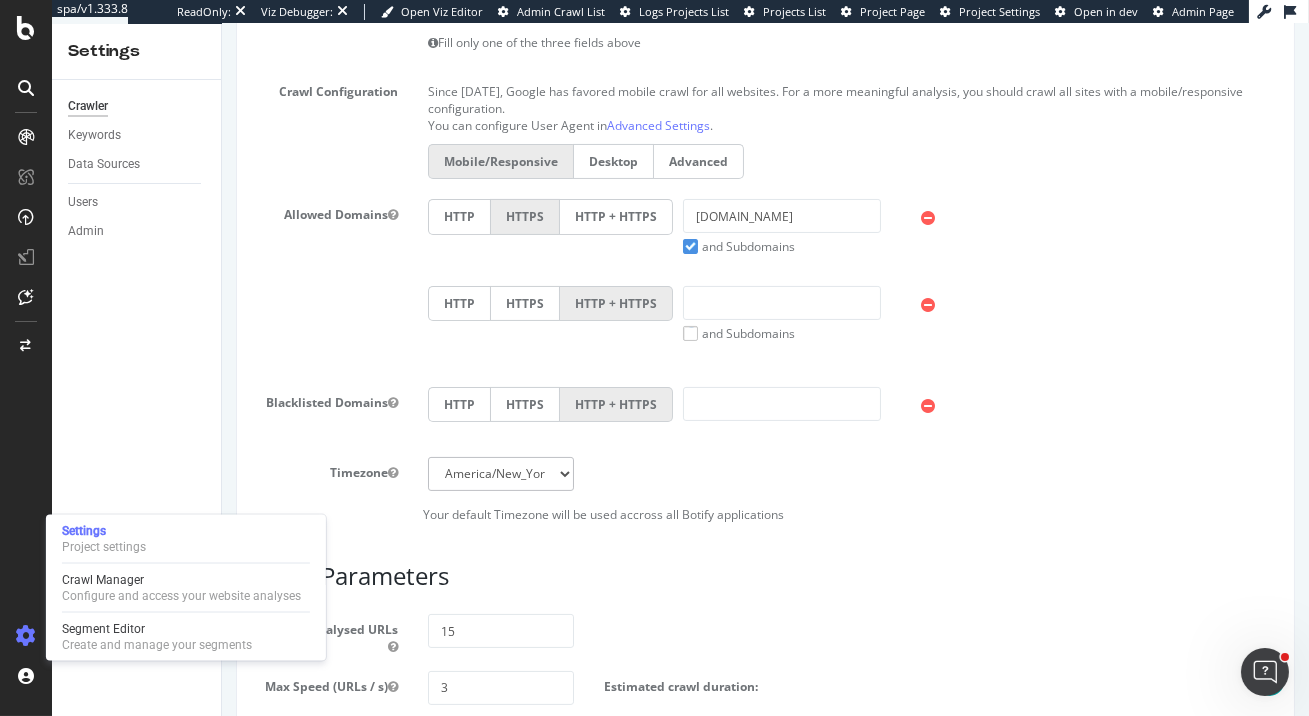 scroll, scrollTop: 1082, scrollLeft: 0, axis: vertical 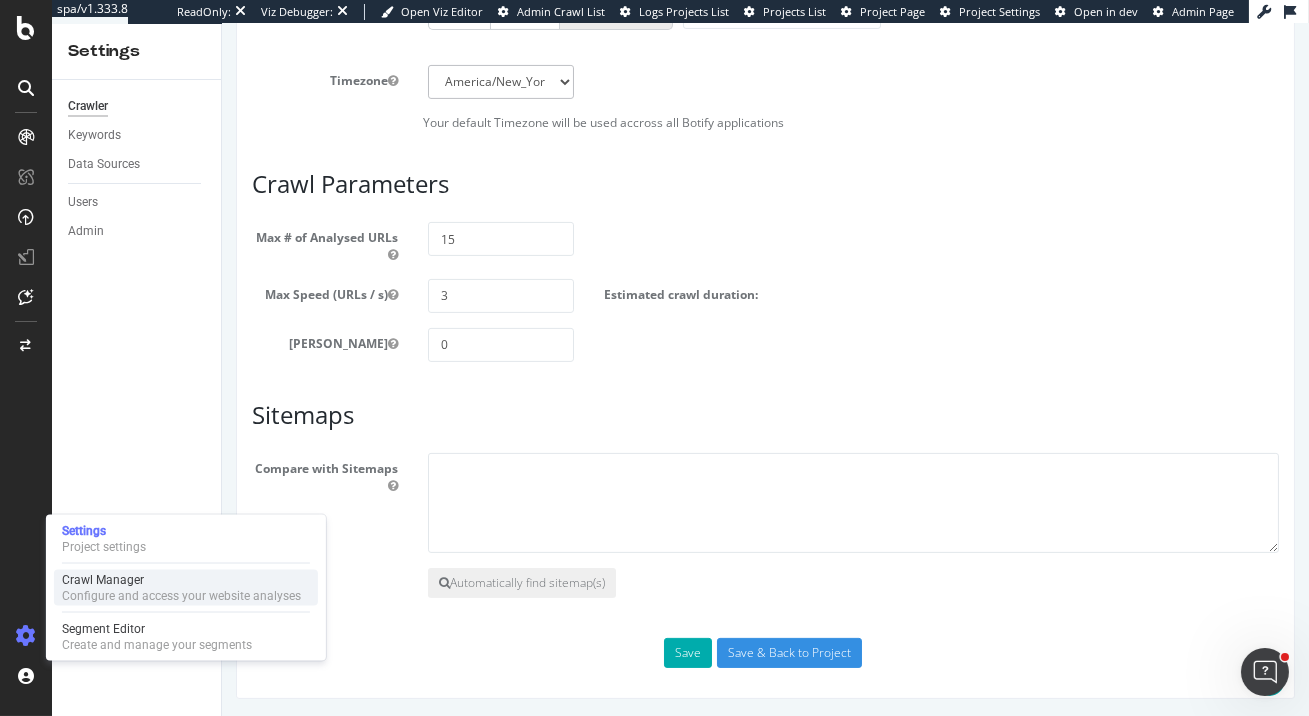 click on "Configure and access your website analyses" at bounding box center [181, 596] 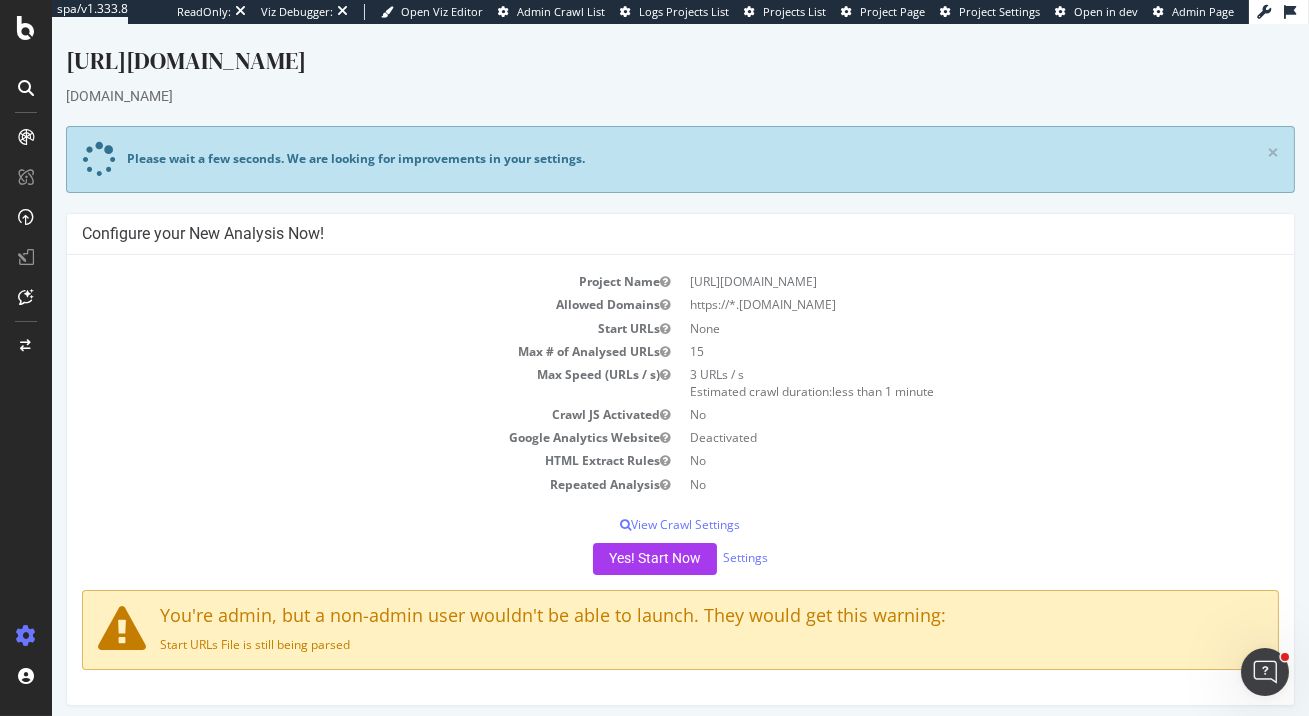 scroll, scrollTop: 9, scrollLeft: 0, axis: vertical 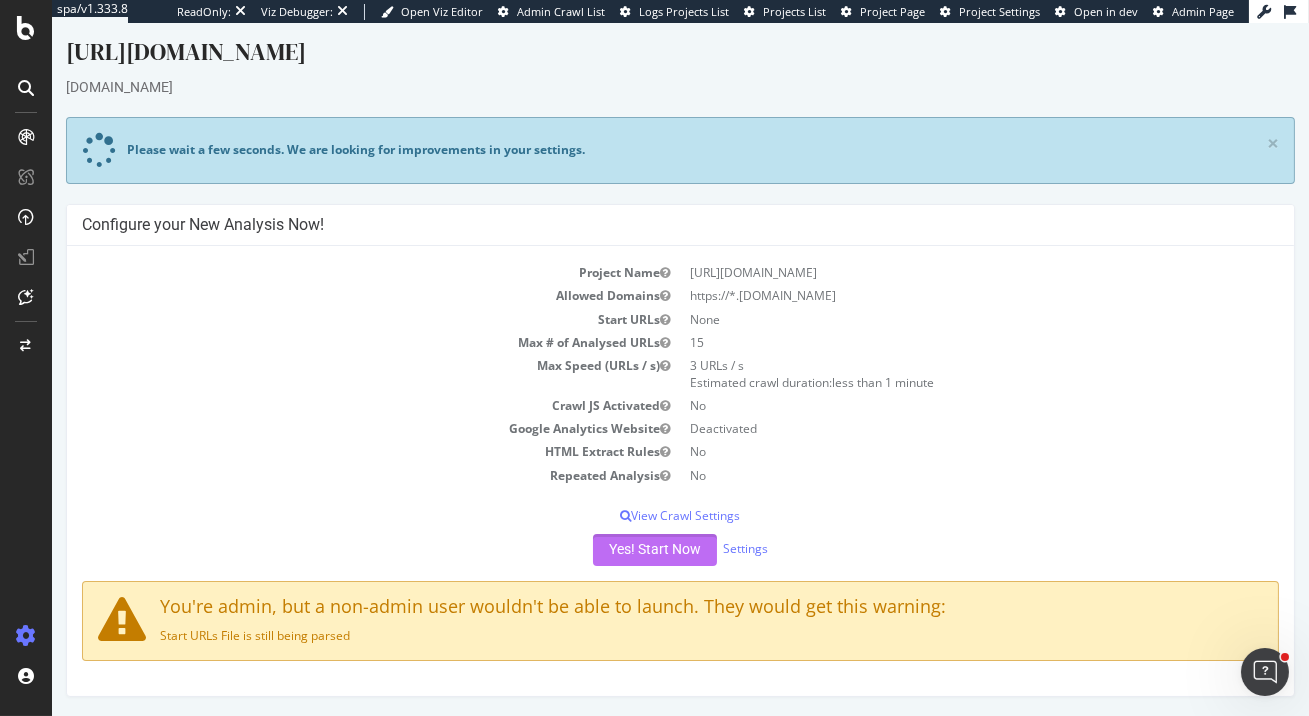 click on "Yes! Start Now" at bounding box center (655, 550) 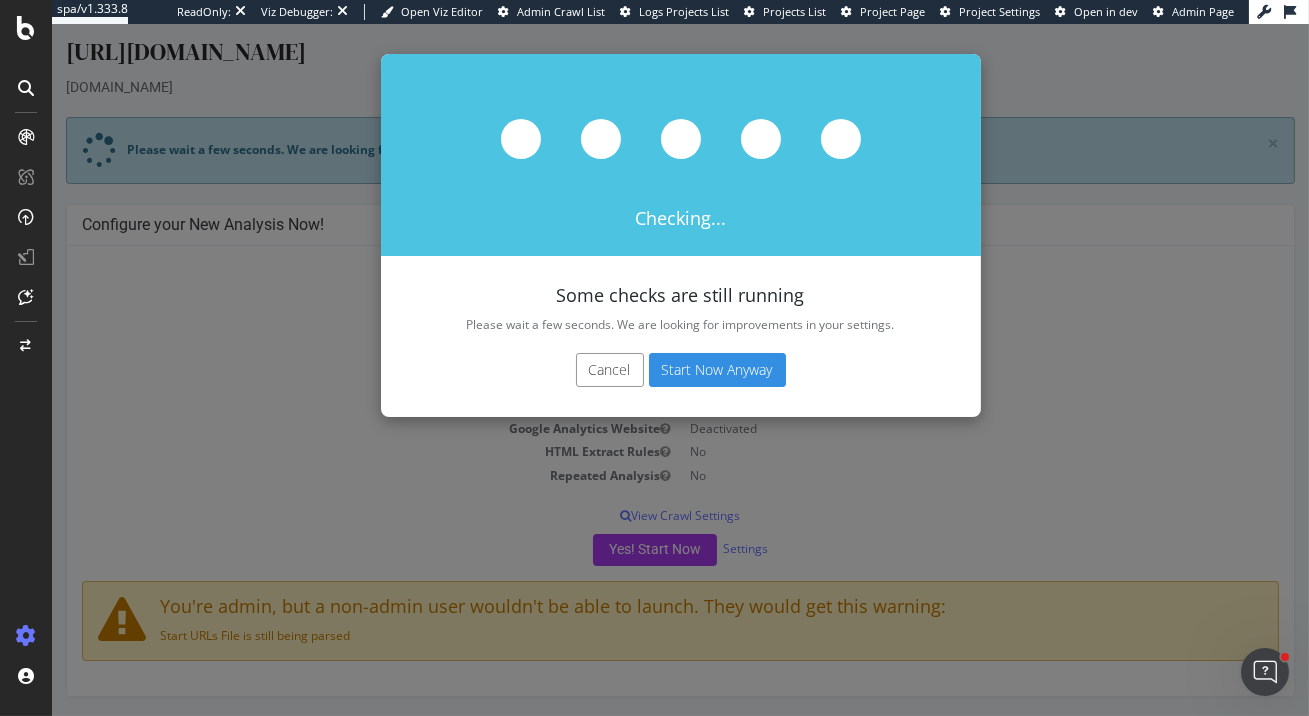 click on "Start Now Anyway" at bounding box center [717, 370] 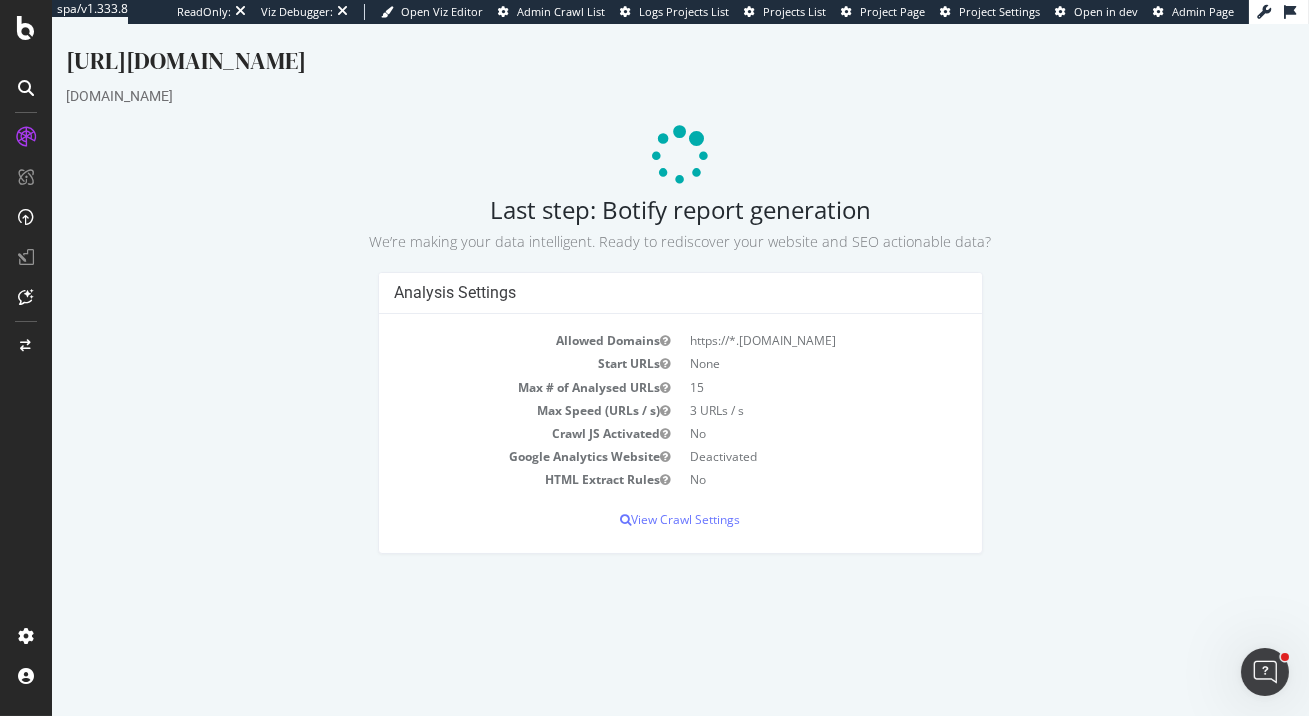 scroll, scrollTop: 0, scrollLeft: 0, axis: both 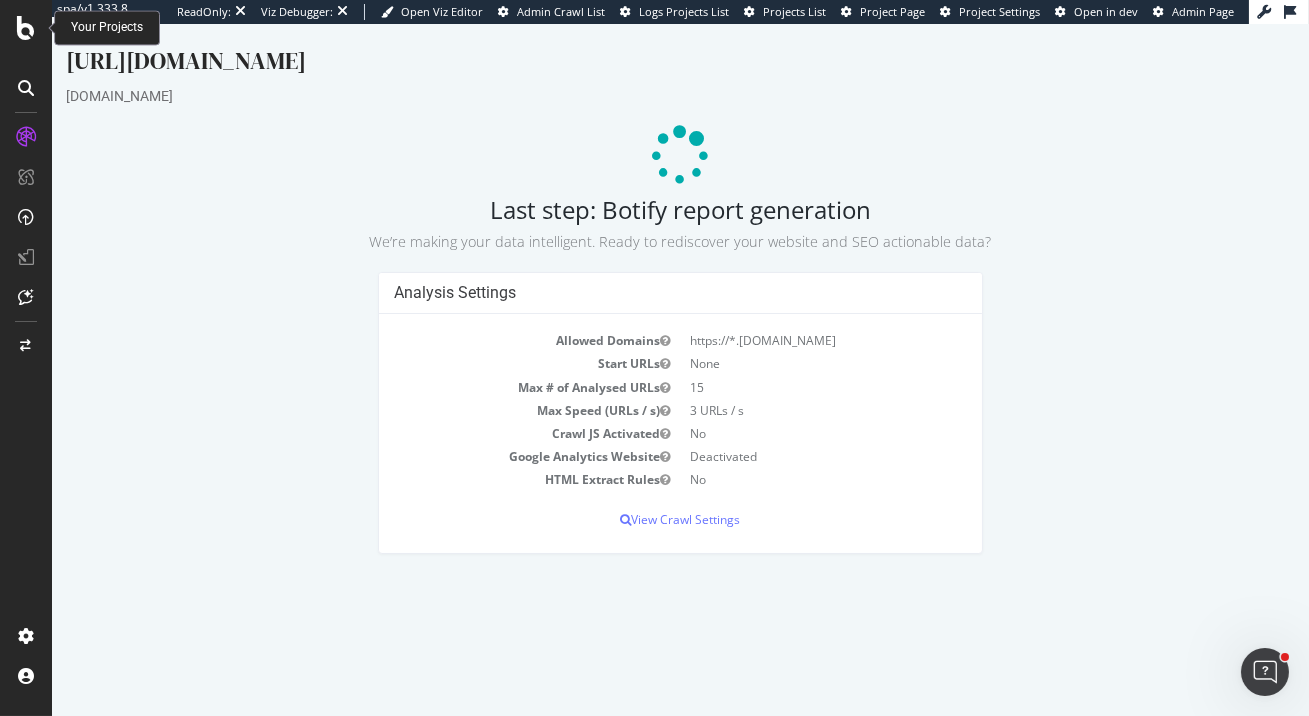 click at bounding box center [26, 28] 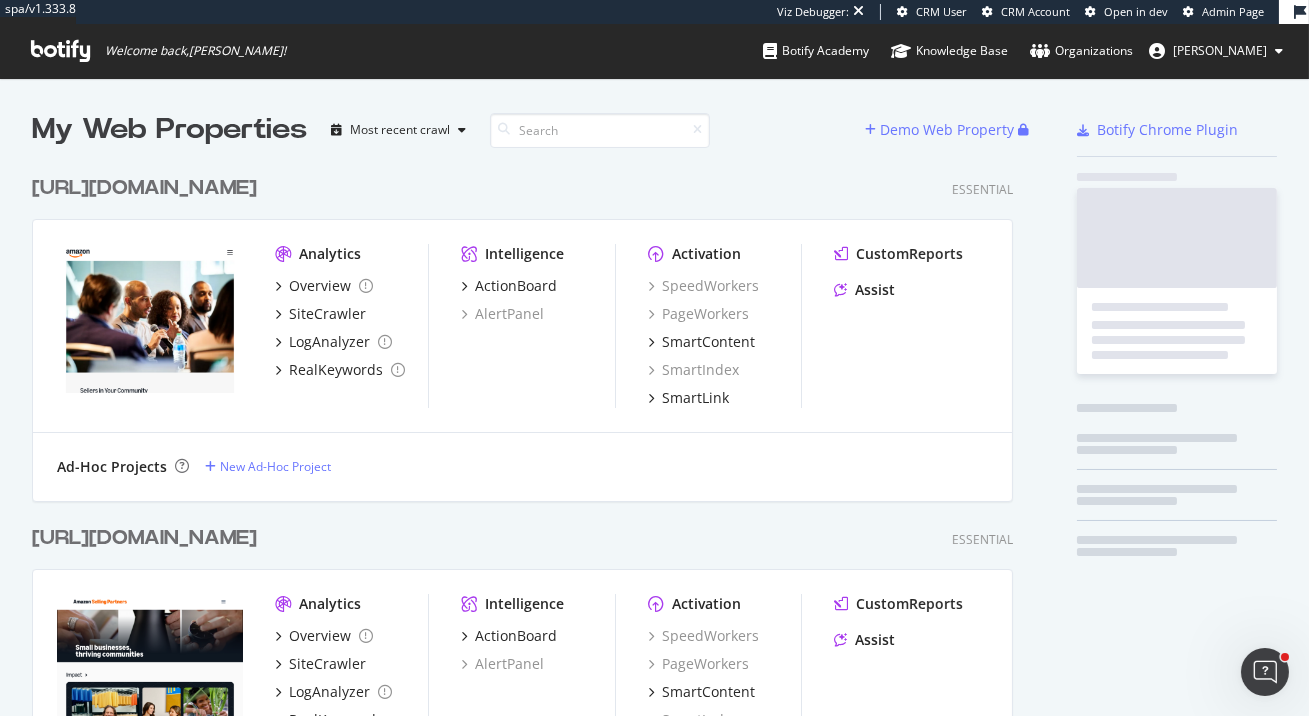 scroll, scrollTop: 716, scrollLeft: 1309, axis: both 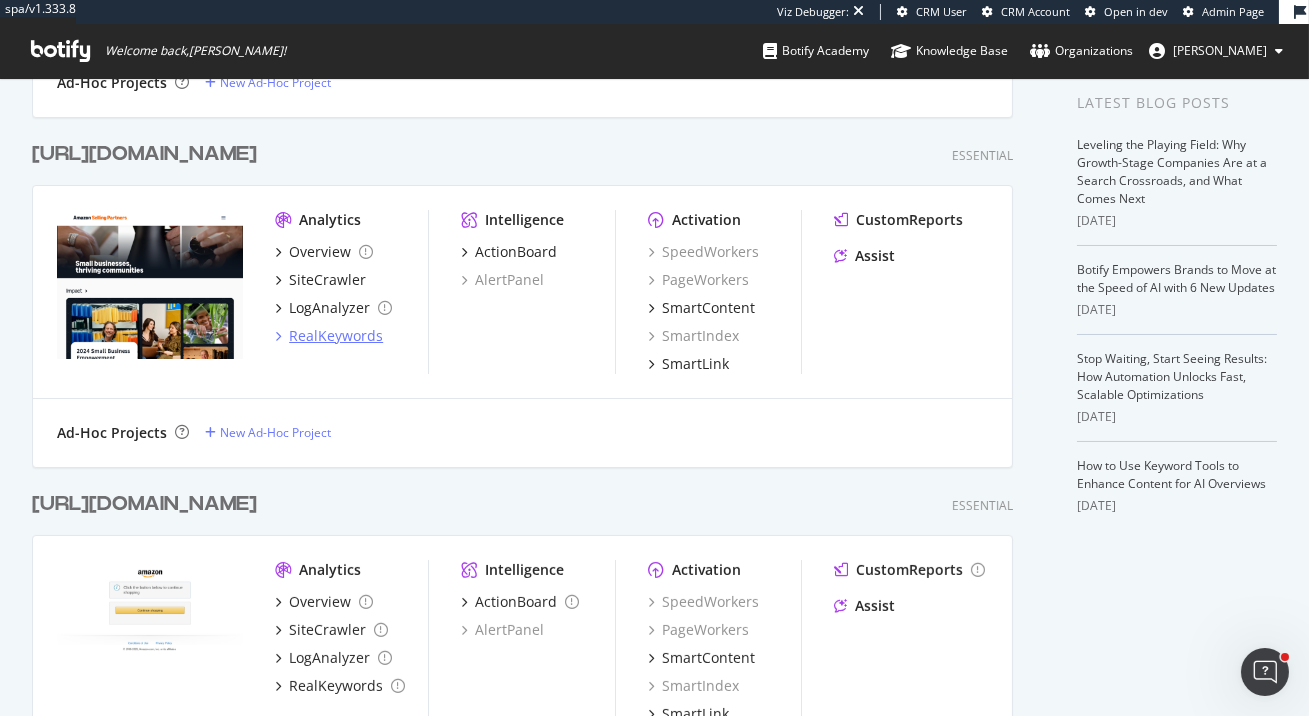 click on "RealKeywords" at bounding box center [336, 336] 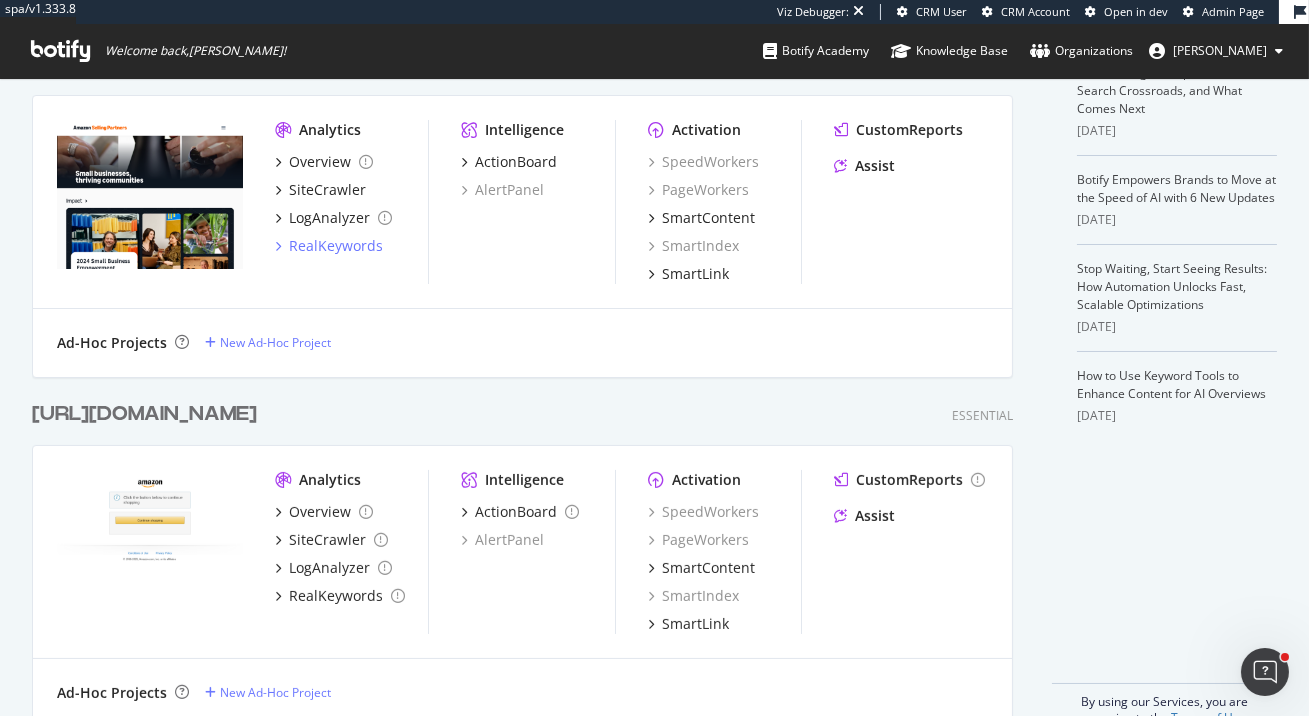 scroll, scrollTop: 515, scrollLeft: 0, axis: vertical 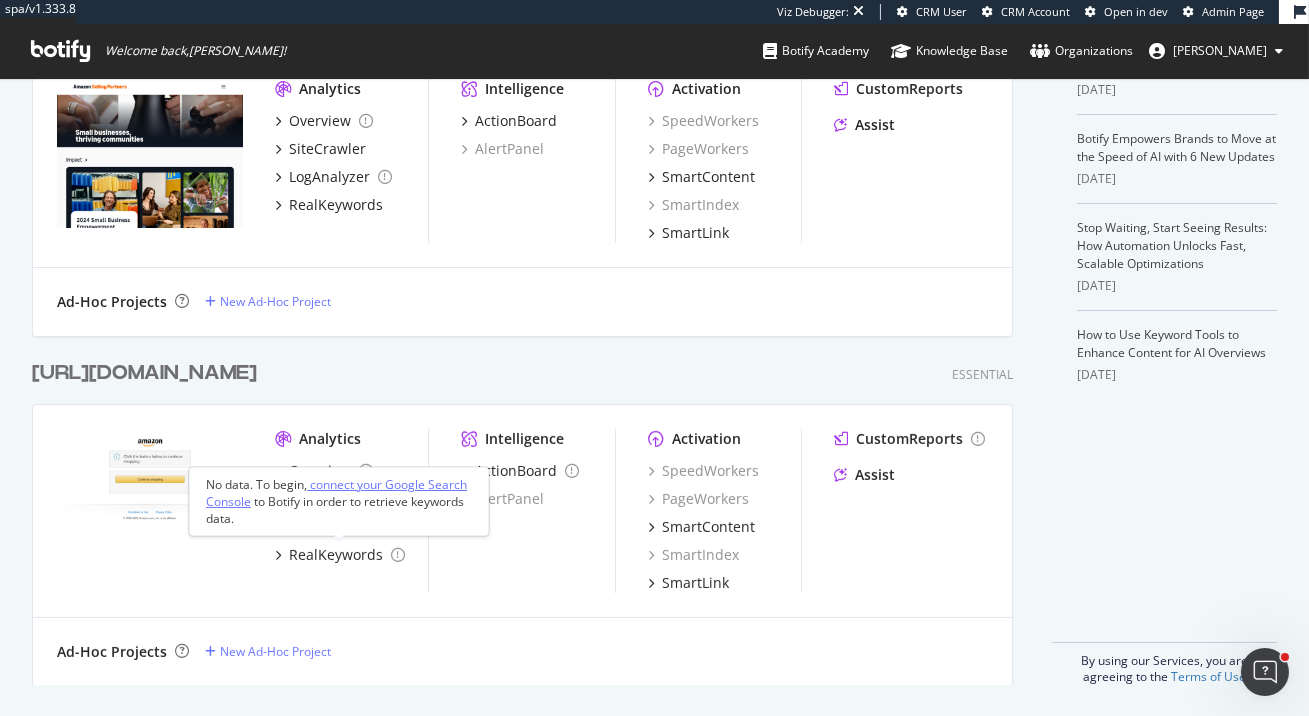 click on "connect your Google Search Console" at bounding box center [336, 493] 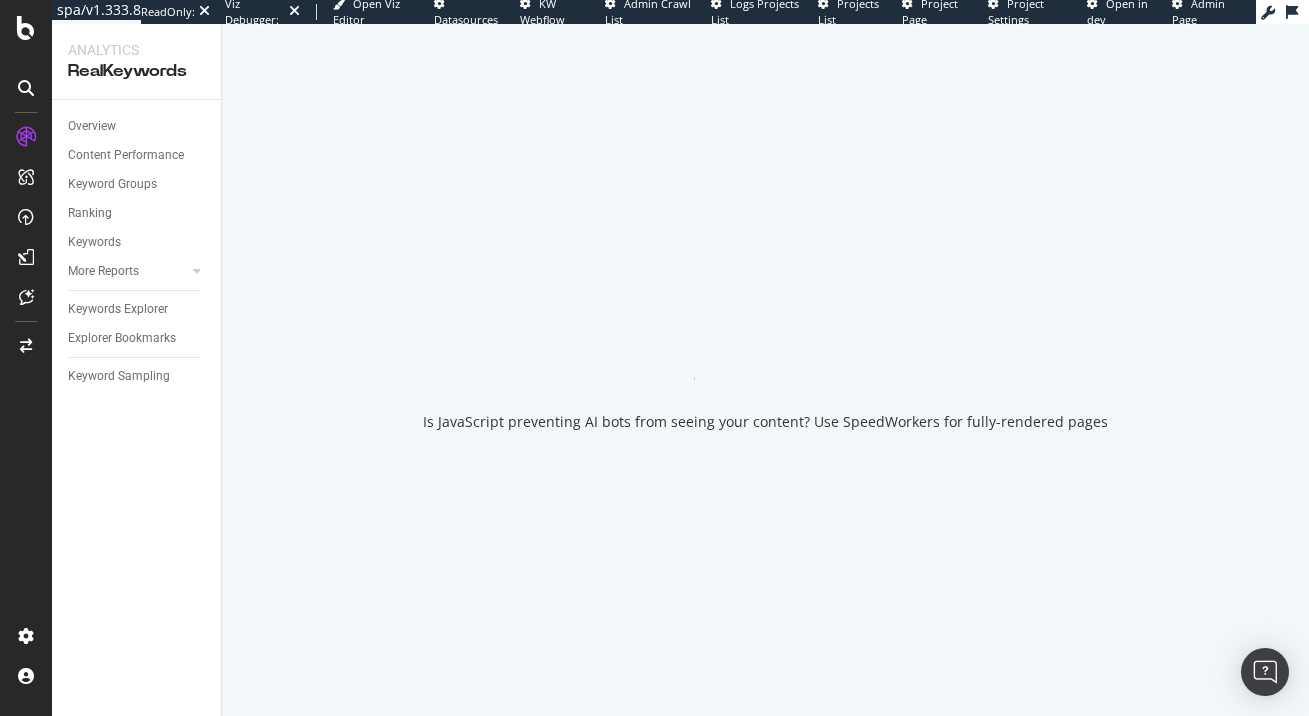 scroll, scrollTop: 0, scrollLeft: 0, axis: both 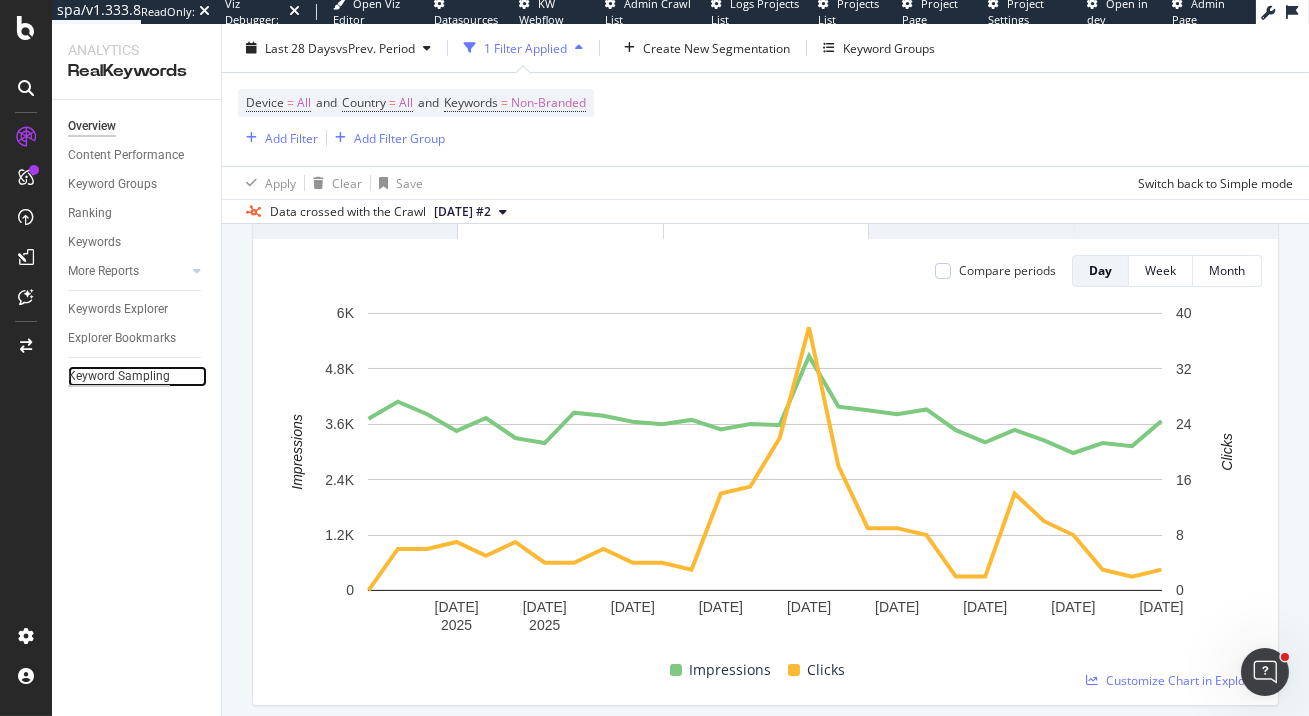 click on "Keyword Sampling" at bounding box center [119, 376] 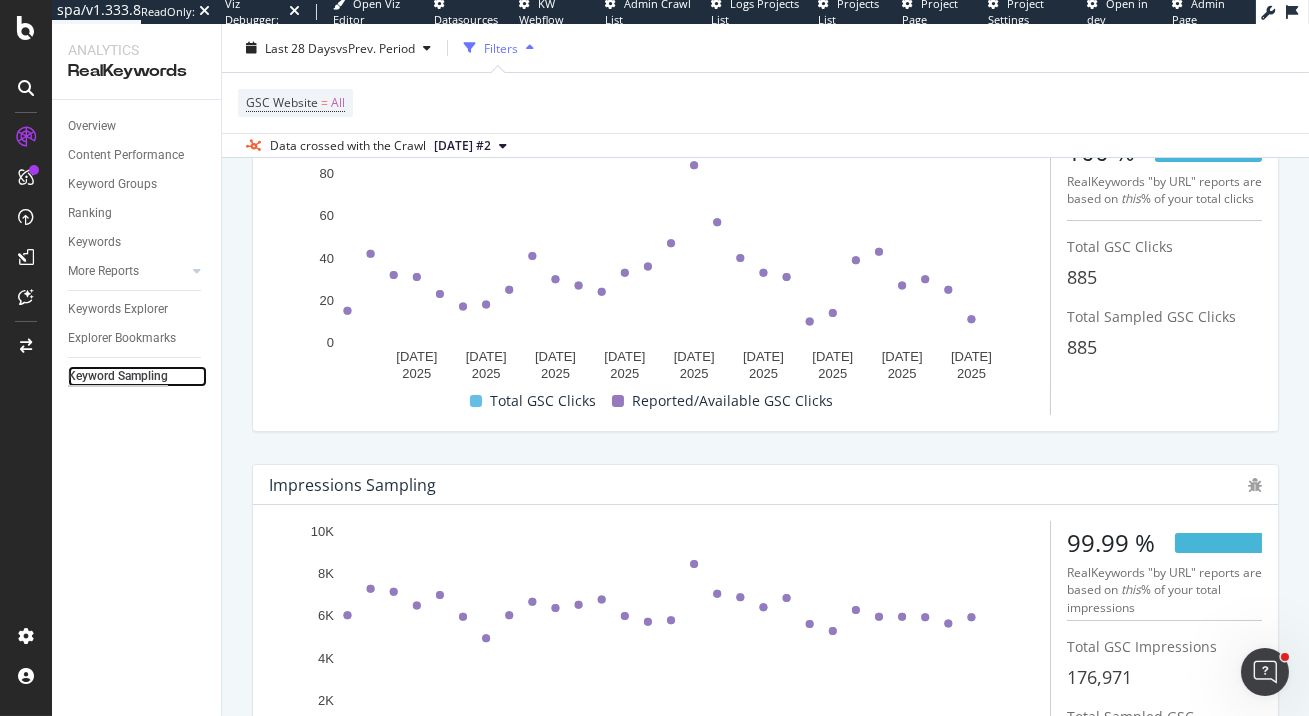 scroll, scrollTop: 235, scrollLeft: 0, axis: vertical 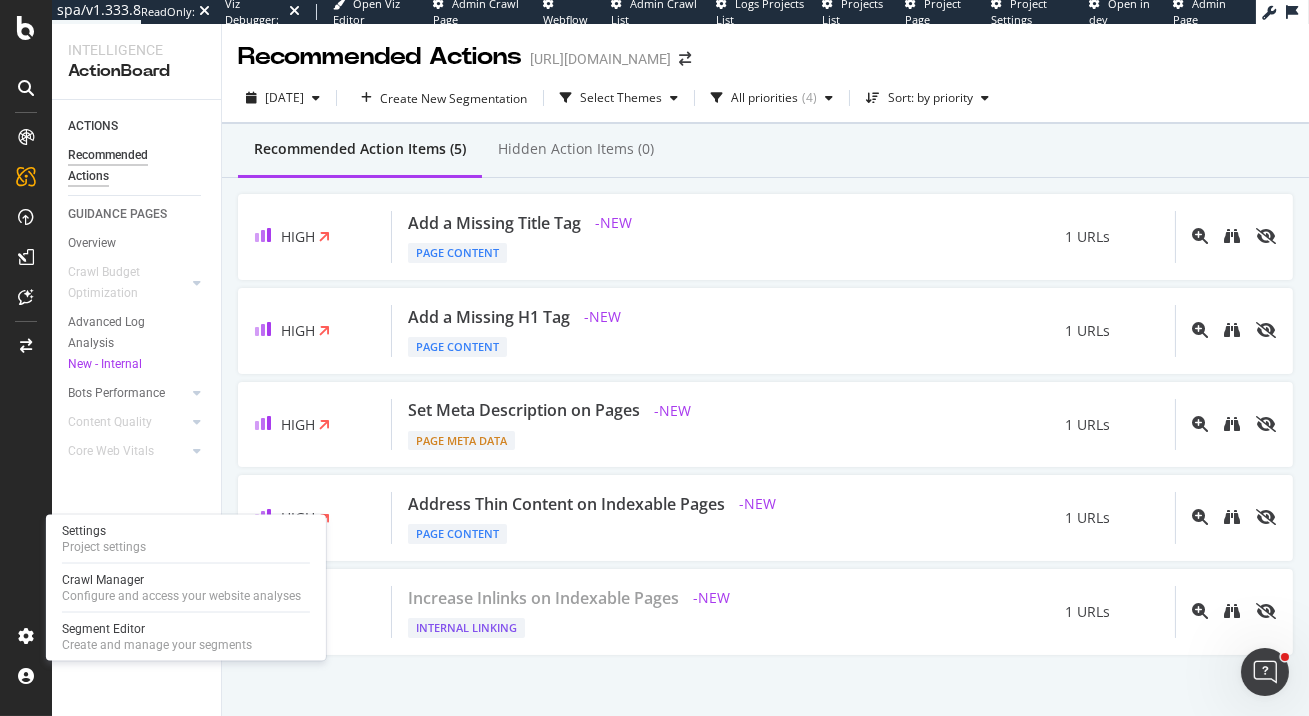 click on "Settings Project settings Crawl Manager Configure and access your website analyses Segment Editor Create and manage your segments" at bounding box center (186, 588) 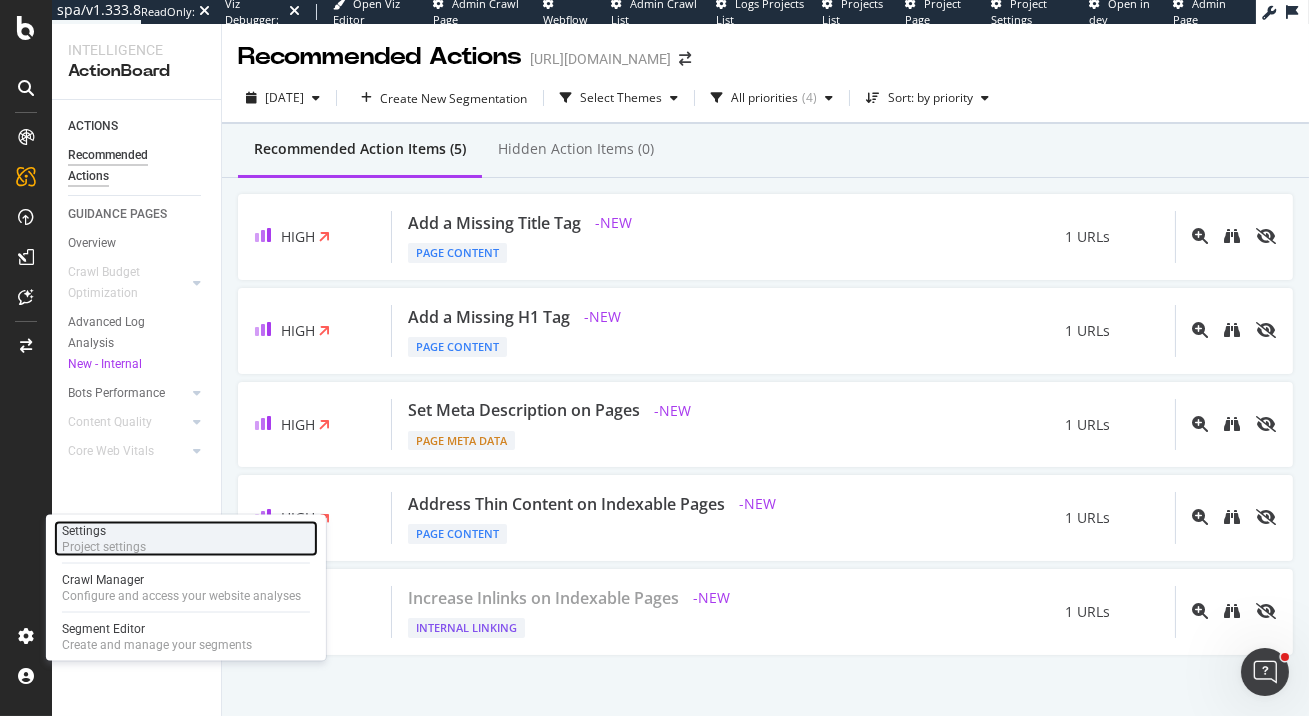 click on "Project settings" at bounding box center (104, 547) 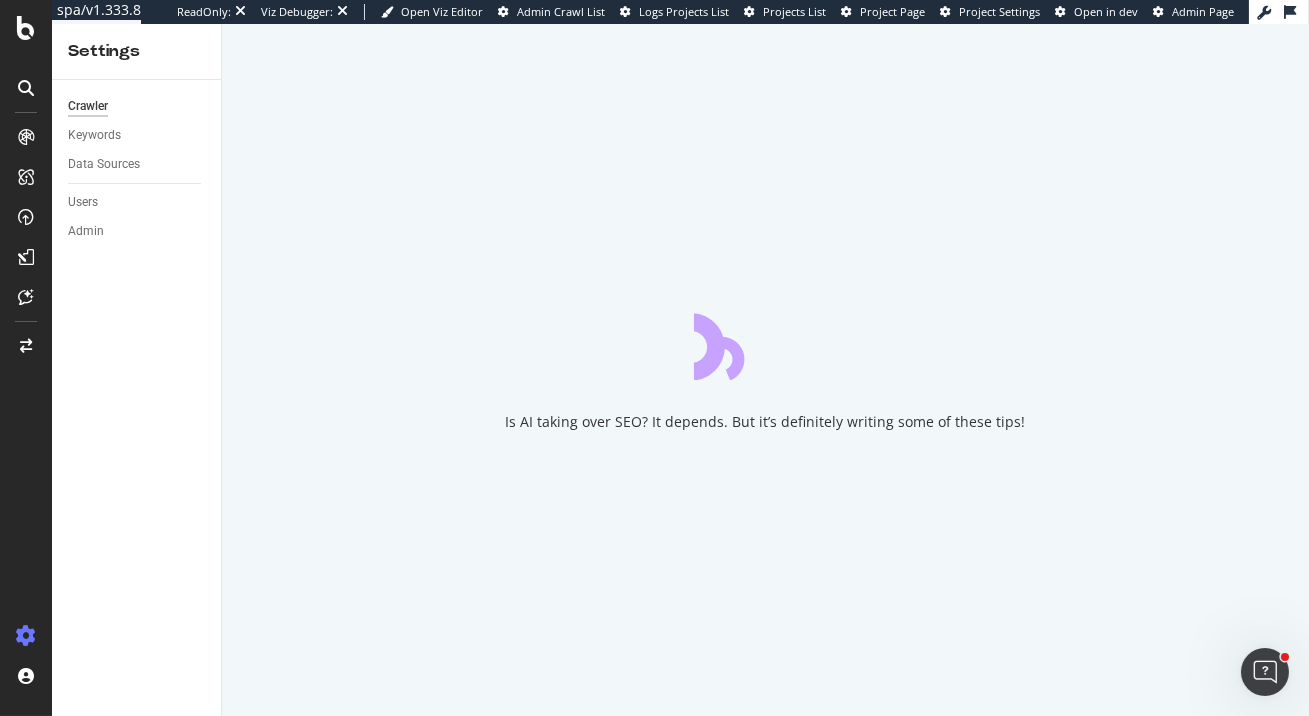 scroll, scrollTop: 0, scrollLeft: 0, axis: both 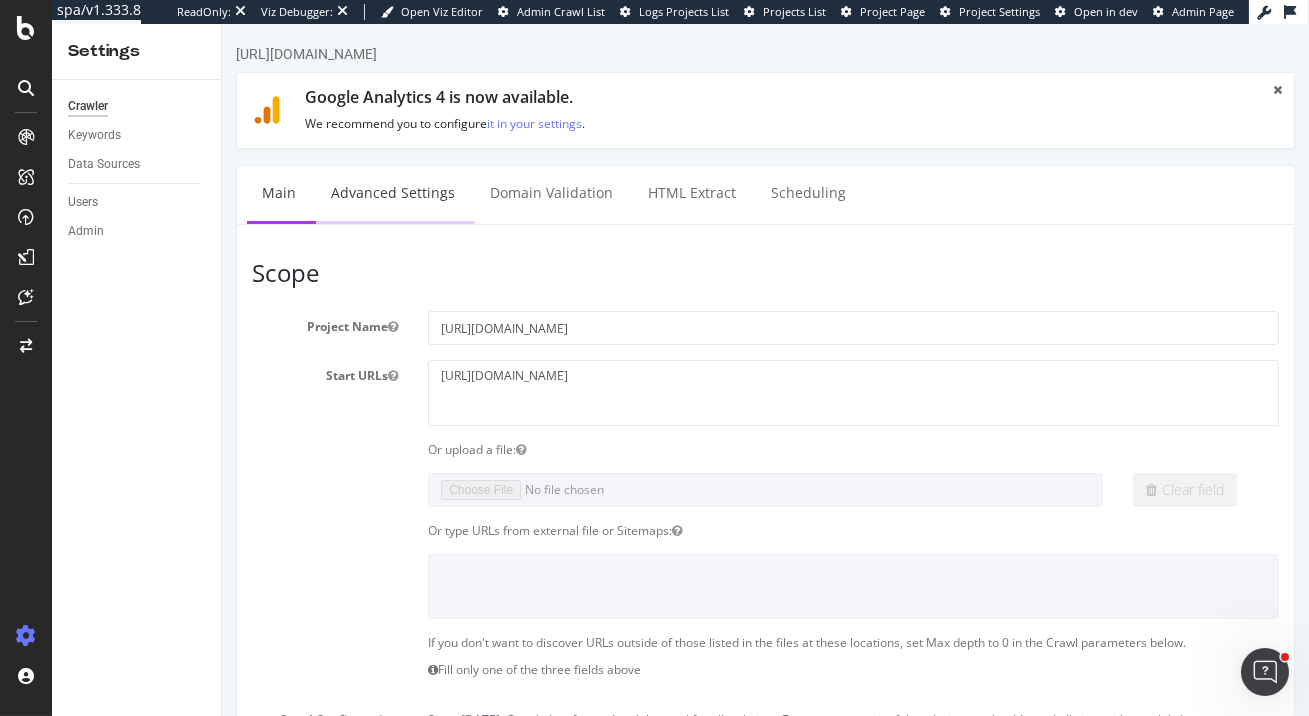 click on "Advanced Settings" at bounding box center [392, 193] 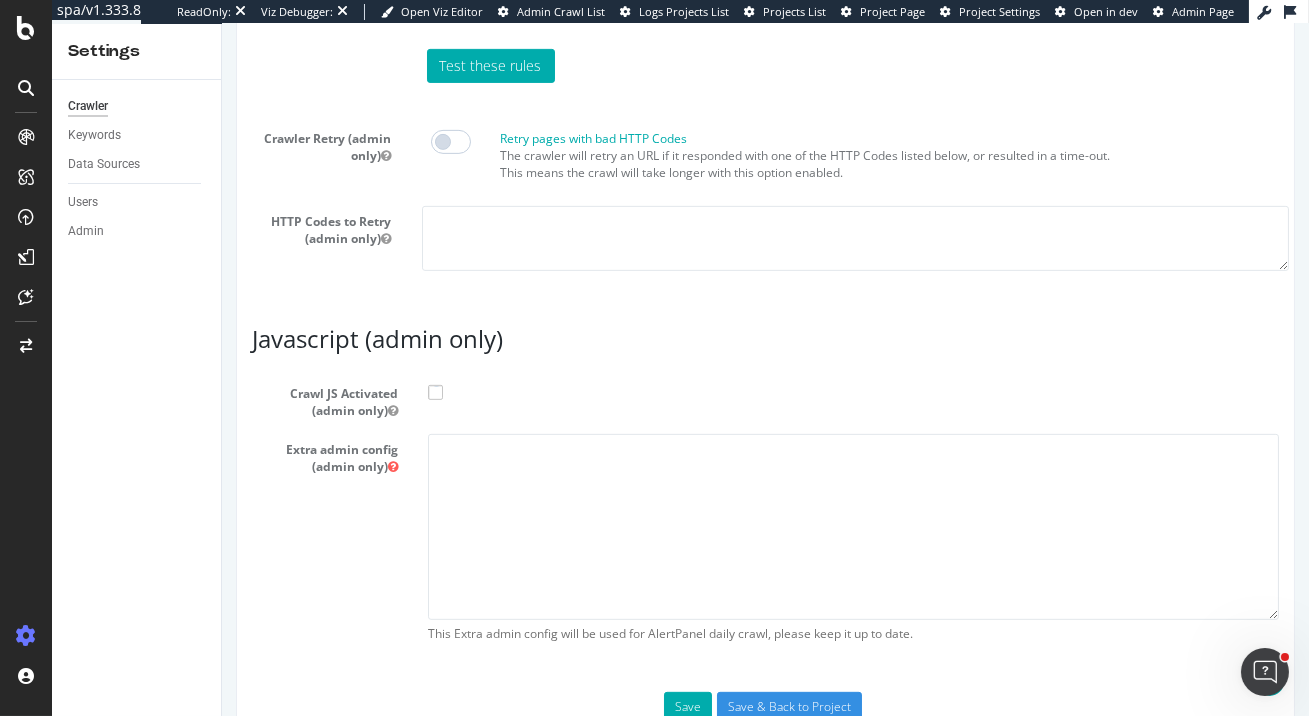 scroll, scrollTop: 1772, scrollLeft: 0, axis: vertical 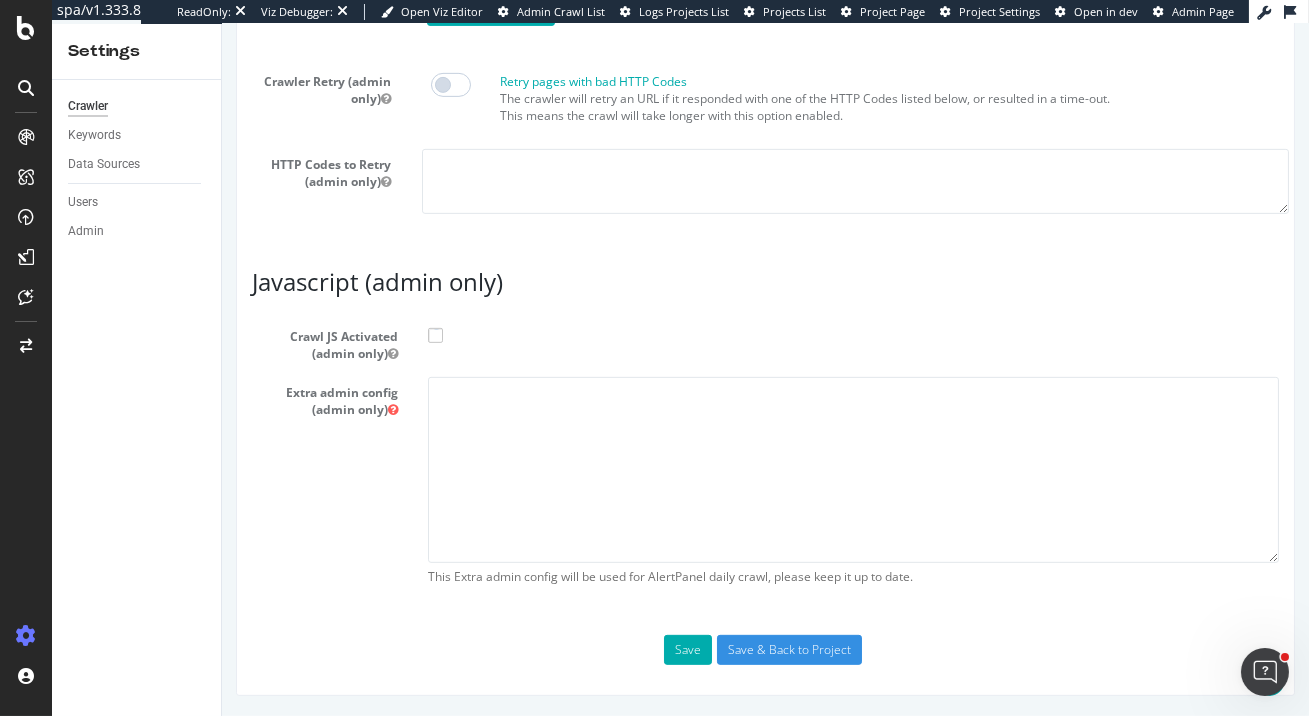 click at bounding box center (434, 335) 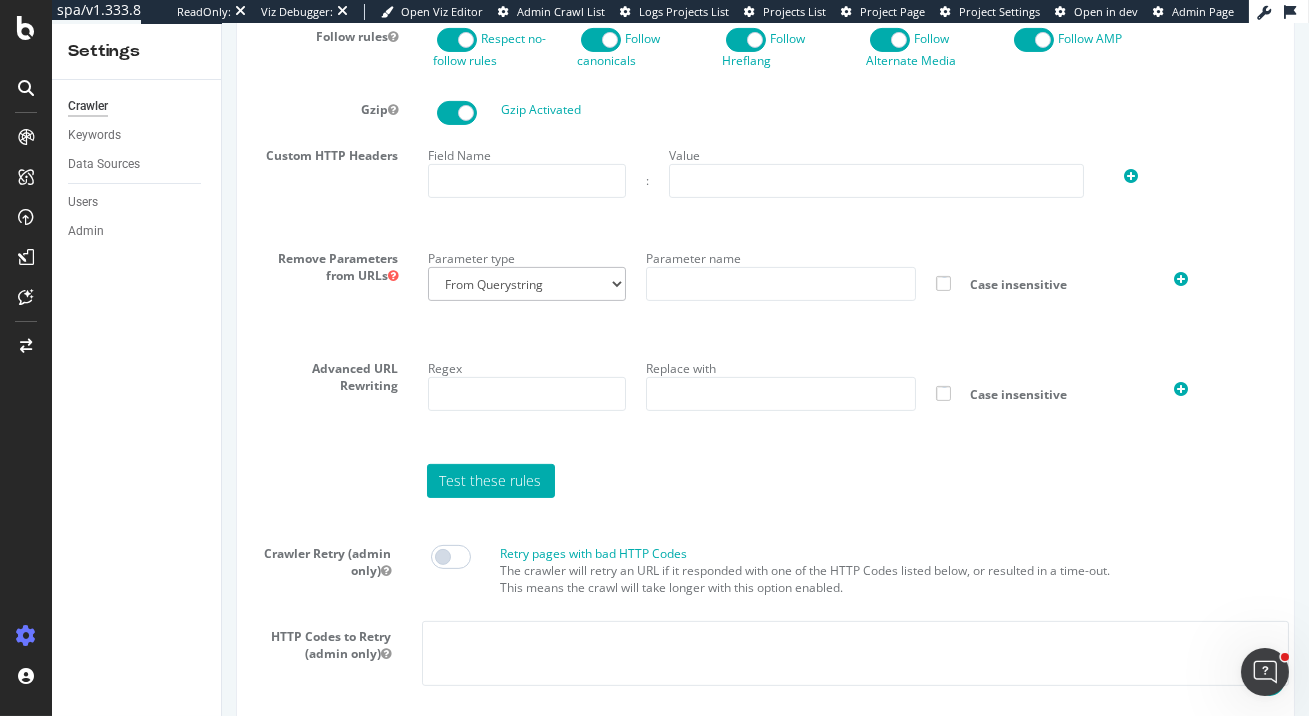 scroll, scrollTop: 1772, scrollLeft: 0, axis: vertical 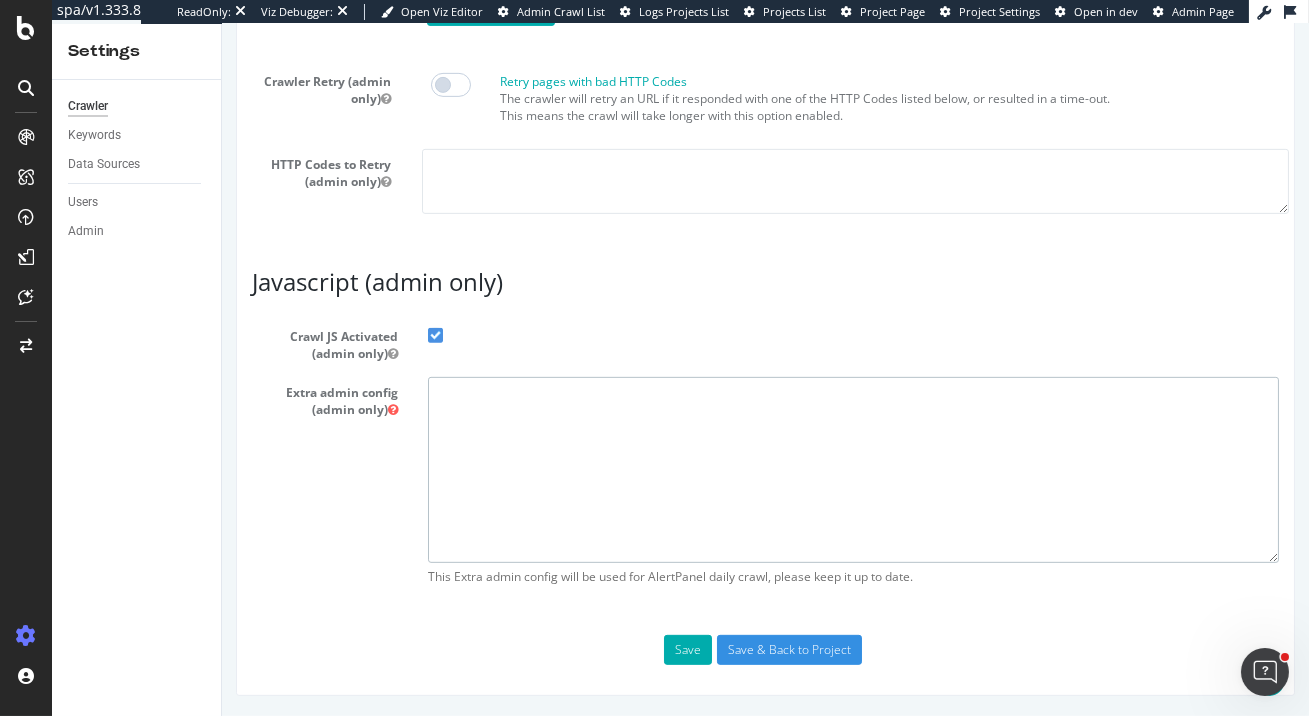click at bounding box center (852, 469) 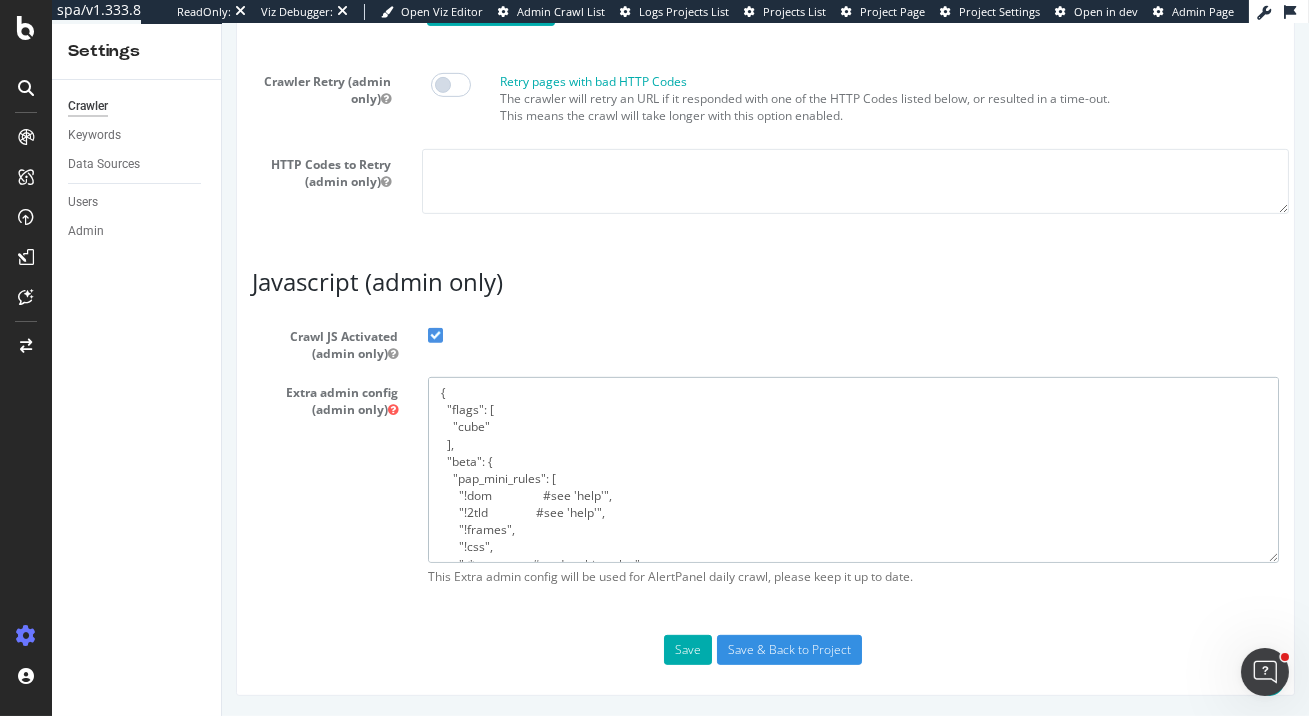 scroll, scrollTop: 62, scrollLeft: 0, axis: vertical 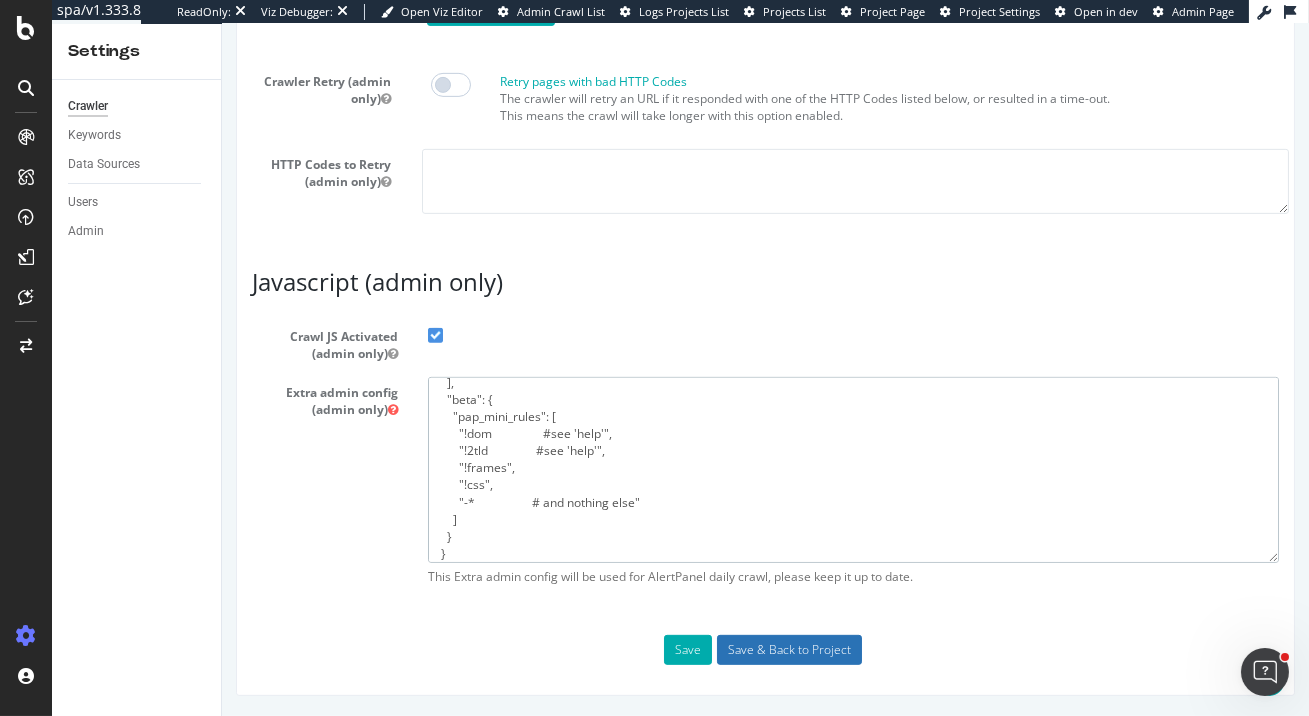 type on "{
"flags": [
"cube"
],
"beta": {
"pap_mini_rules": [
"!dom                 #see 'help'",
"!2tld                #see 'help'",
"!frames",
"!css",
"-*                   # and nothing else"
]
}
}" 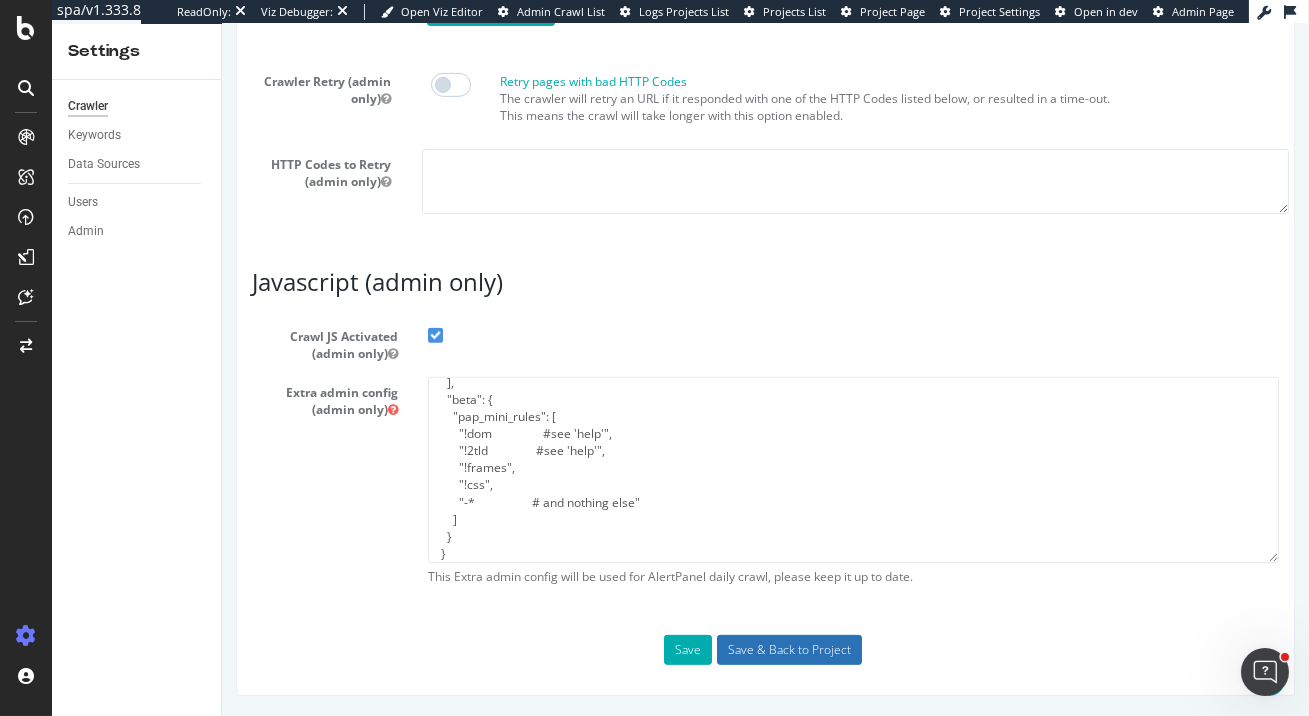 click on "Save & Back to Project" at bounding box center [788, 650] 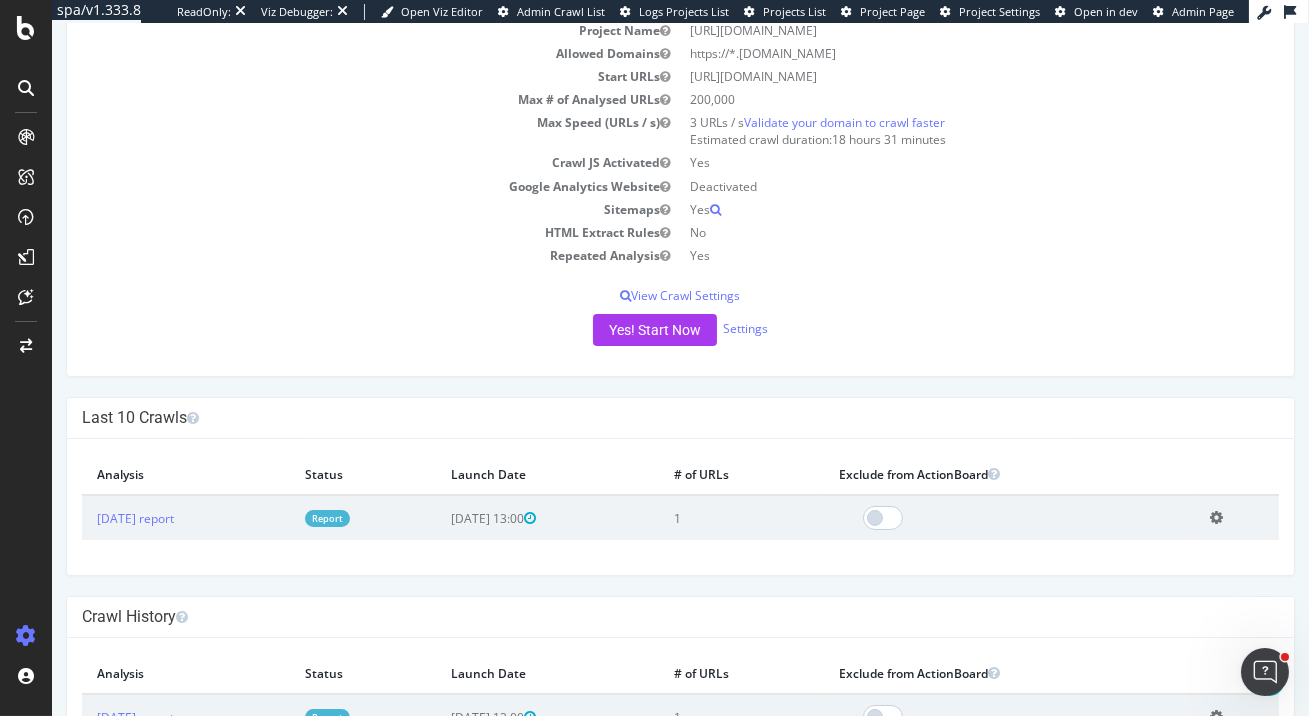 scroll, scrollTop: 469, scrollLeft: 0, axis: vertical 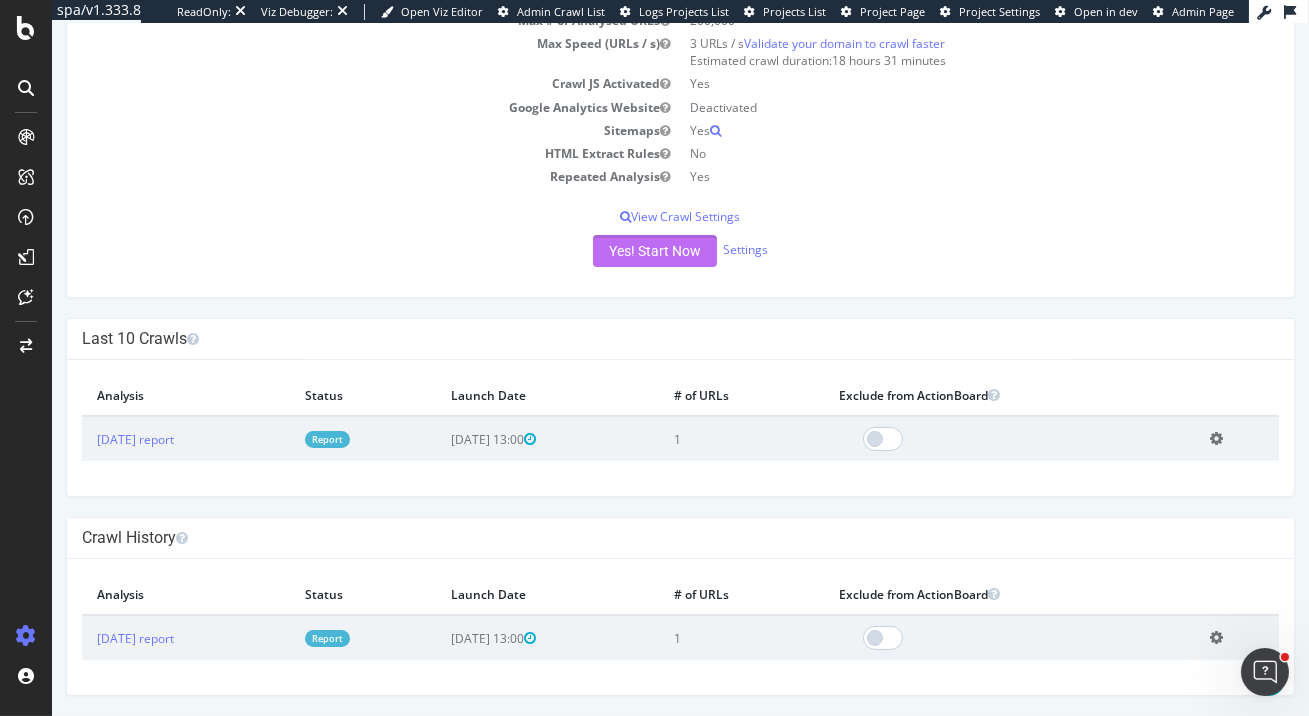 click on "Yes! Start Now" at bounding box center (655, 251) 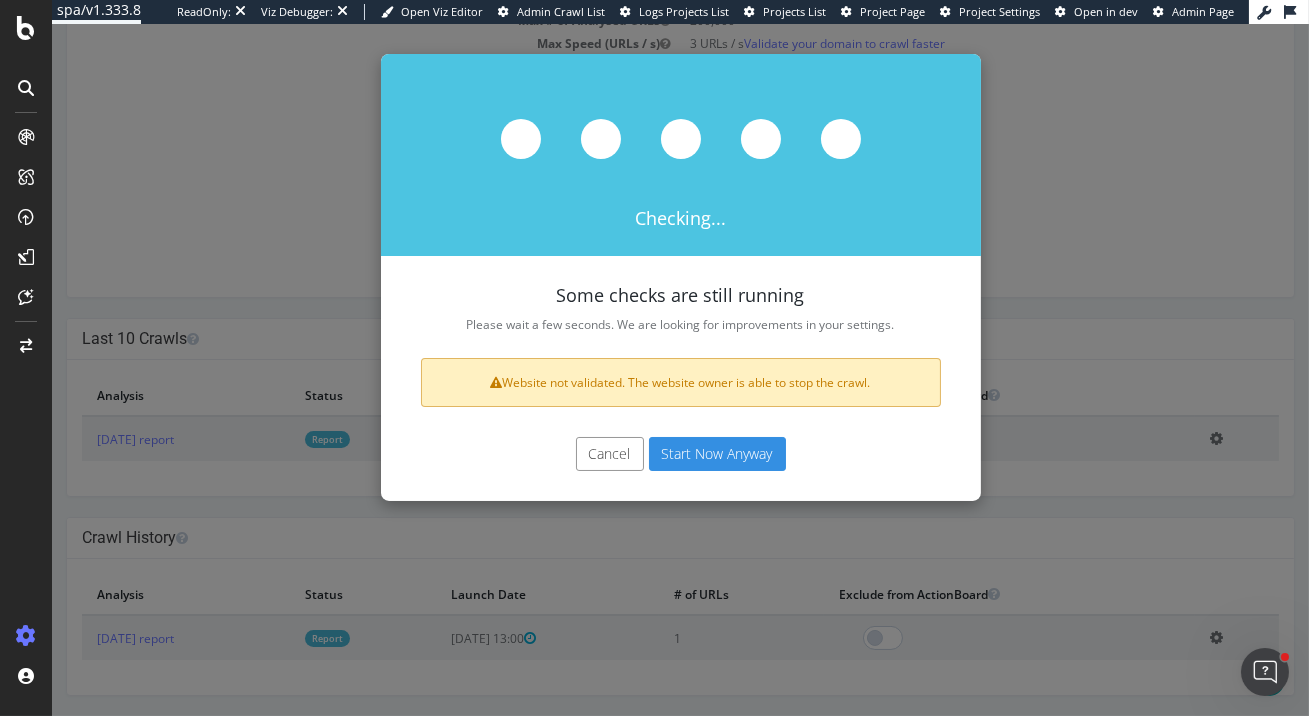 click on "Cancel" at bounding box center [610, 454] 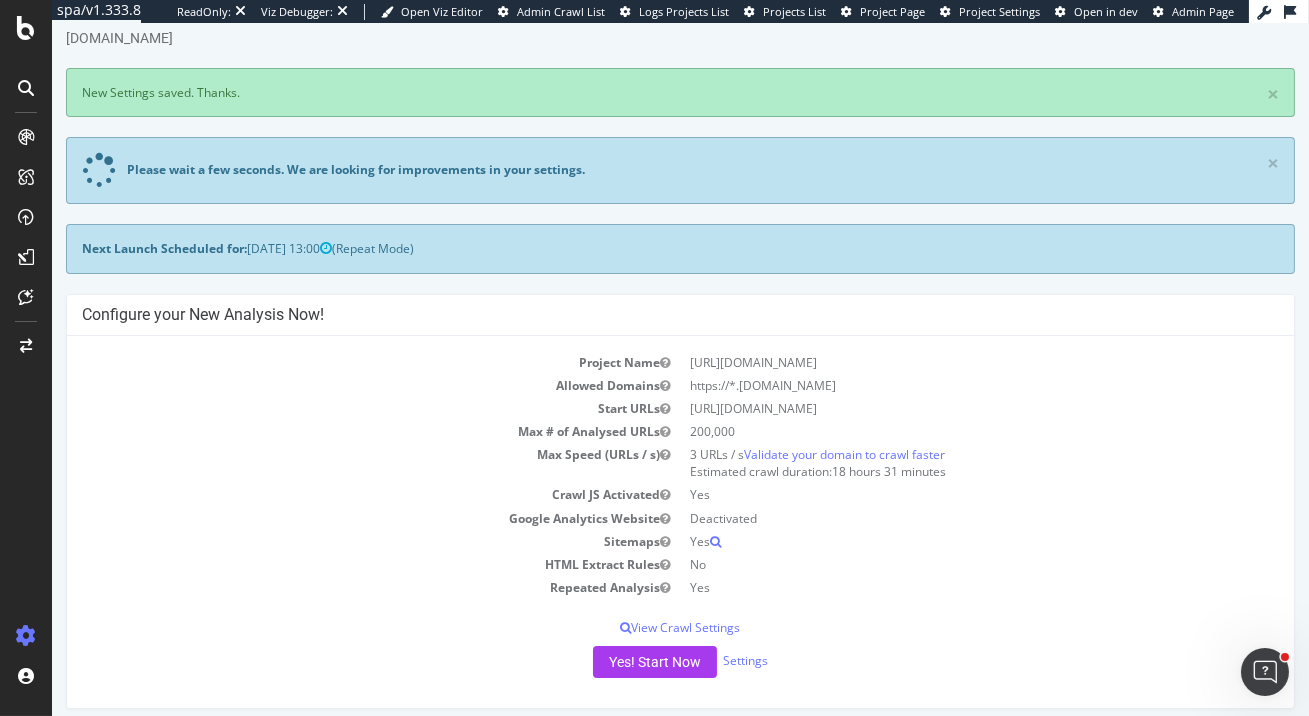 scroll, scrollTop: 83, scrollLeft: 0, axis: vertical 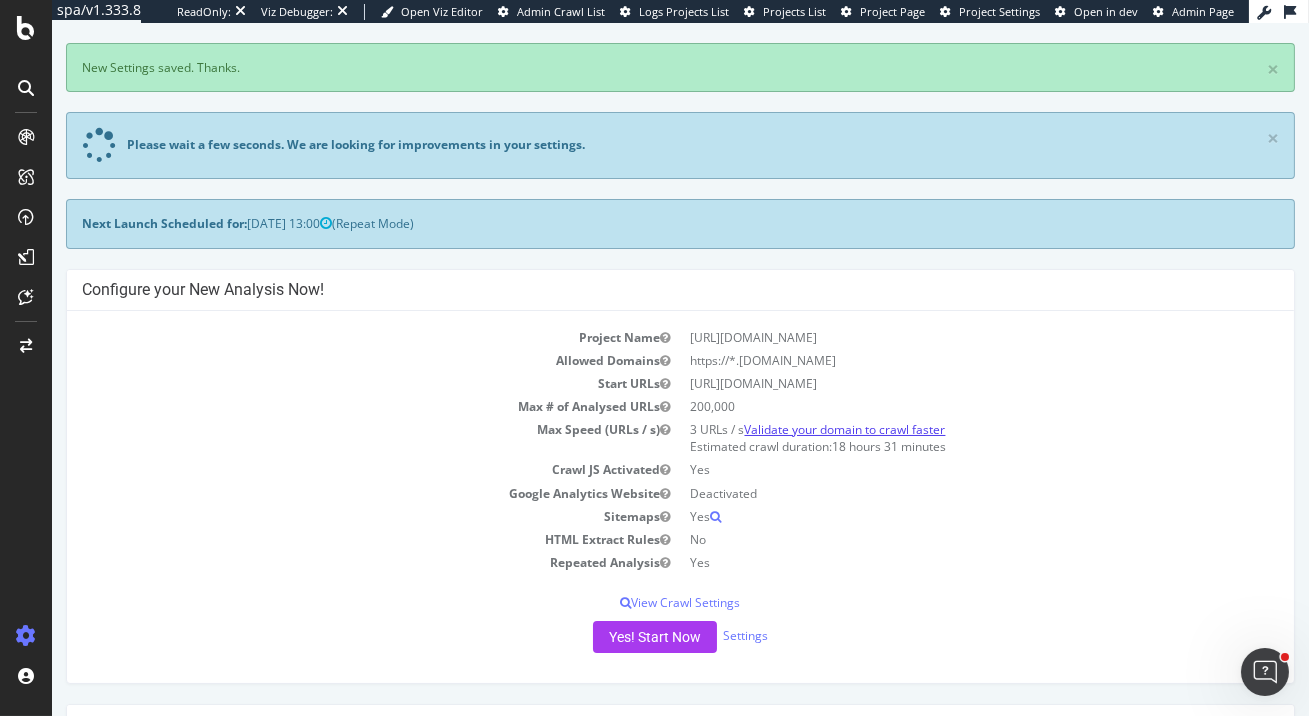 click on "Validate your domain to crawl faster" at bounding box center [845, 429] 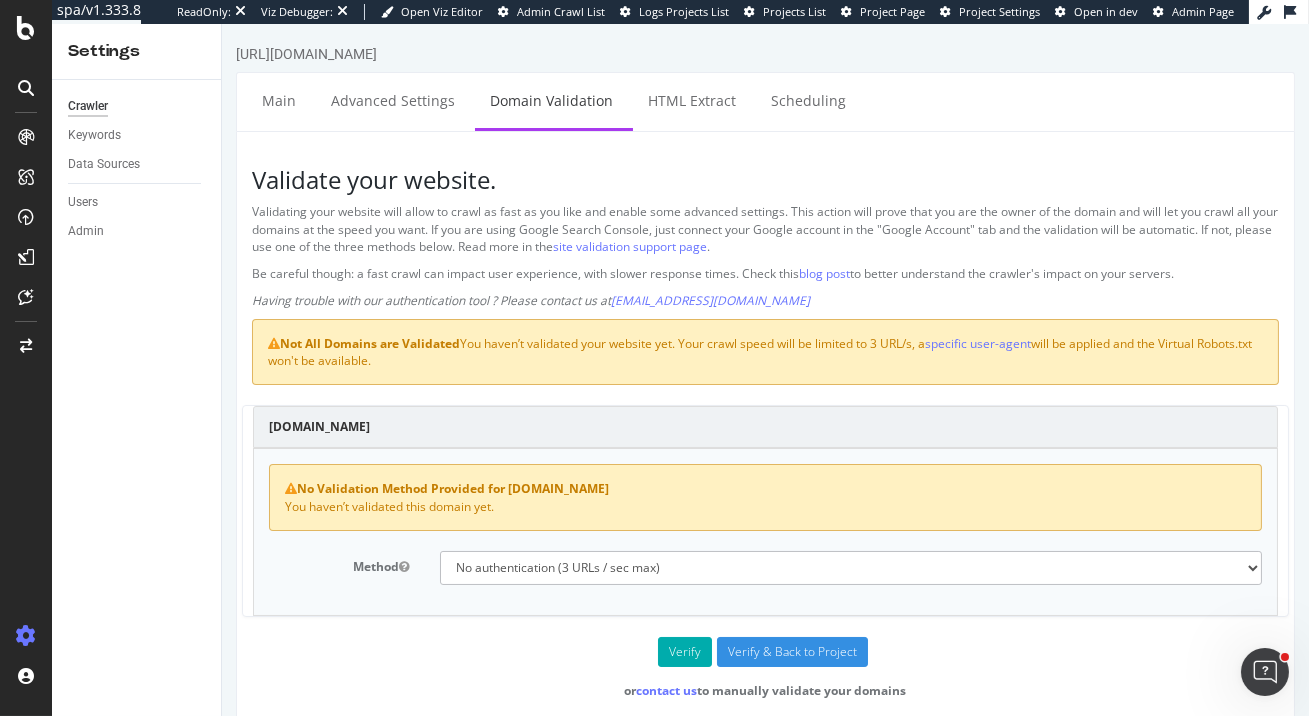 scroll, scrollTop: 0, scrollLeft: 0, axis: both 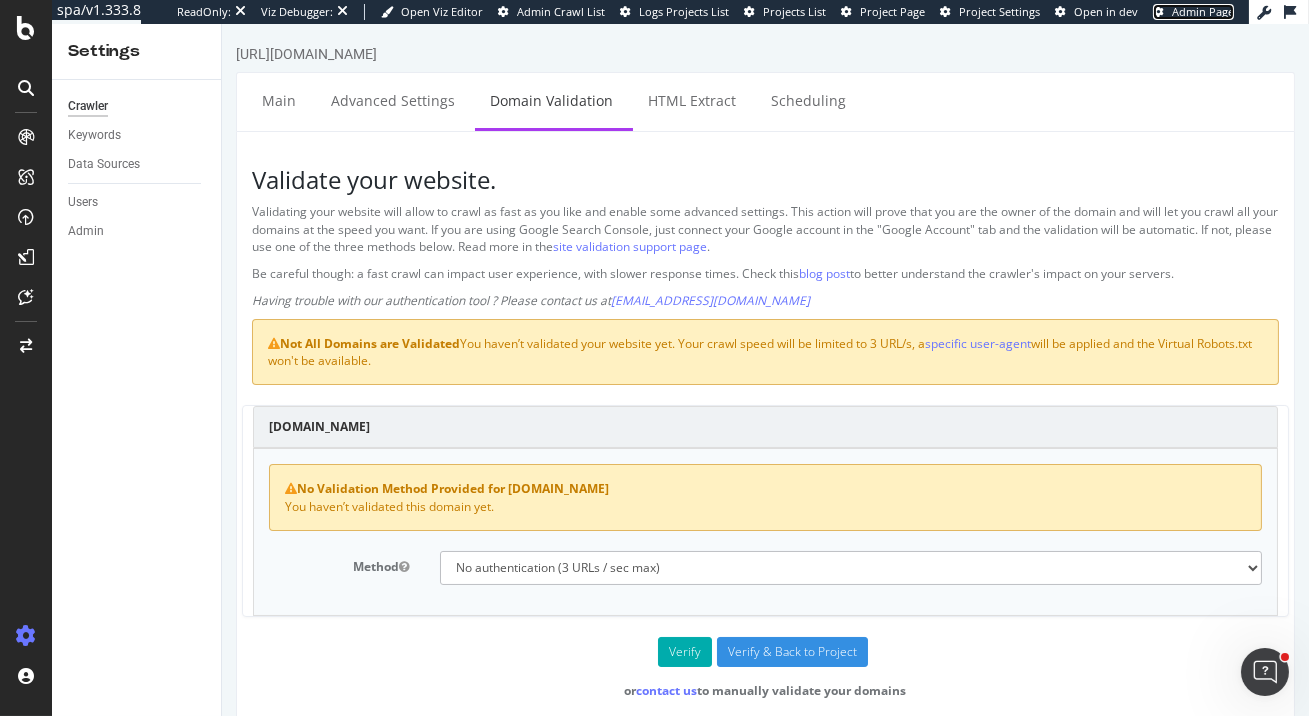 click on "Admin Page" at bounding box center (1203, 11) 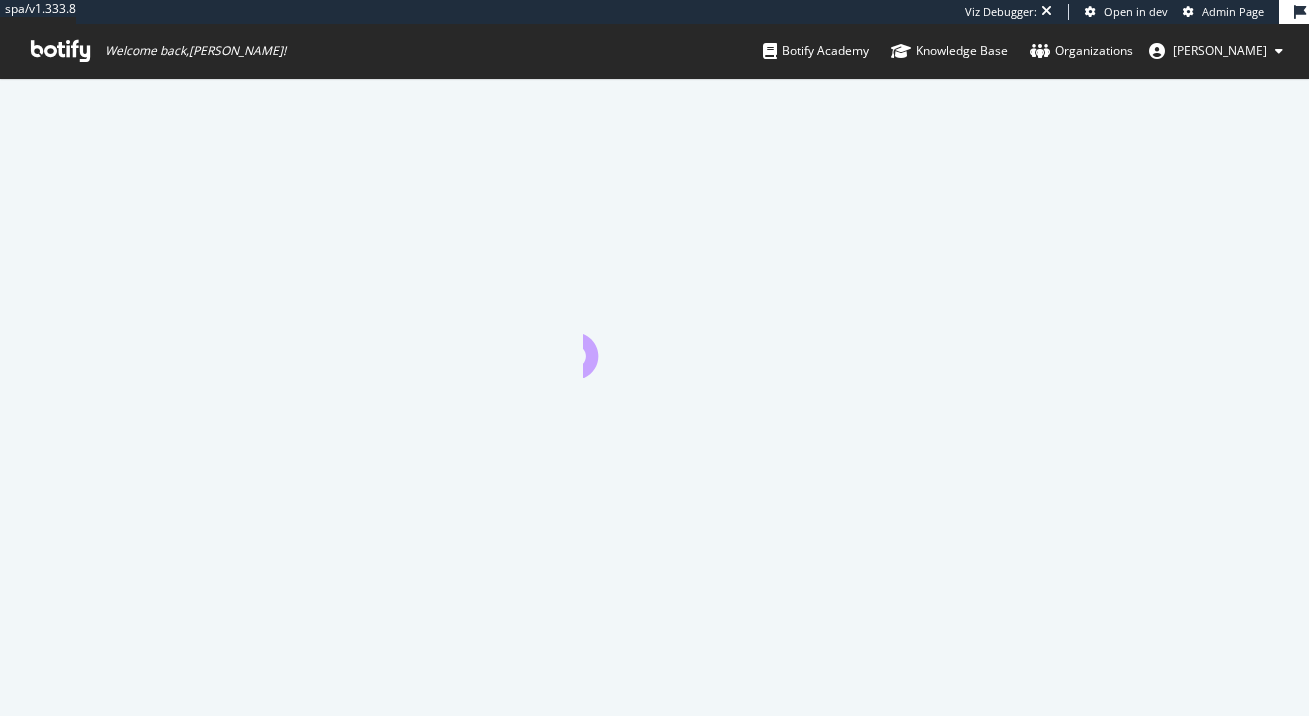 scroll, scrollTop: 0, scrollLeft: 0, axis: both 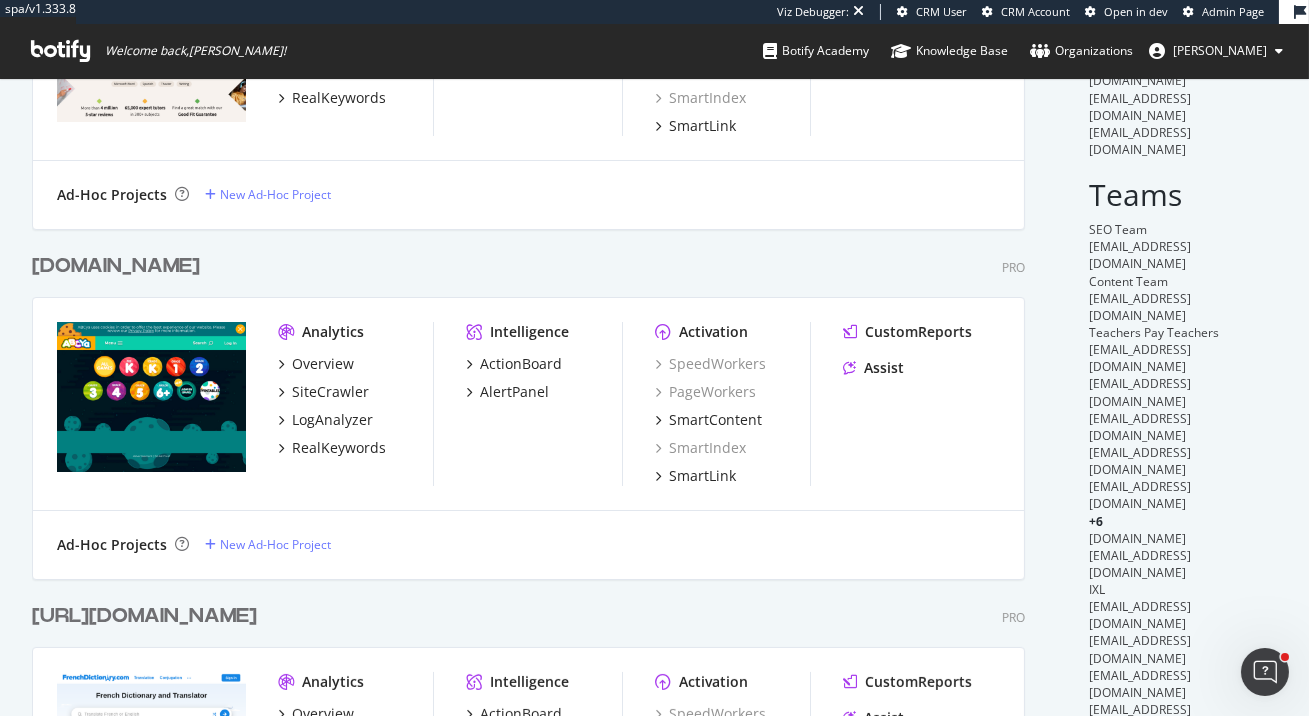 click on "[DOMAIN_NAME]" at bounding box center [116, 266] 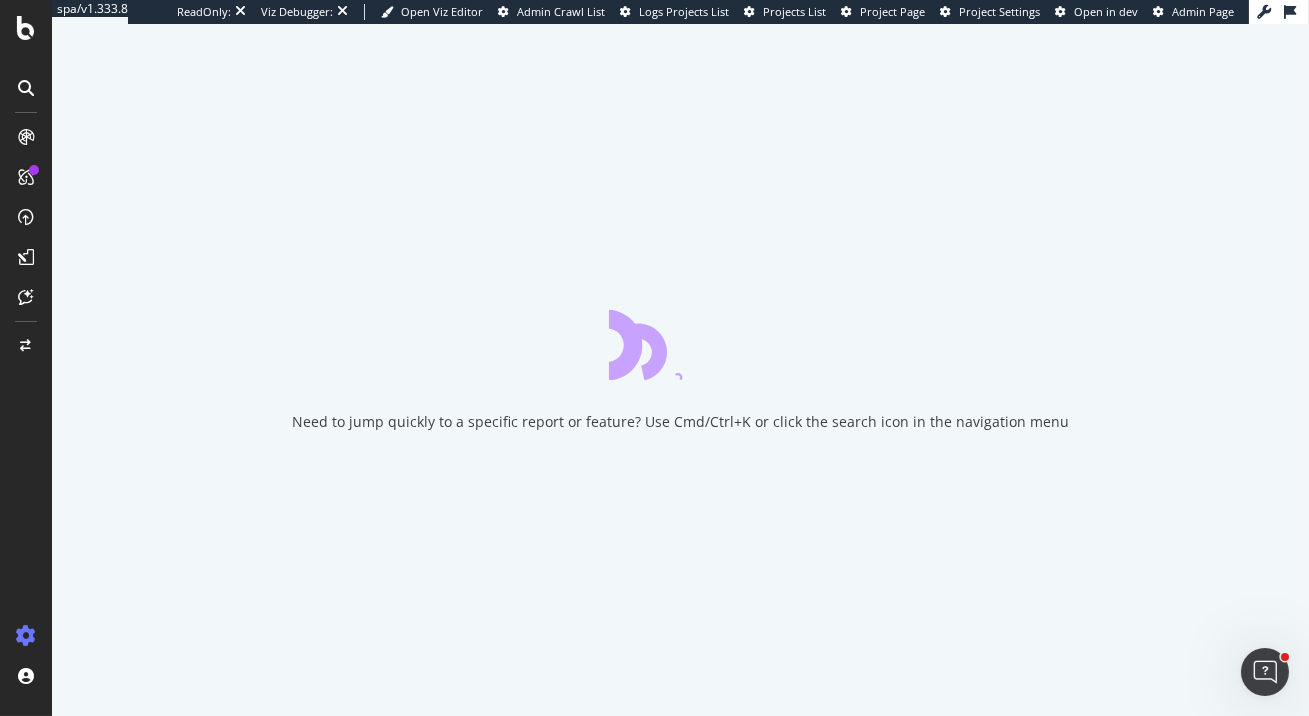 scroll, scrollTop: 0, scrollLeft: 0, axis: both 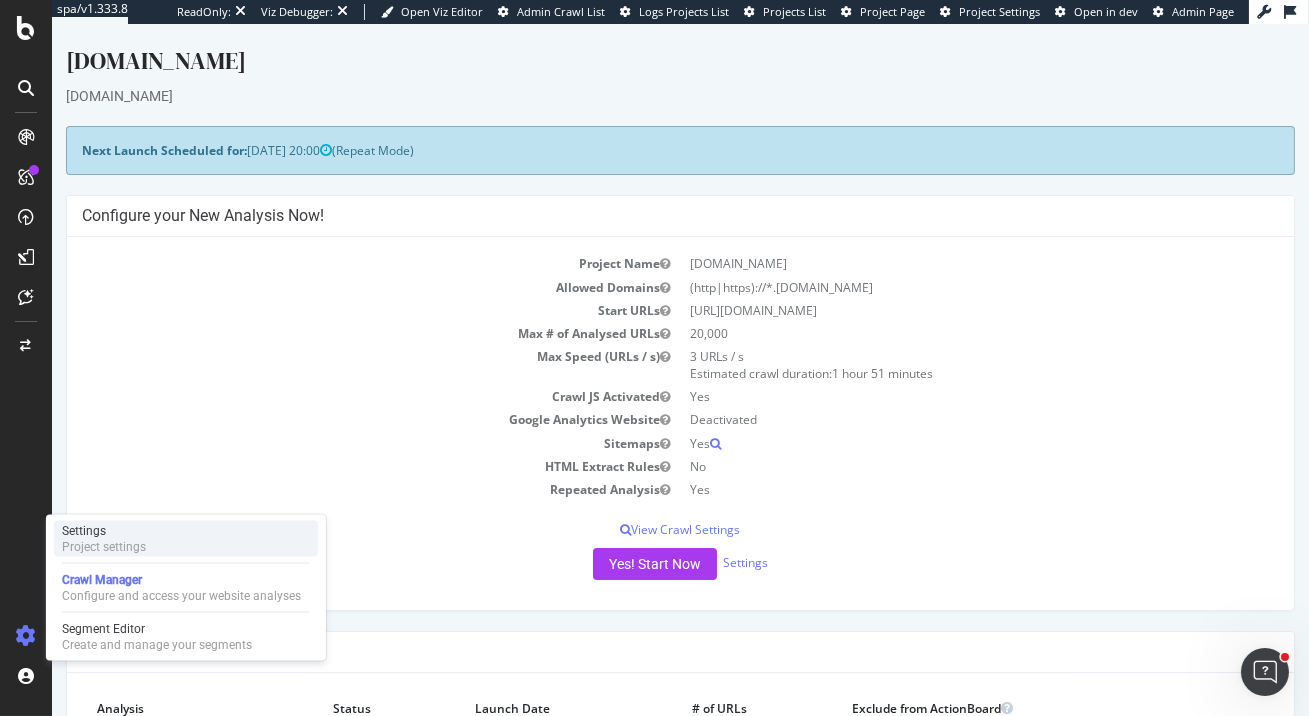 click on "Project settings" at bounding box center (104, 547) 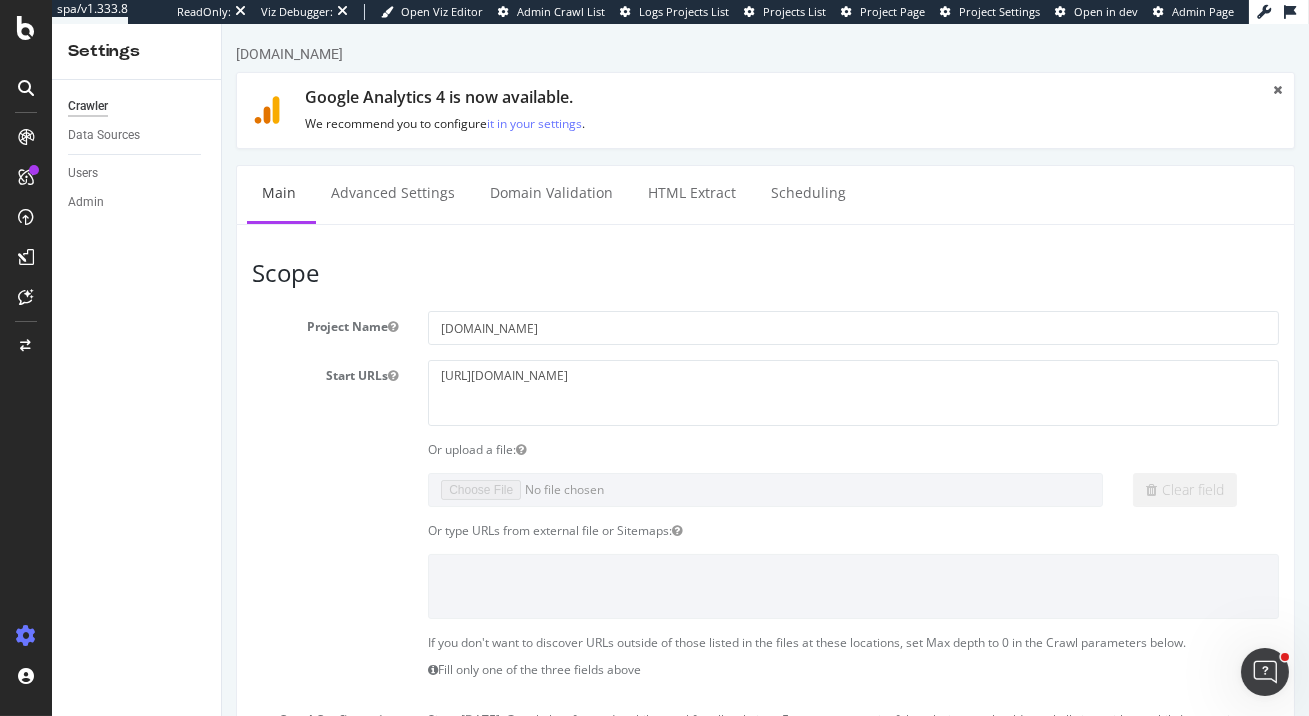 scroll, scrollTop: 0, scrollLeft: 0, axis: both 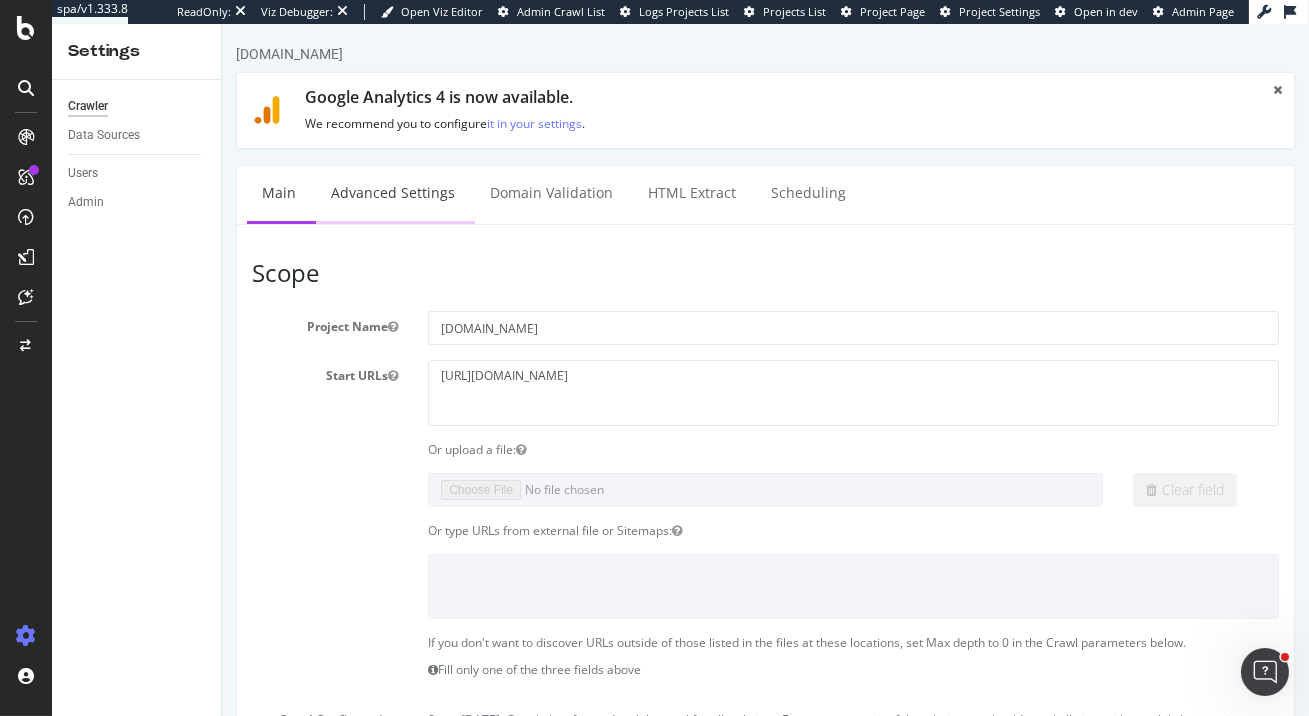click on "Advanced Settings" at bounding box center [392, 193] 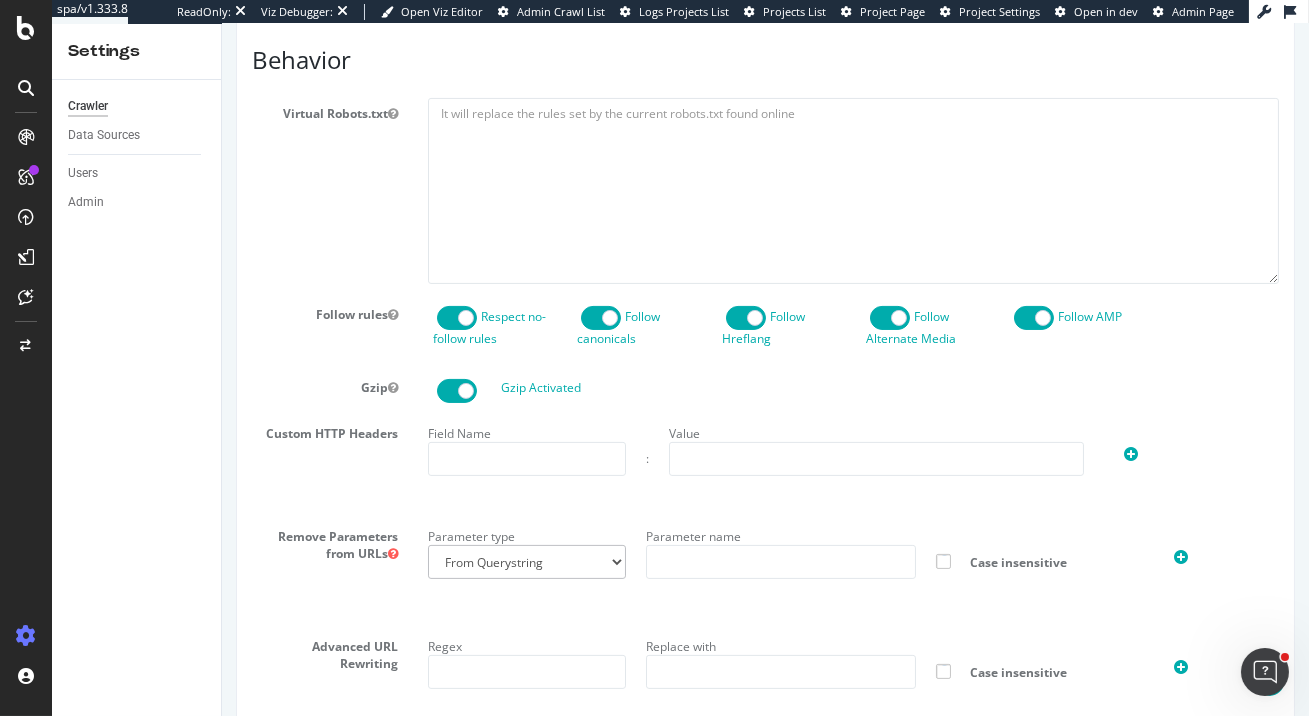 scroll, scrollTop: 1740, scrollLeft: 0, axis: vertical 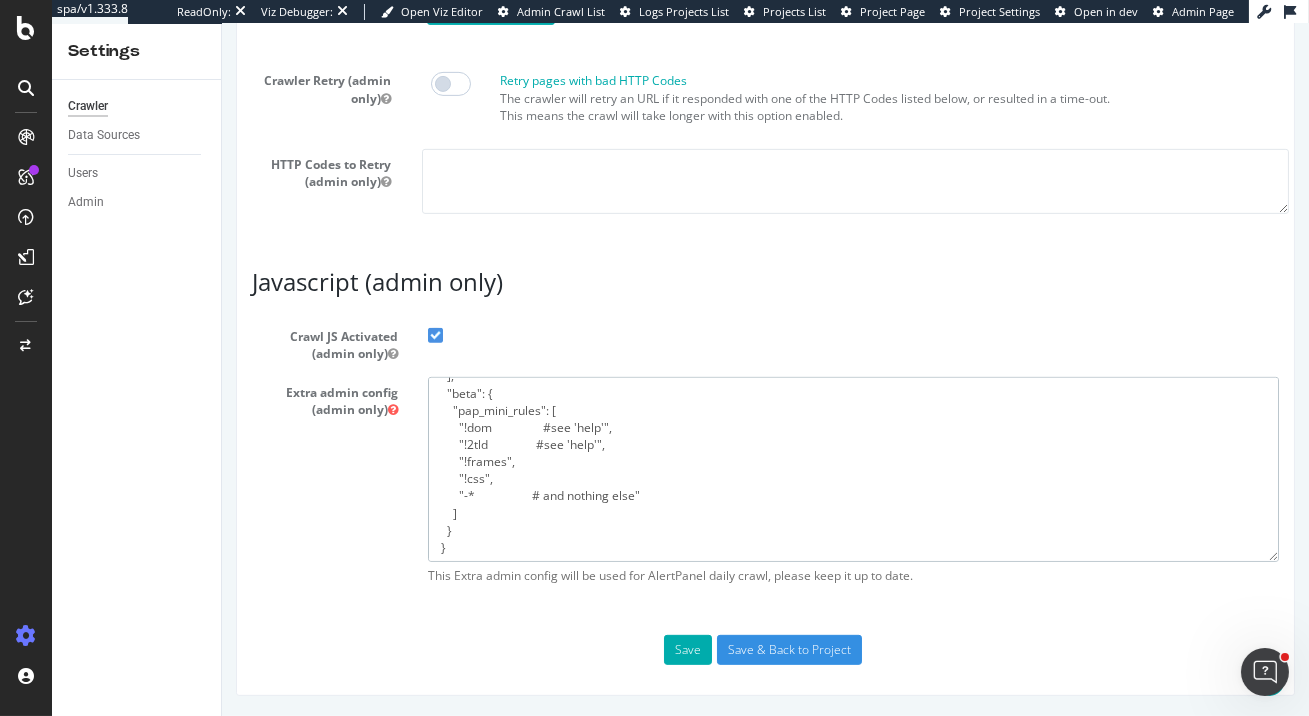 drag, startPoint x: 441, startPoint y: 395, endPoint x: 456, endPoint y: 703, distance: 308.36505 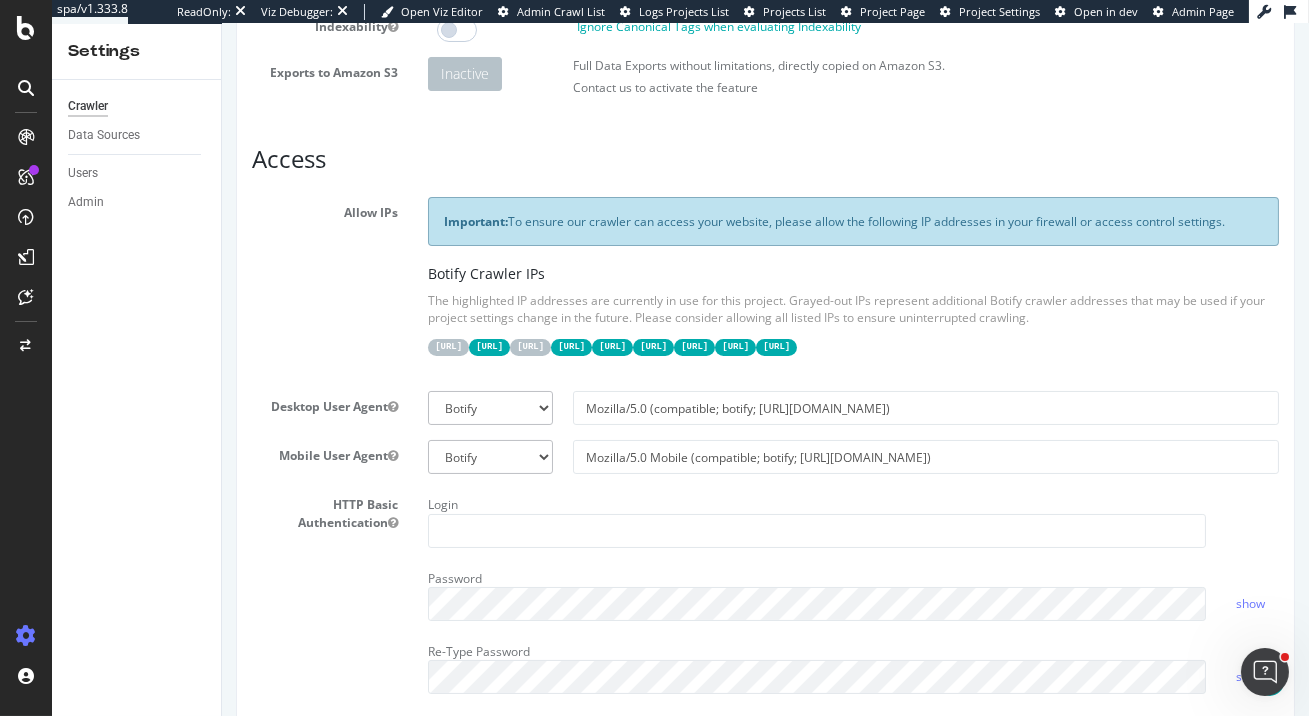 scroll, scrollTop: 0, scrollLeft: 0, axis: both 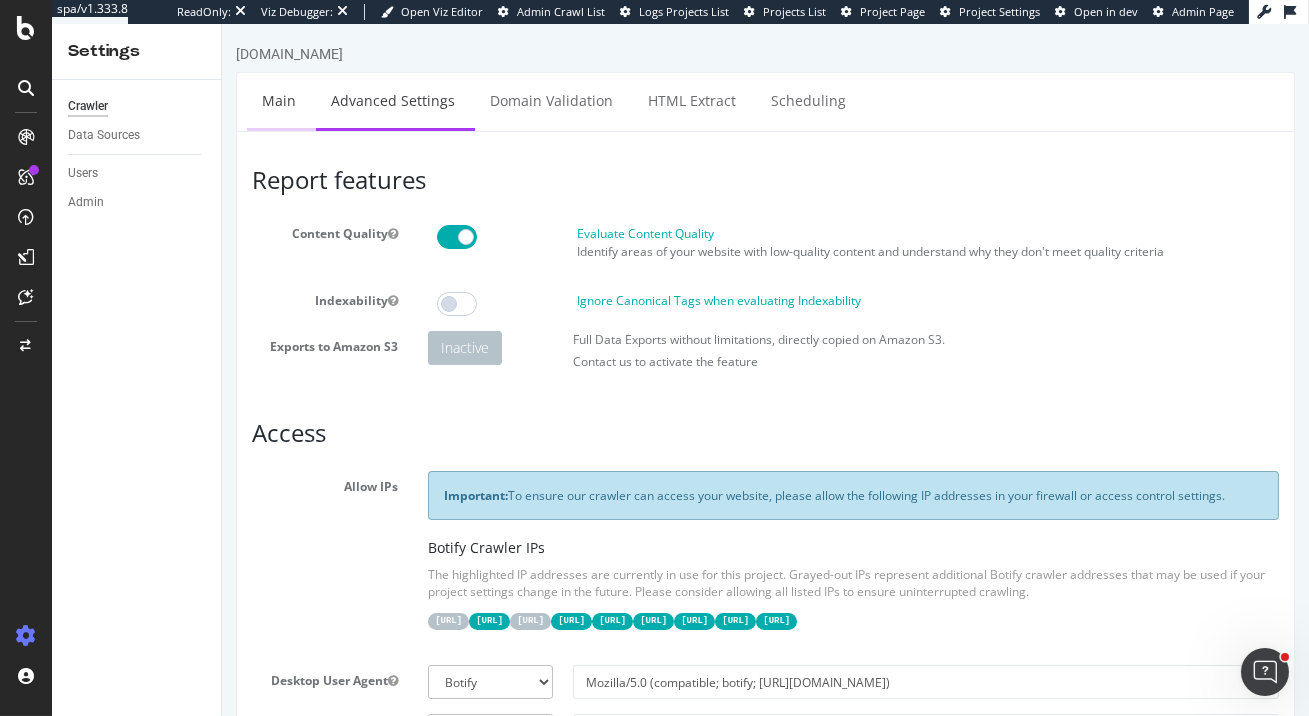 click on "Main" at bounding box center (278, 100) 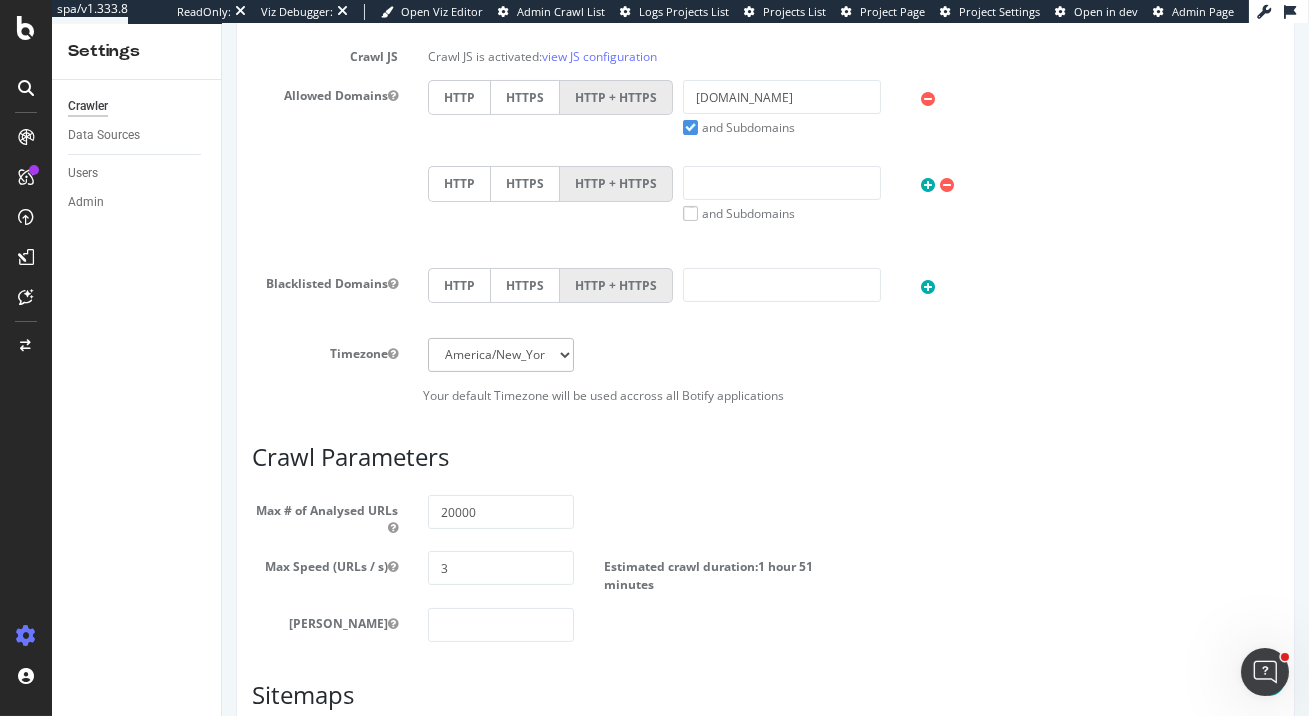 scroll, scrollTop: 1066, scrollLeft: 0, axis: vertical 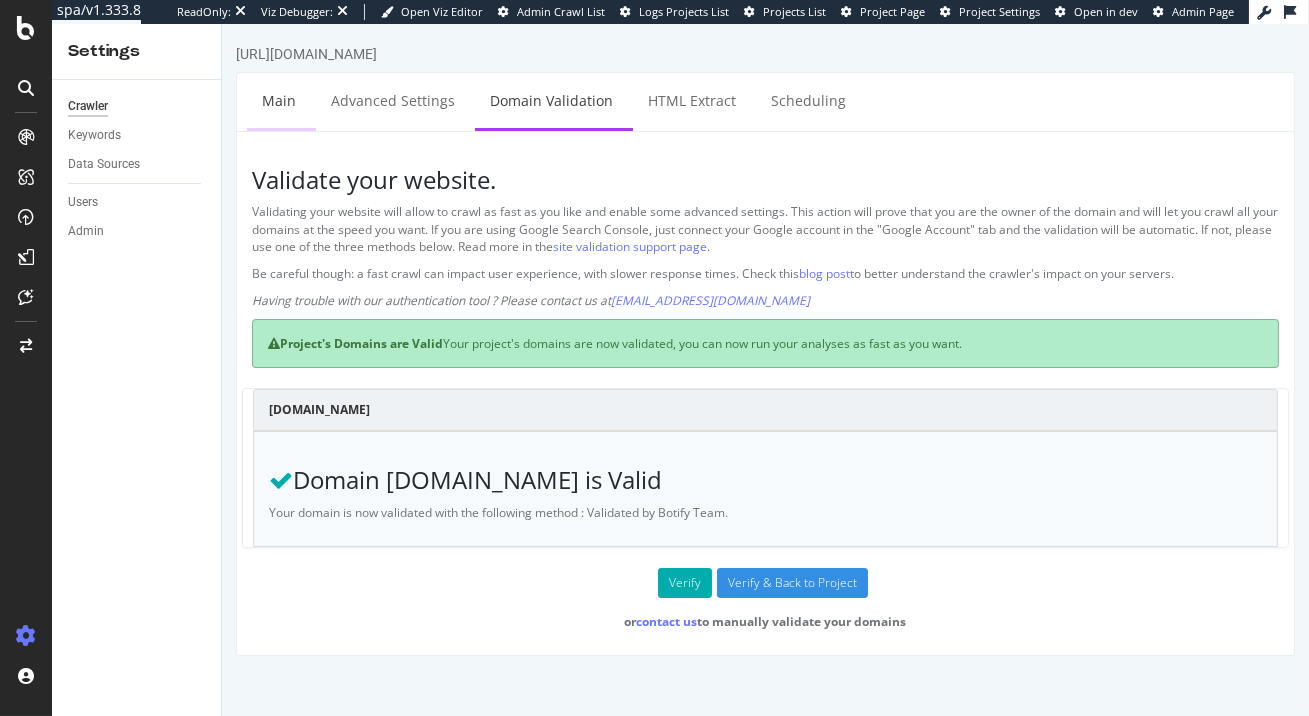 click on "Main" at bounding box center [278, 100] 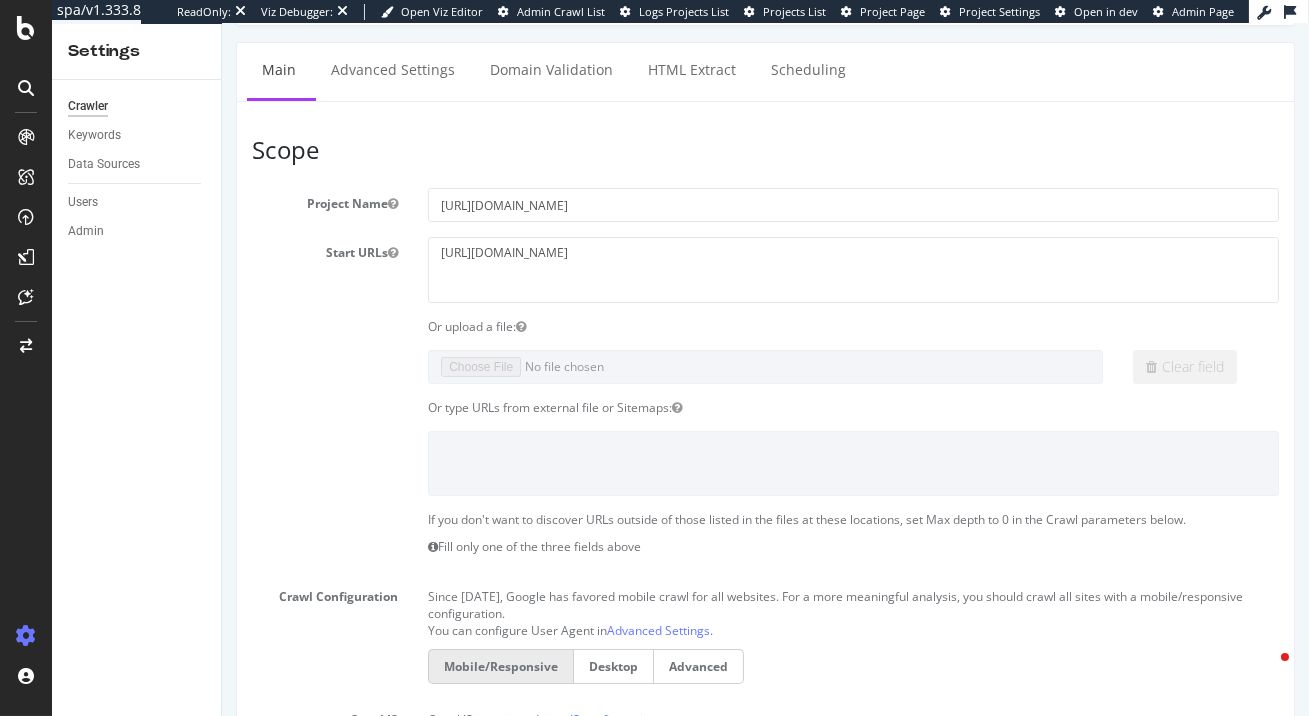 scroll, scrollTop: 681, scrollLeft: 0, axis: vertical 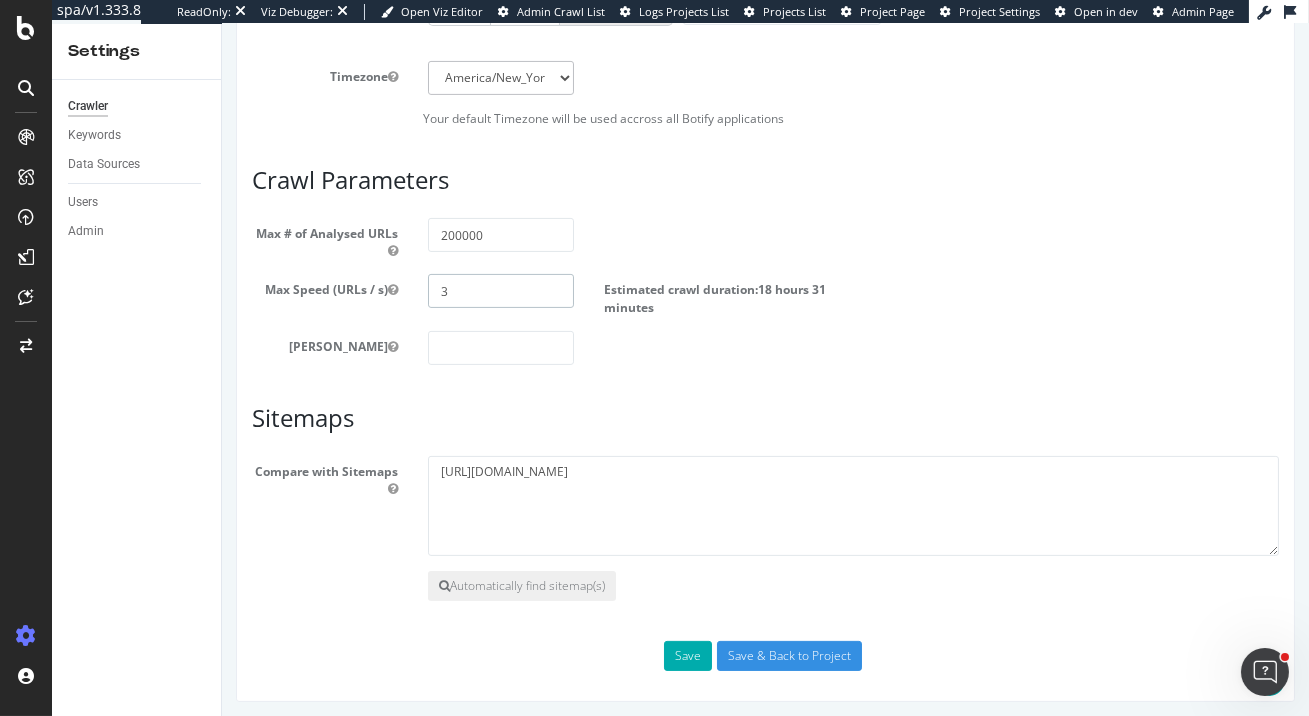 click on "3" at bounding box center (500, 291) 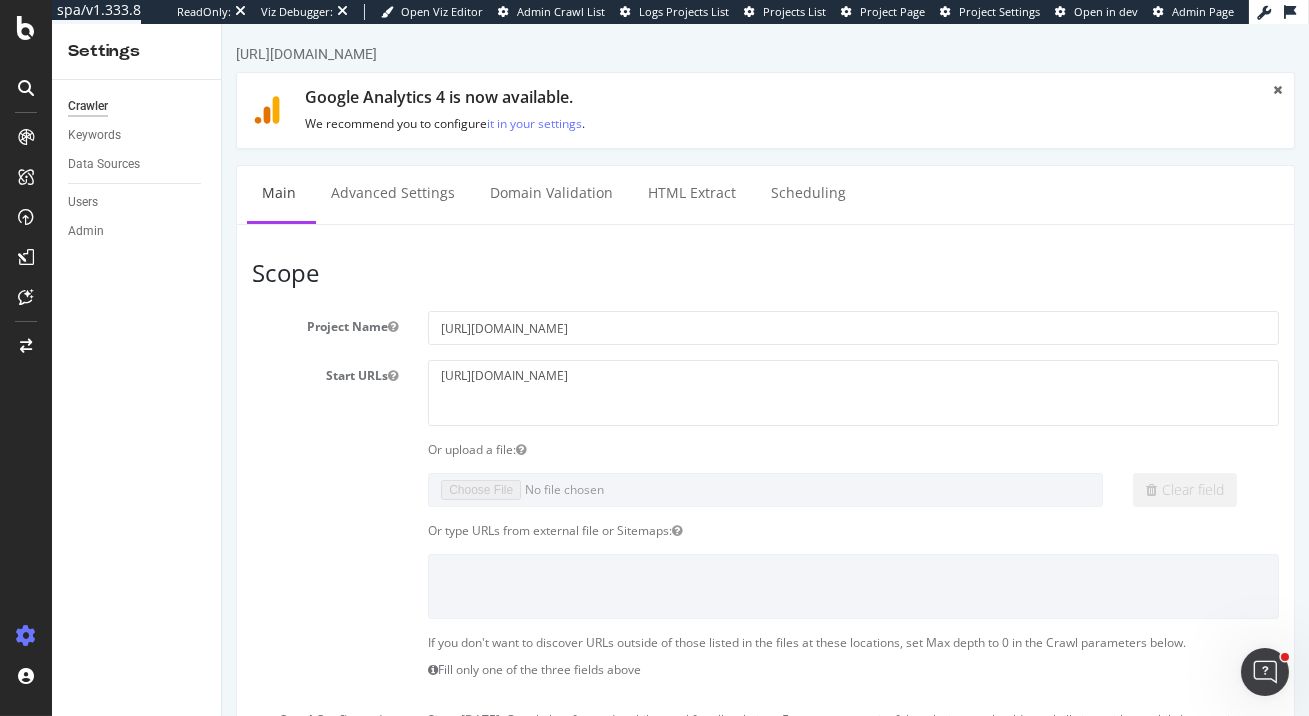 scroll, scrollTop: 1066, scrollLeft: 0, axis: vertical 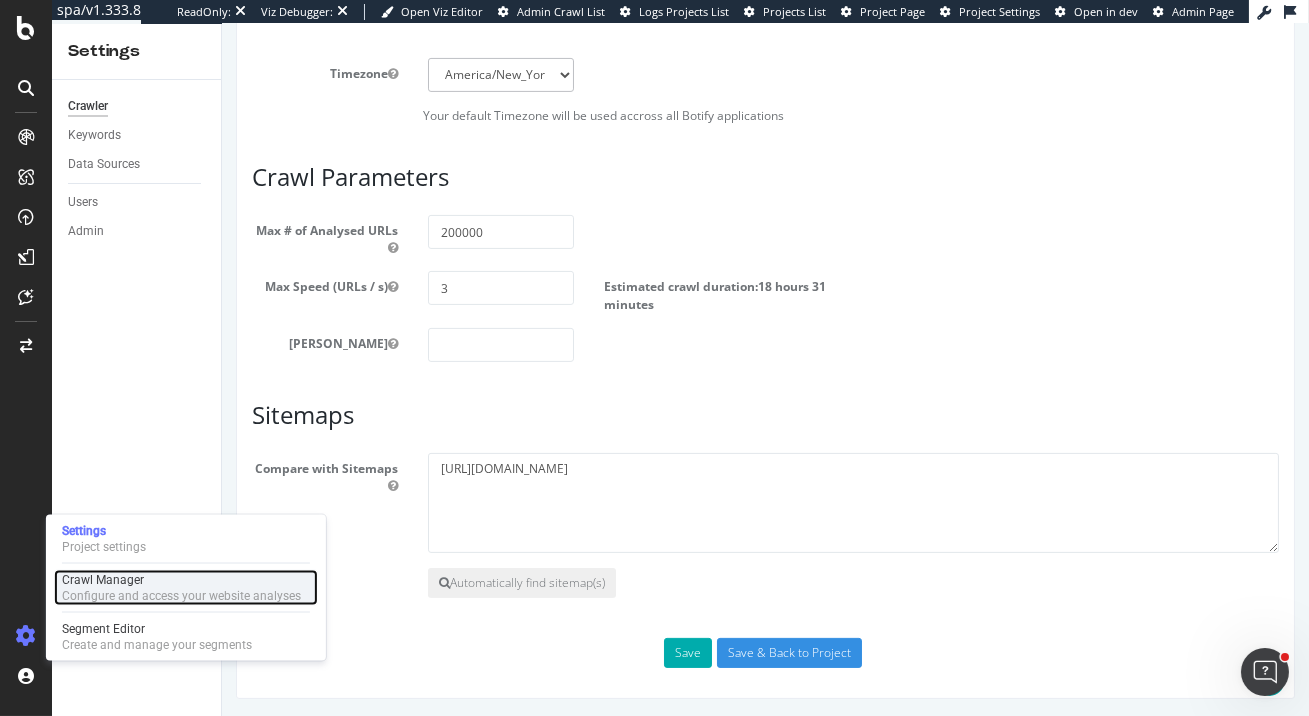 click on "Configure and access your website analyses" at bounding box center (181, 596) 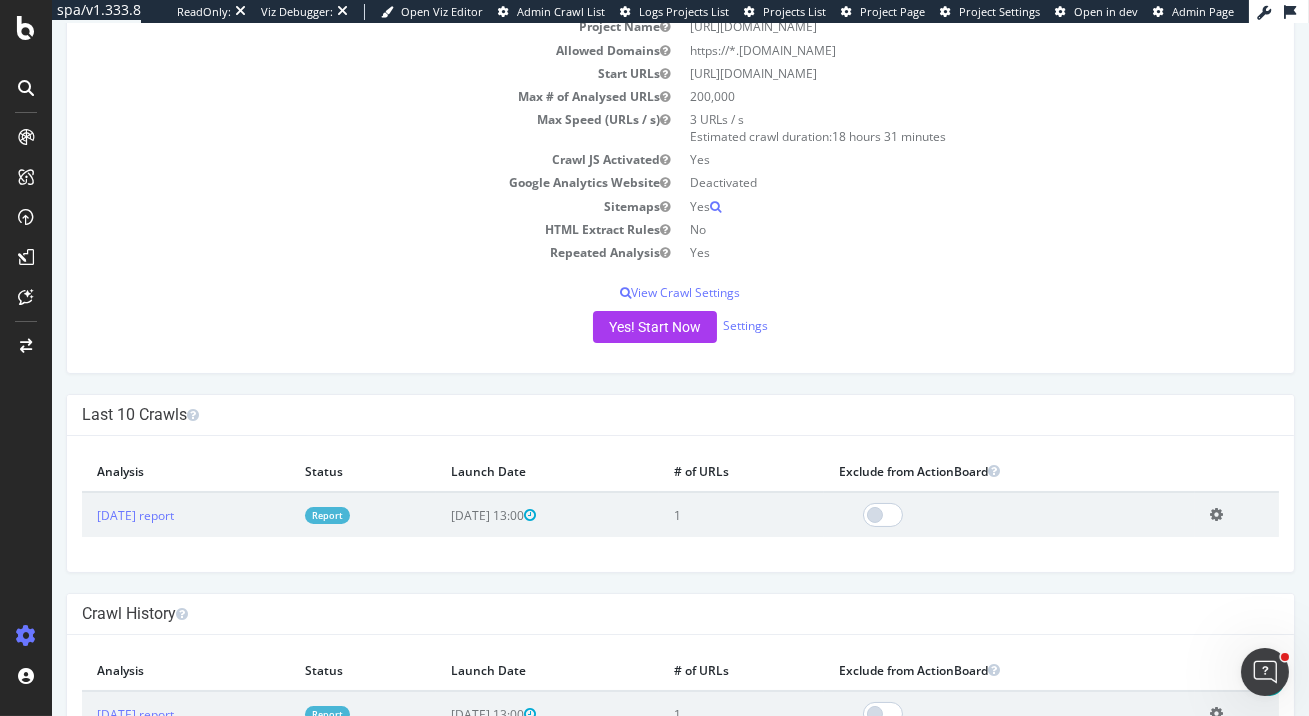 scroll, scrollTop: 313, scrollLeft: 0, axis: vertical 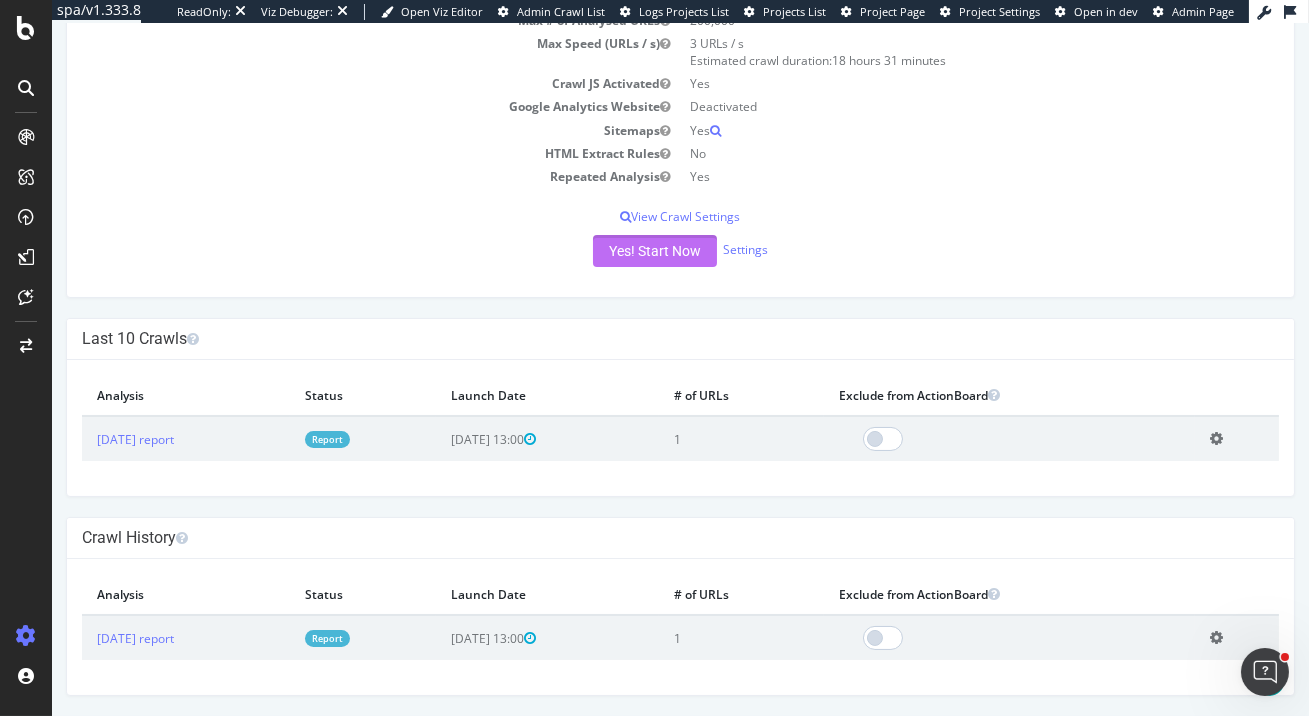 click on "Yes! Start Now" at bounding box center [655, 251] 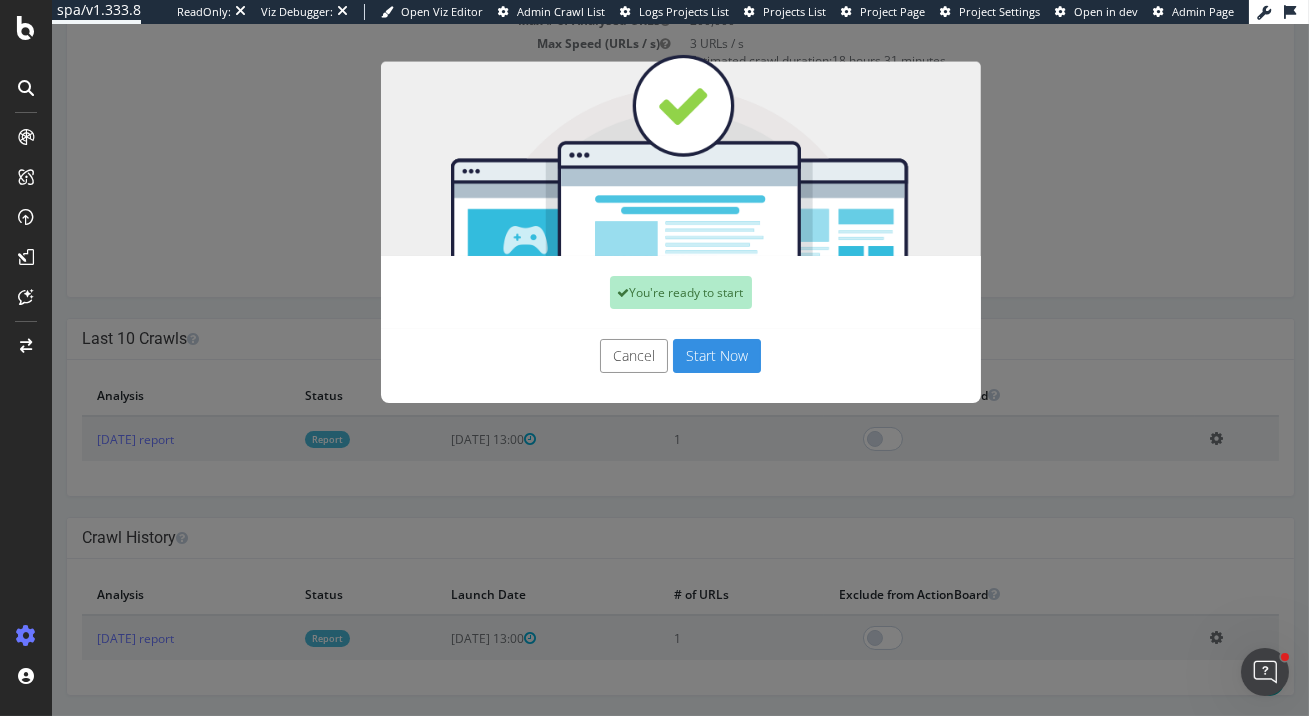 click on "Cancel
Start Now" at bounding box center (681, 366) 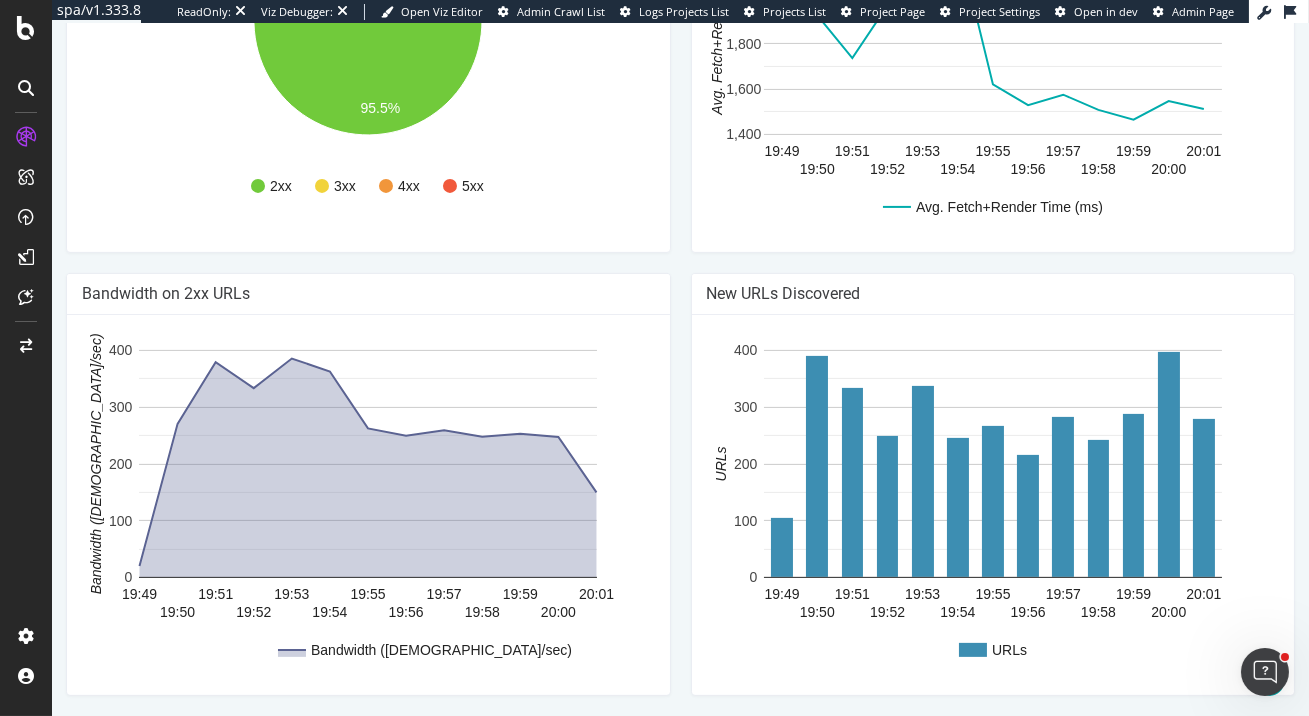 scroll, scrollTop: 0, scrollLeft: 0, axis: both 